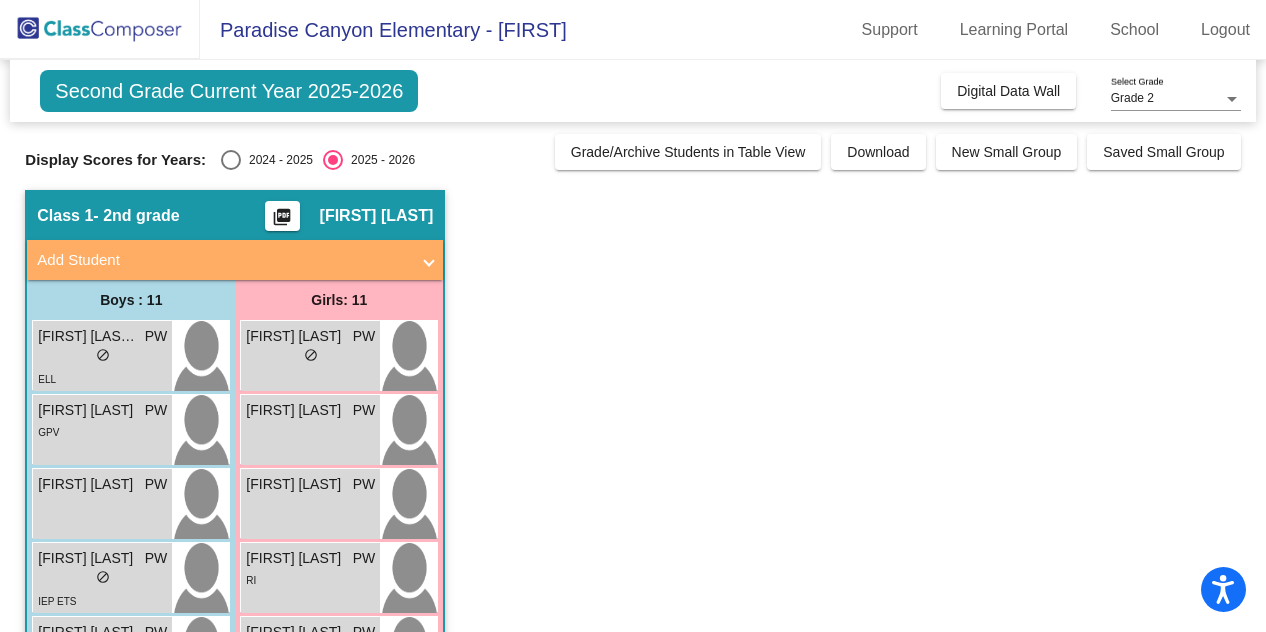 scroll, scrollTop: 0, scrollLeft: 0, axis: both 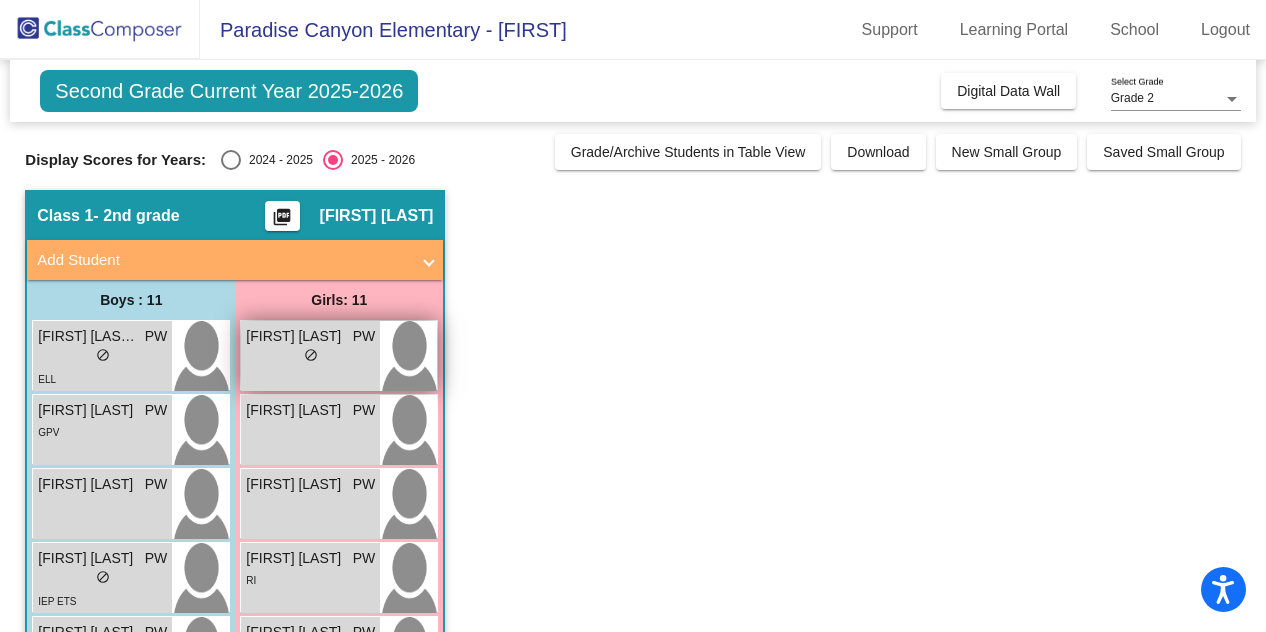 click on "lock do_not_disturb_alt" at bounding box center [310, 357] 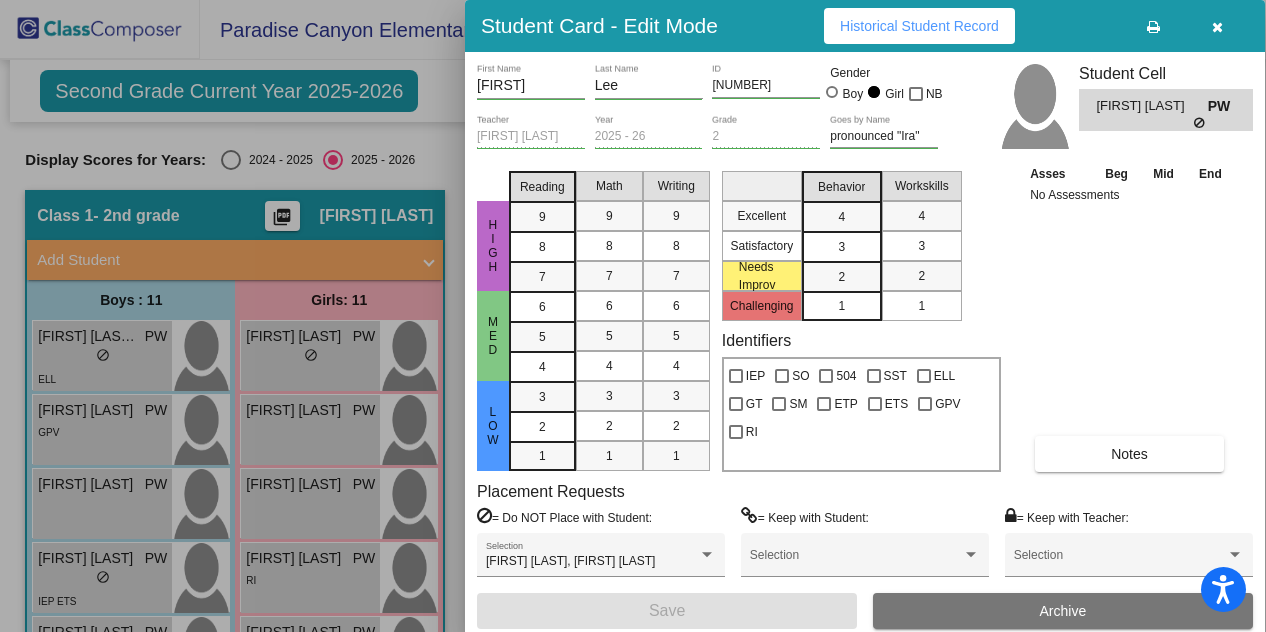 click at bounding box center [633, 316] 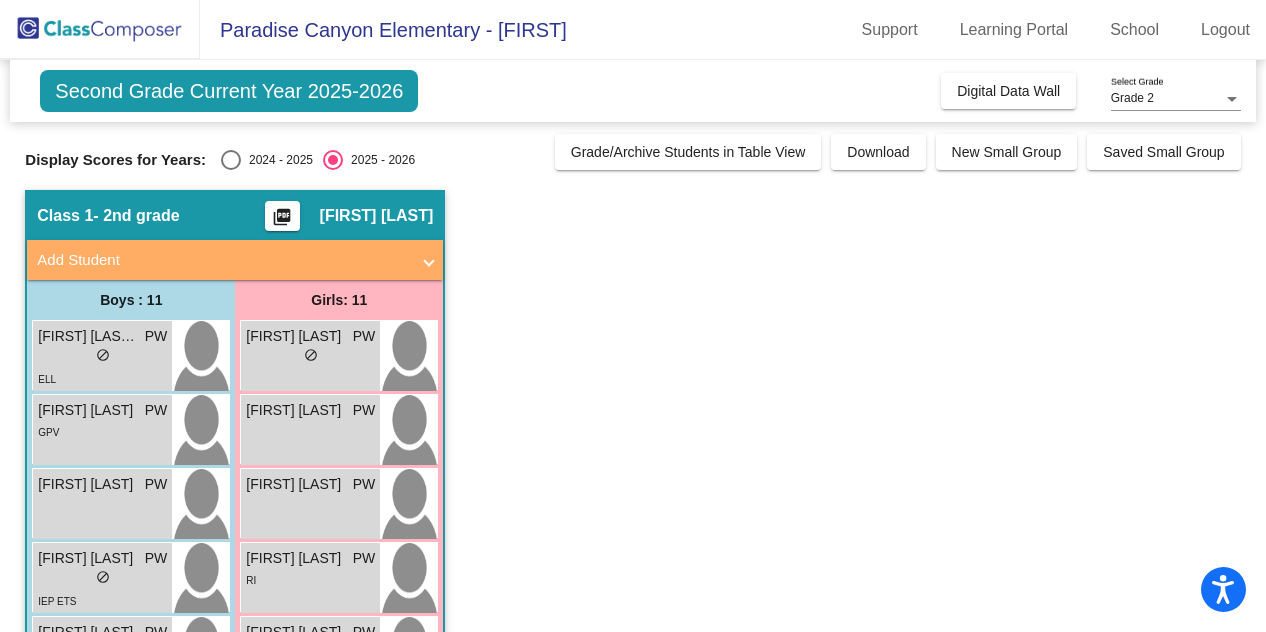 click on "lock do_not_disturb_alt" at bounding box center [102, 357] 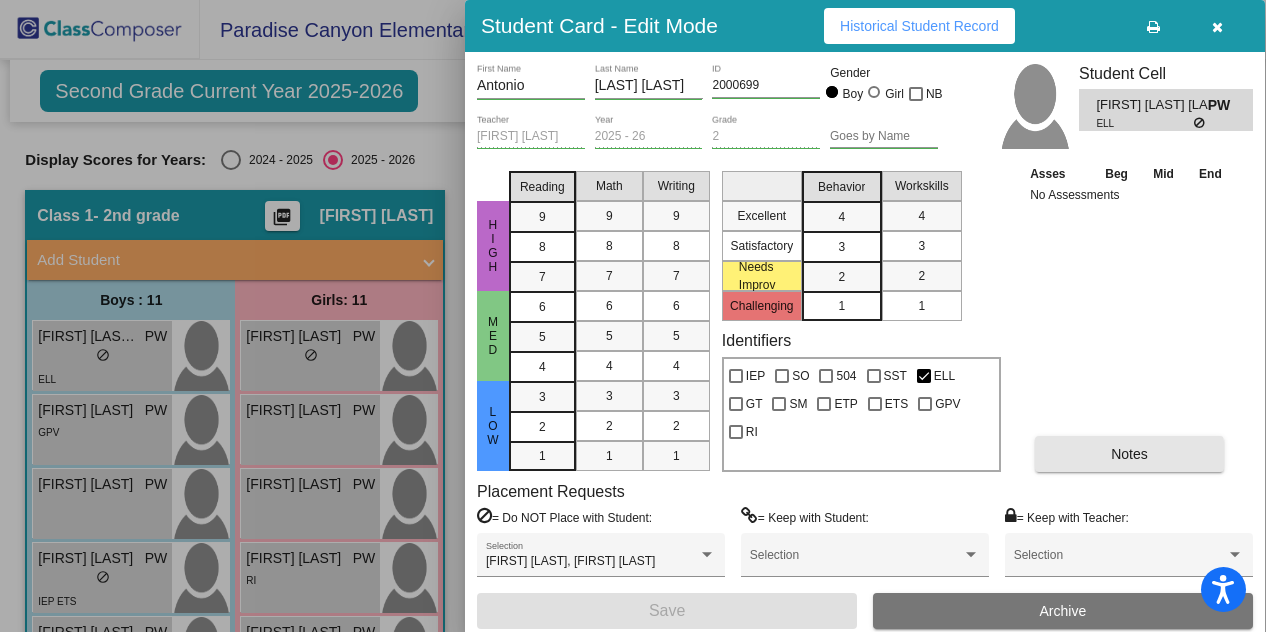 click on "Notes" at bounding box center [1129, 454] 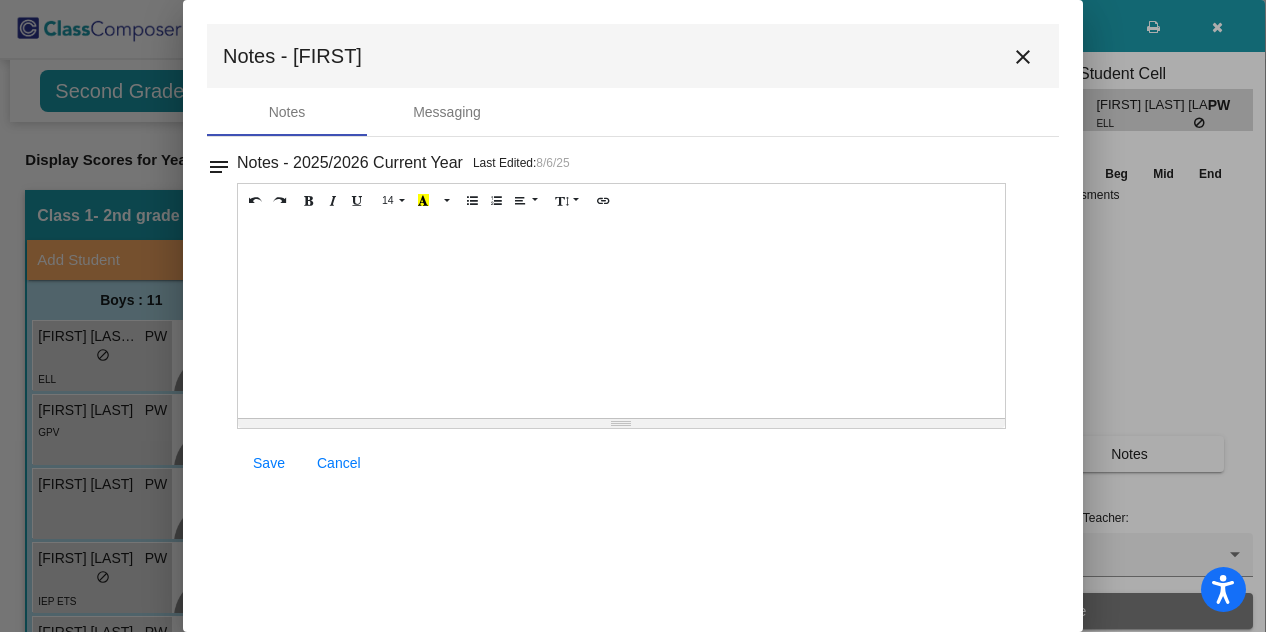 click on "close" at bounding box center (1023, 57) 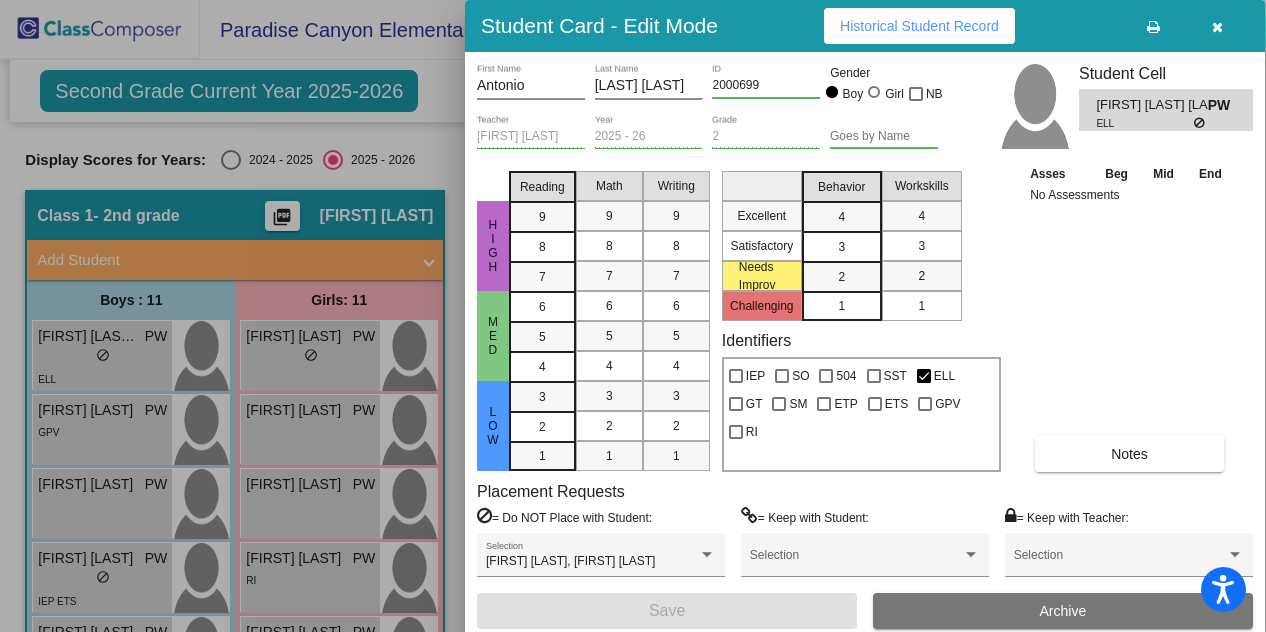 click at bounding box center (633, 316) 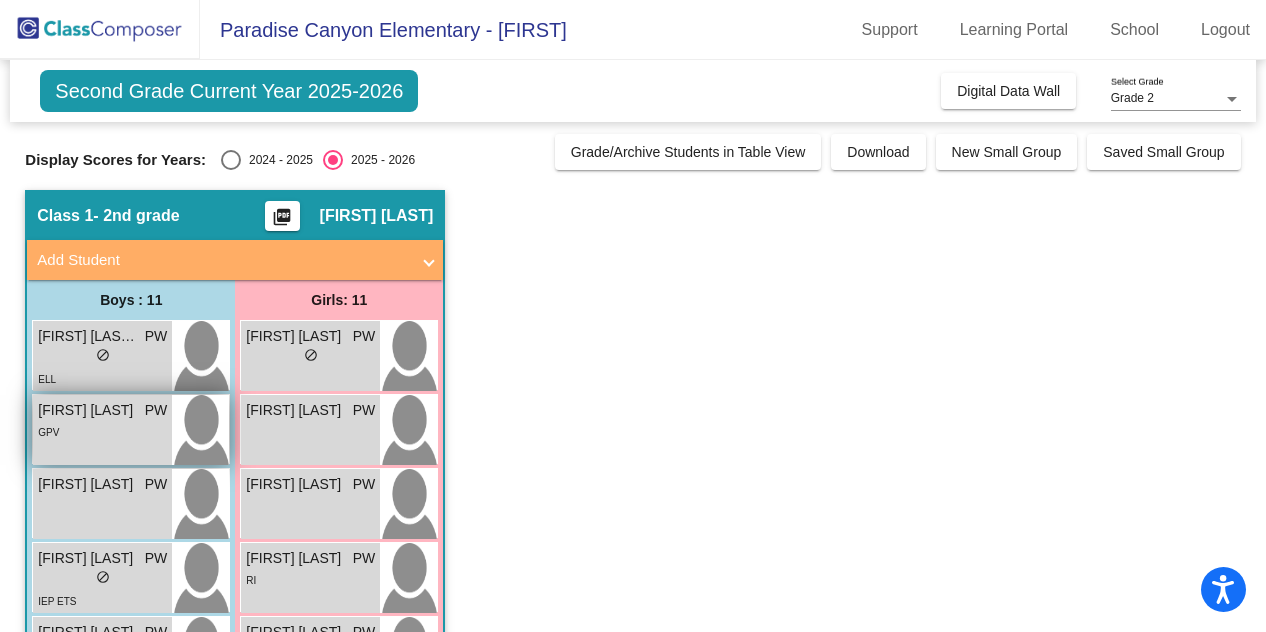 click on "GPV" at bounding box center [102, 431] 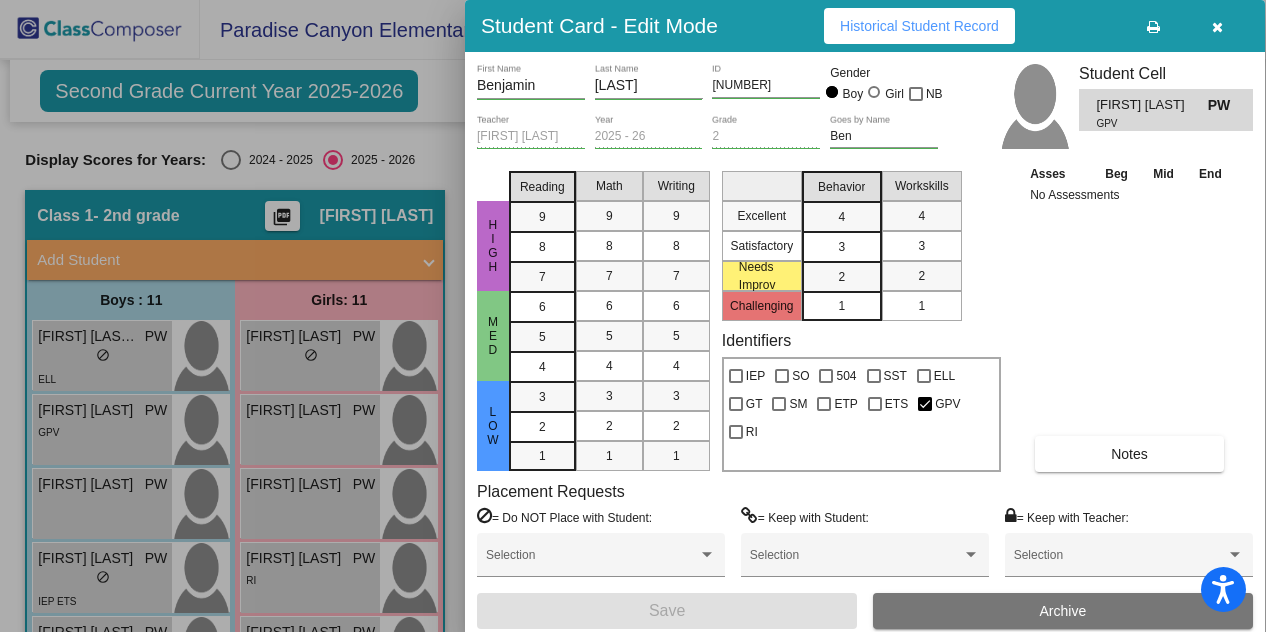 click at bounding box center (633, 316) 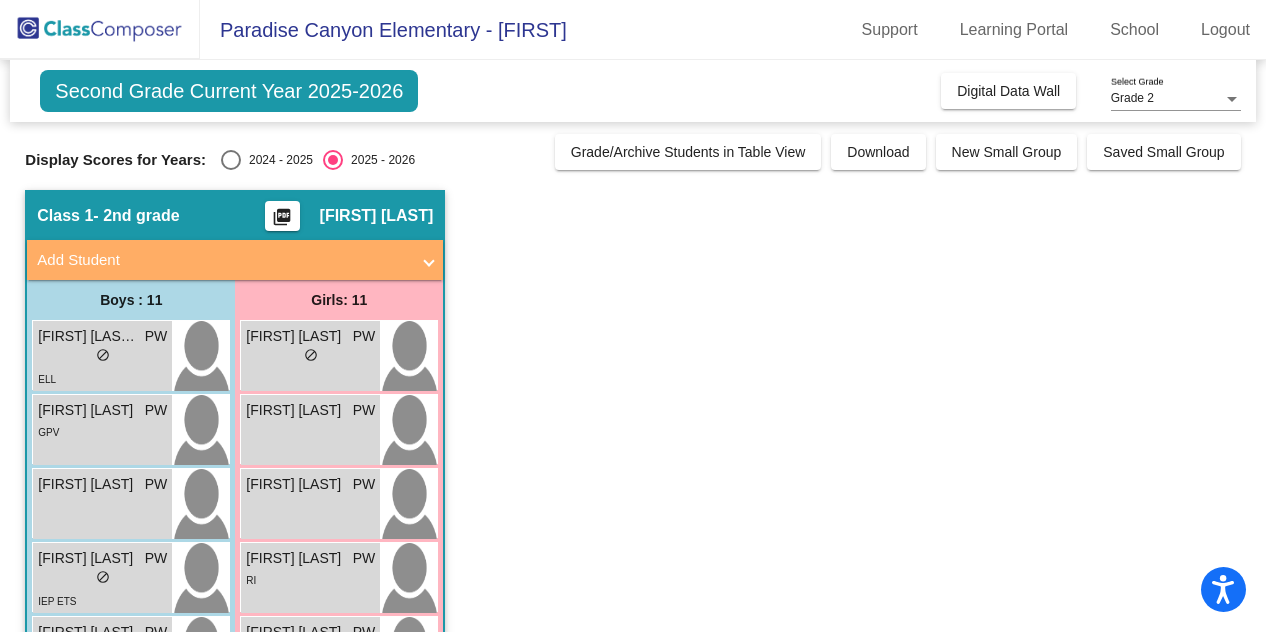 click on "Dara Sohrab PW lock do_not_disturb_alt" at bounding box center [102, 504] 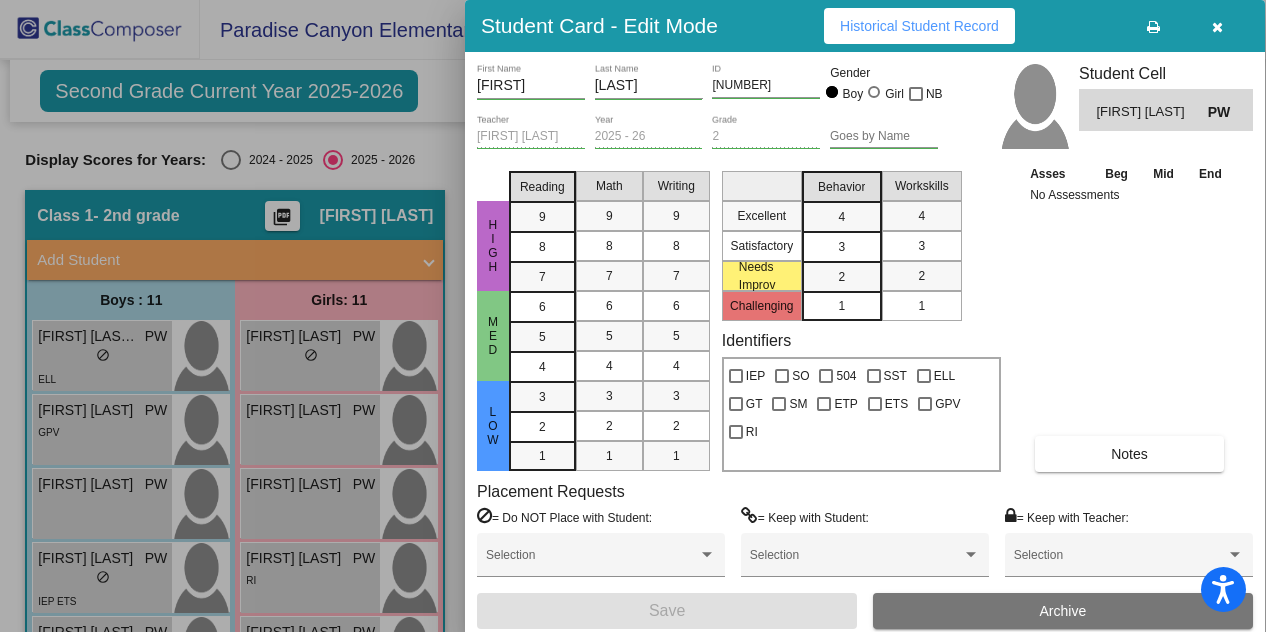 click at bounding box center (633, 316) 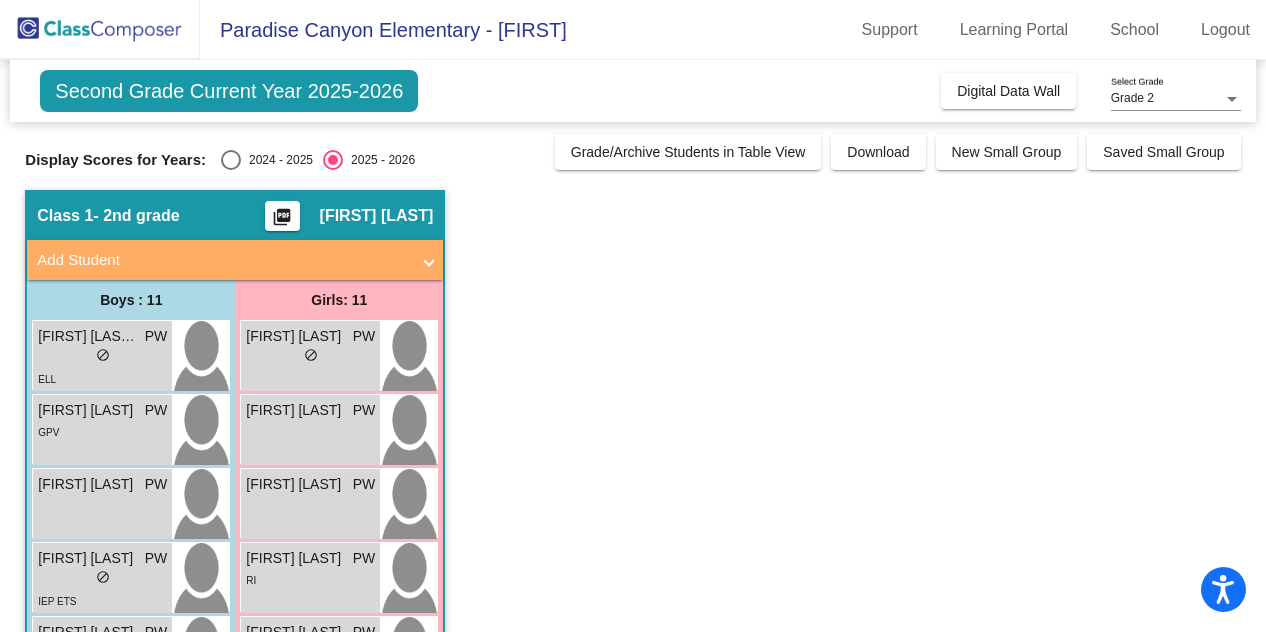 click on "lock do_not_disturb_alt" at bounding box center (103, 579) 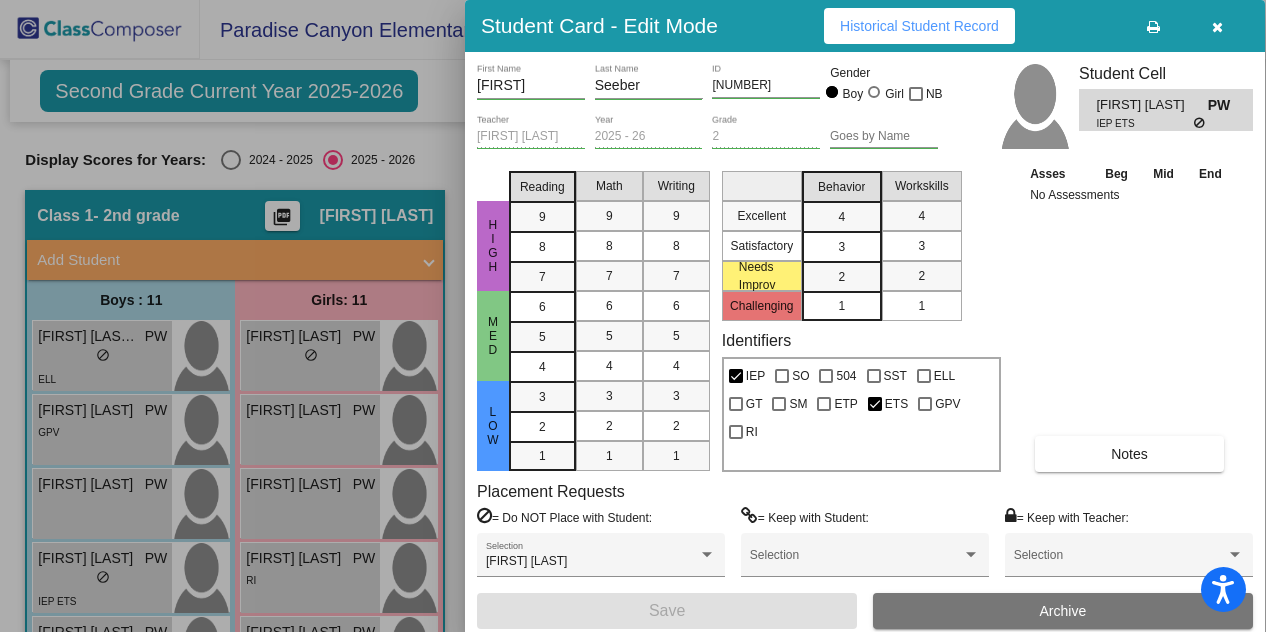 click at bounding box center (633, 316) 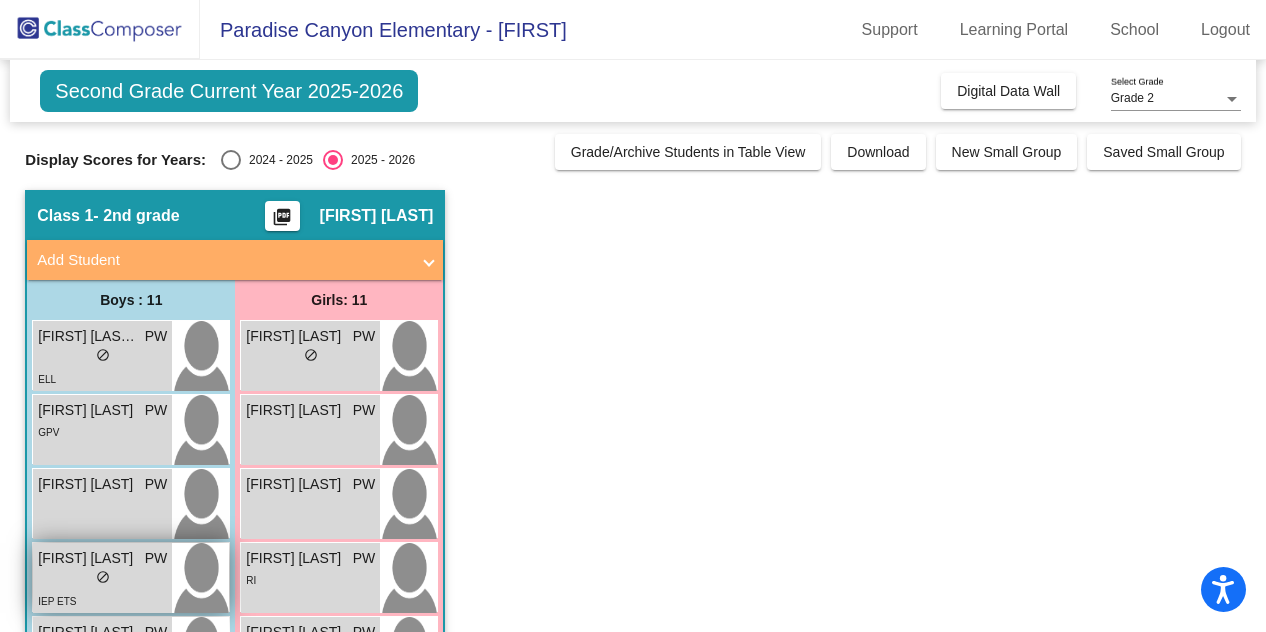 scroll, scrollTop: 300, scrollLeft: 0, axis: vertical 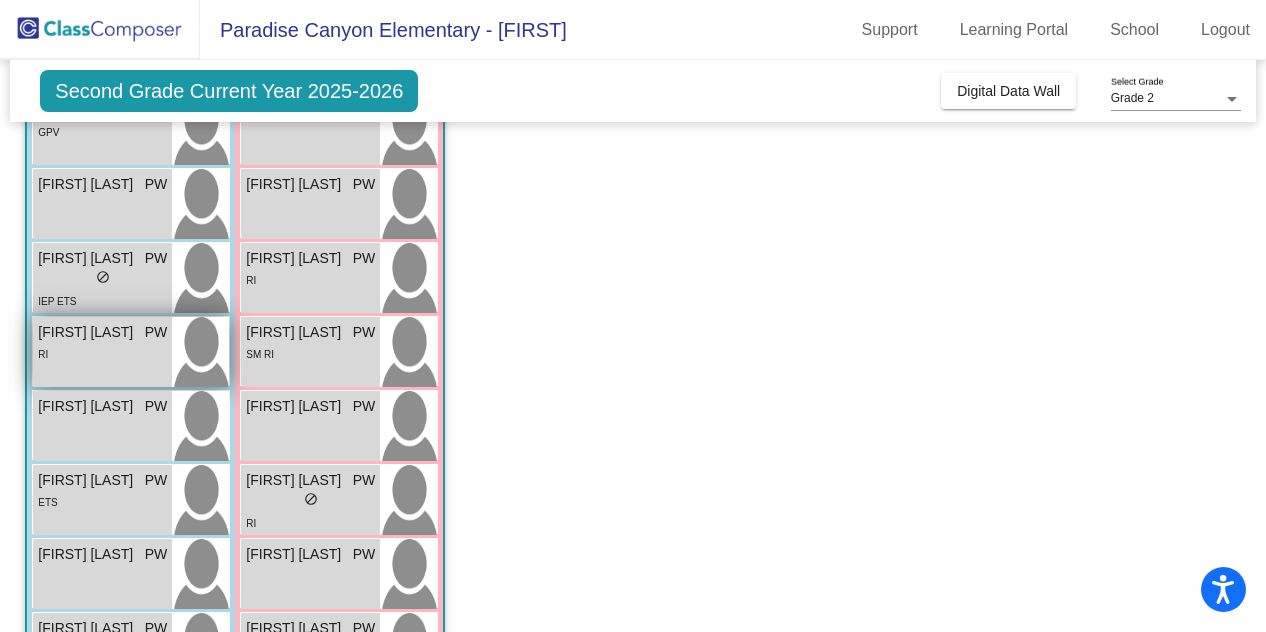 click on "Jonathan Kim PW lock do_not_disturb_alt RI" at bounding box center (102, 352) 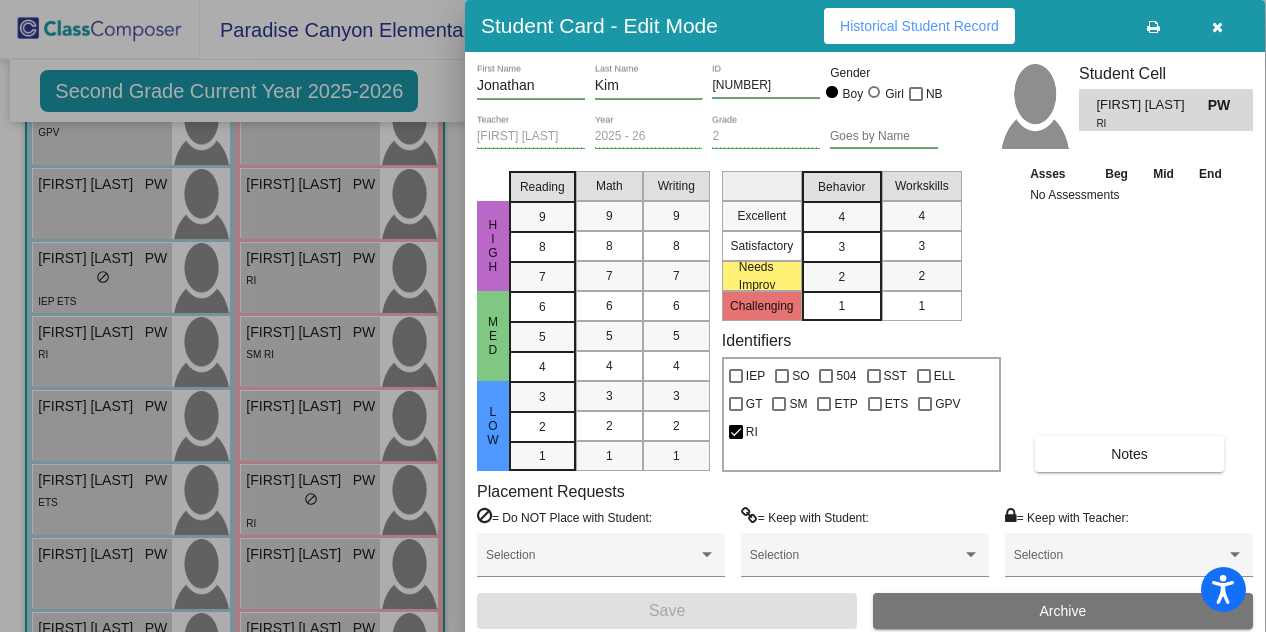 click at bounding box center [633, 316] 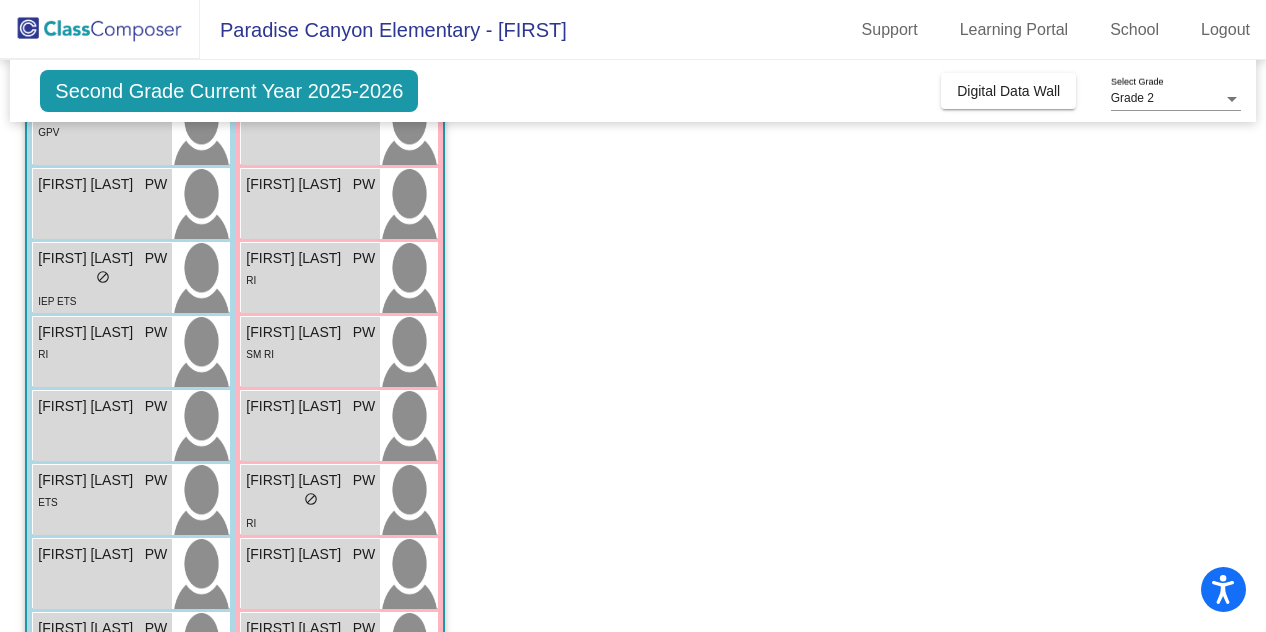 click on "Jordan Wong PW lock do_not_disturb_alt" at bounding box center [102, 426] 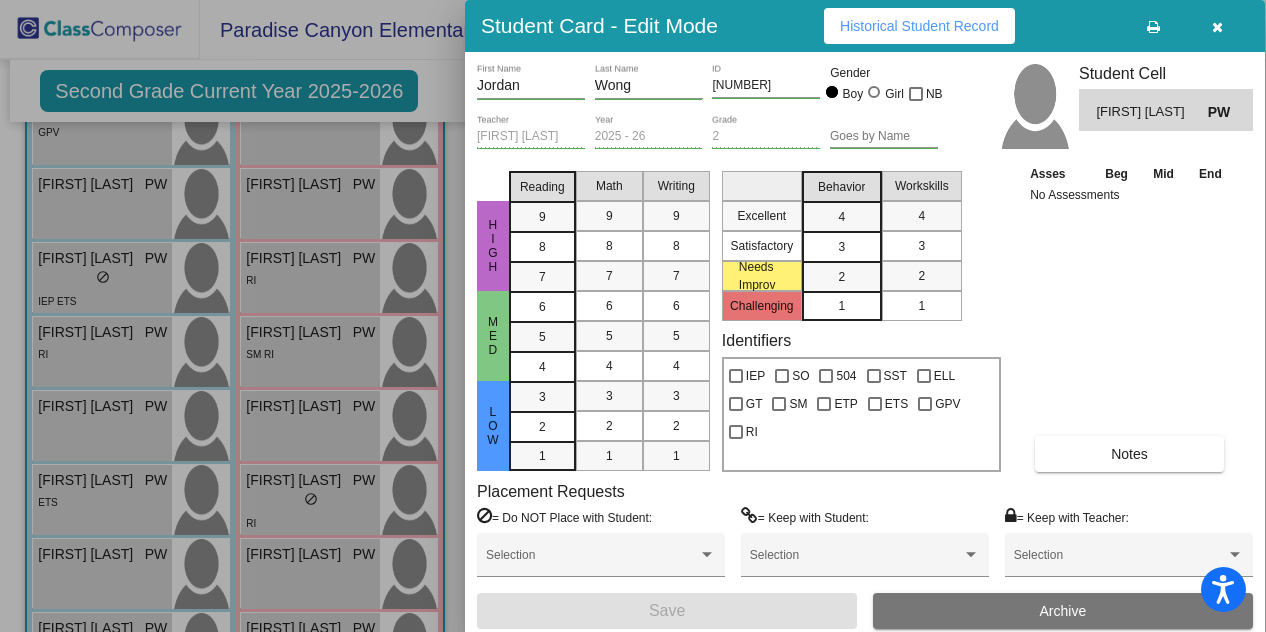 click at bounding box center (633, 316) 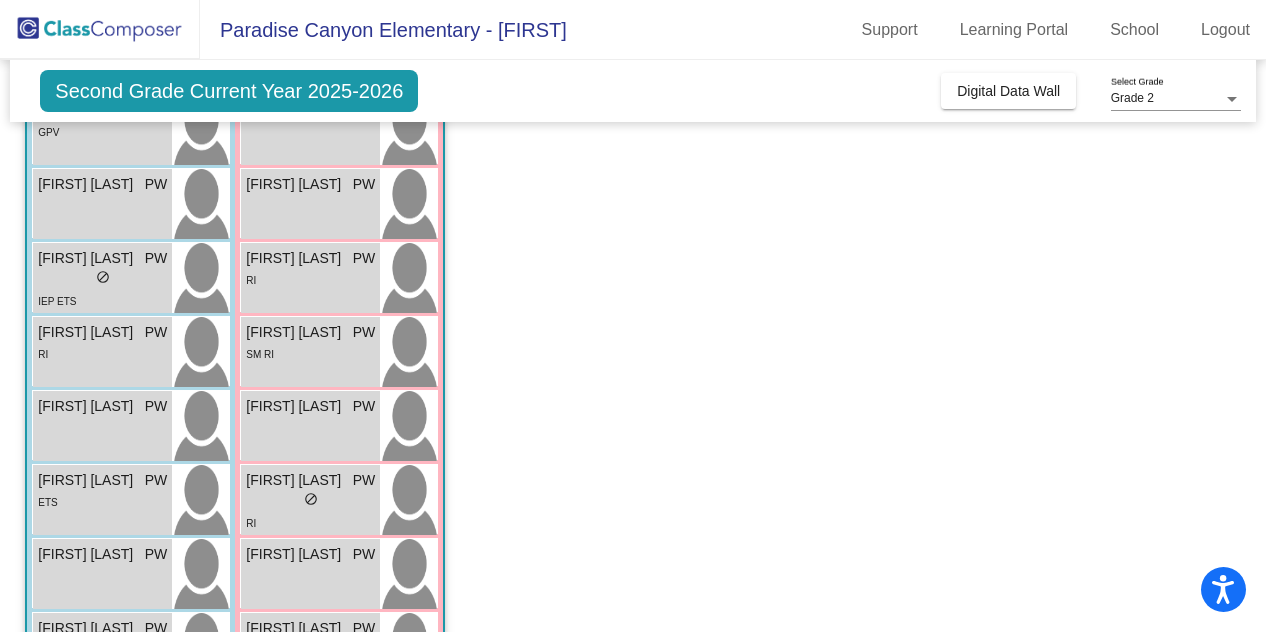 click on "ETS" at bounding box center [102, 501] 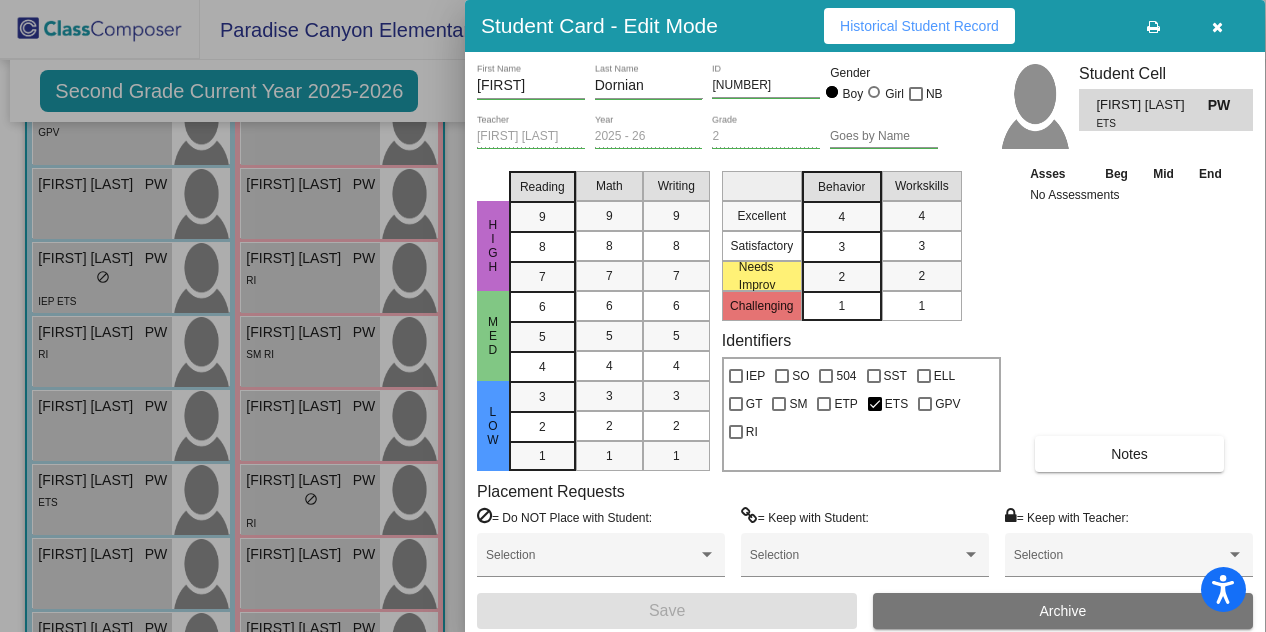 click at bounding box center (633, 316) 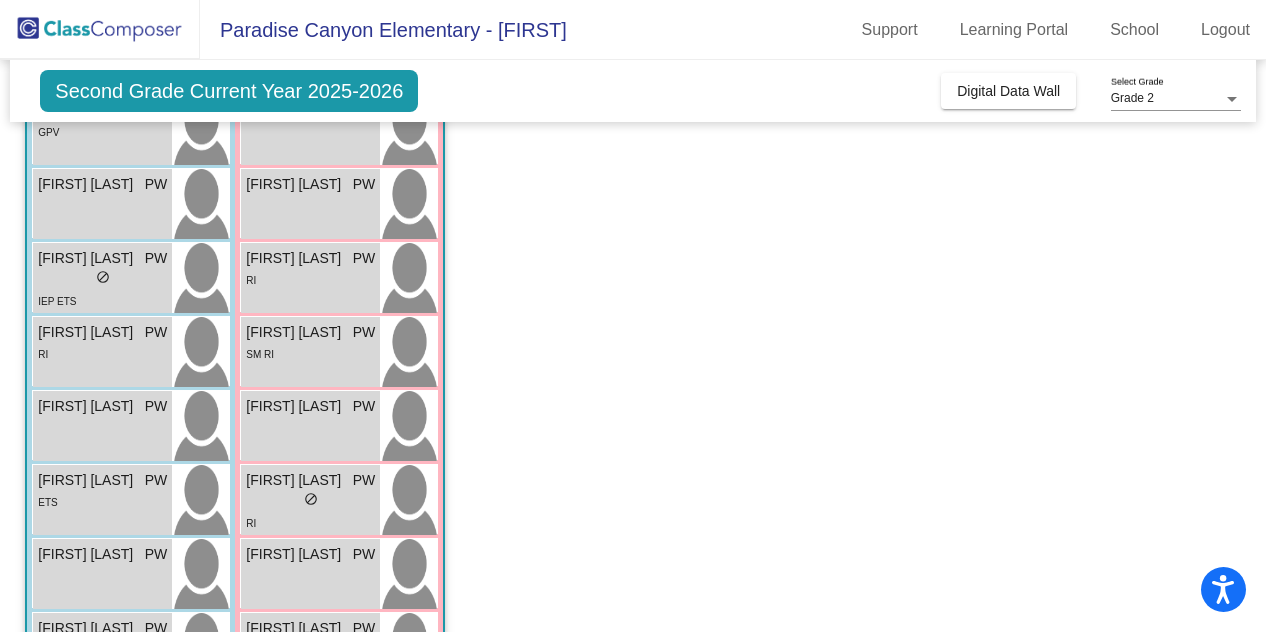 scroll, scrollTop: 0, scrollLeft: 0, axis: both 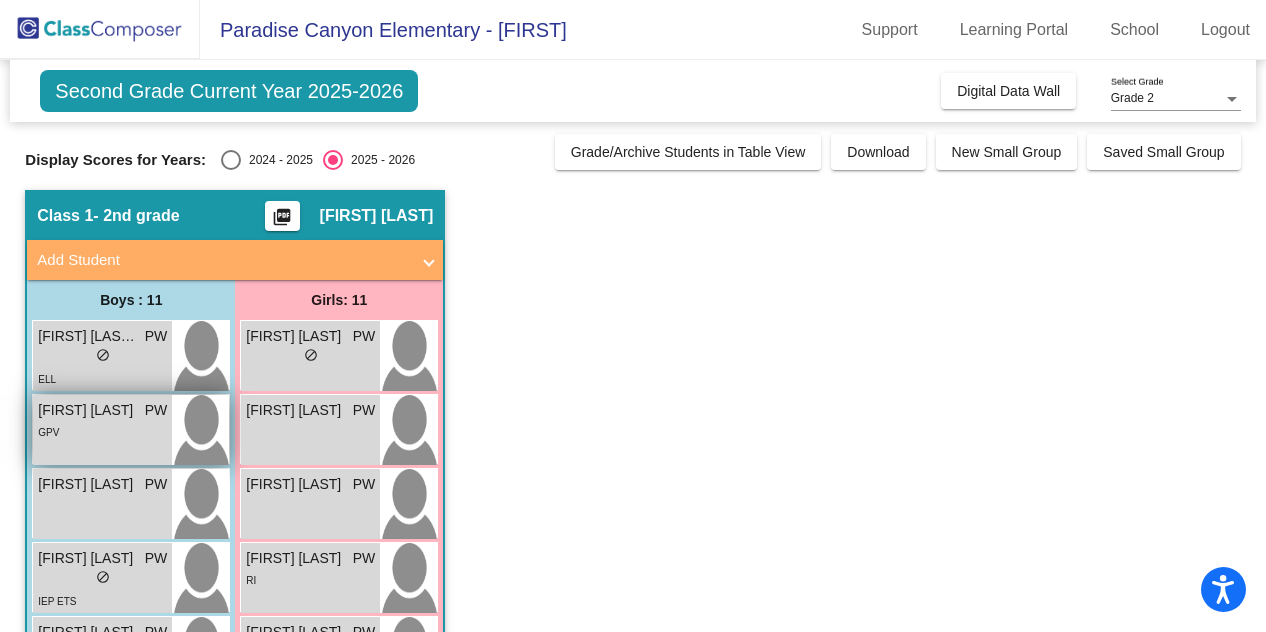 click on "Benjamin Lugo PW lock do_not_disturb_alt GPV" at bounding box center [102, 430] 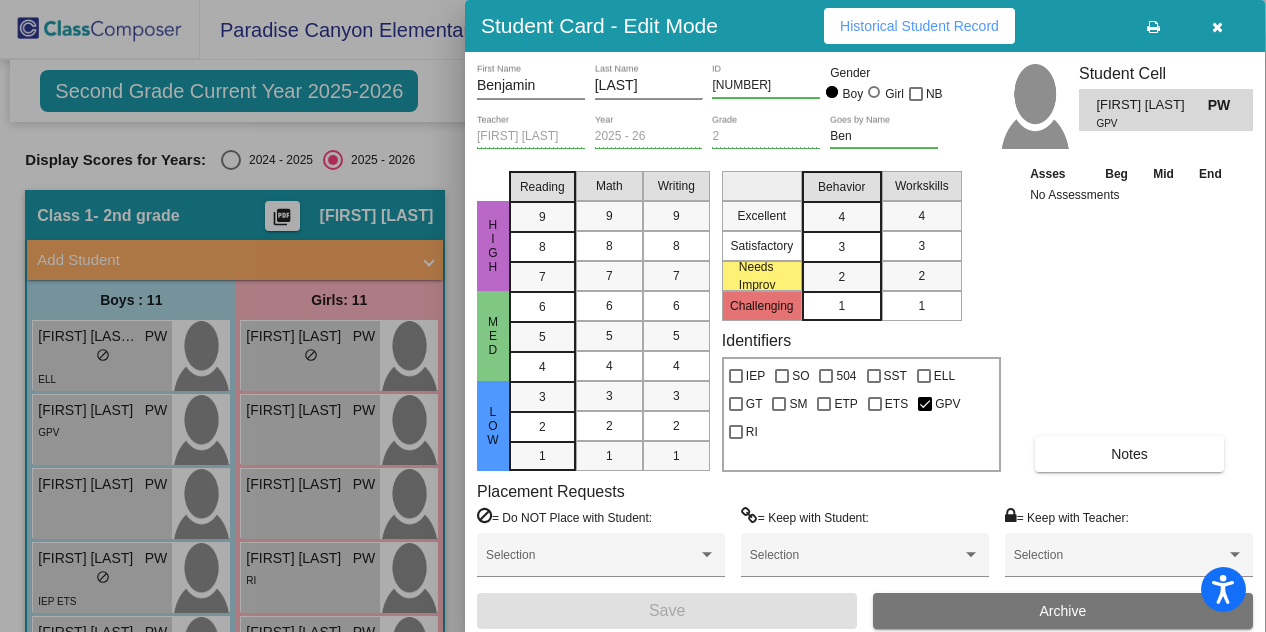 click on "Notes" at bounding box center (1129, 454) 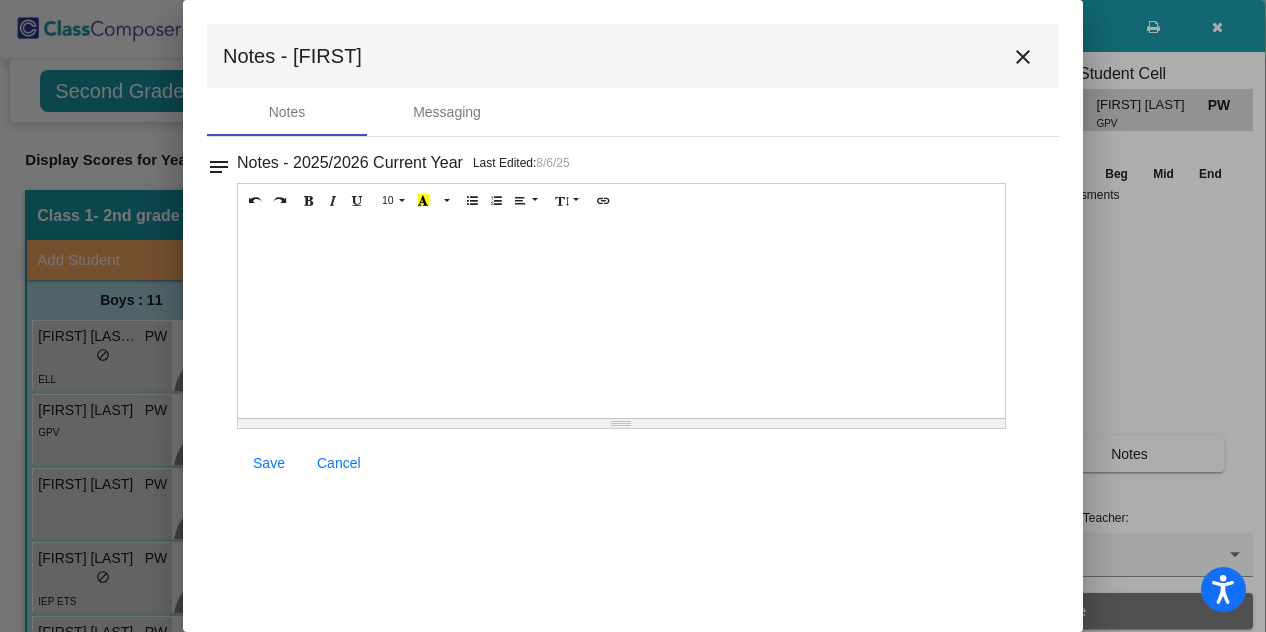 click on "close" at bounding box center [1023, 57] 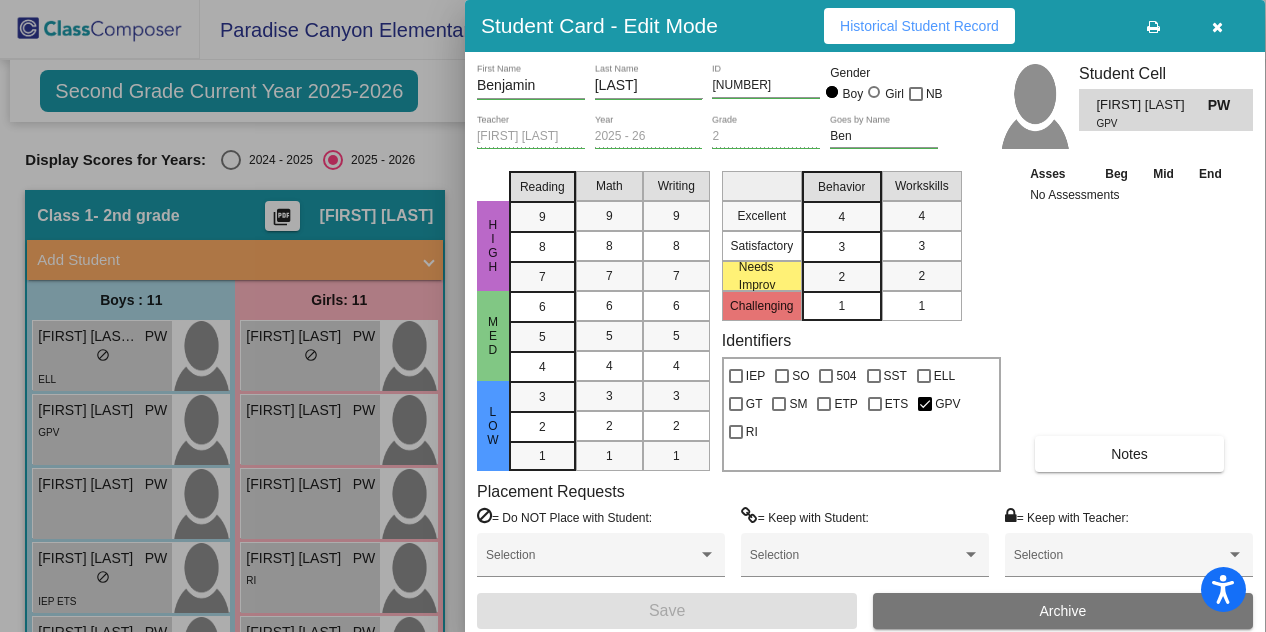 click at bounding box center [633, 316] 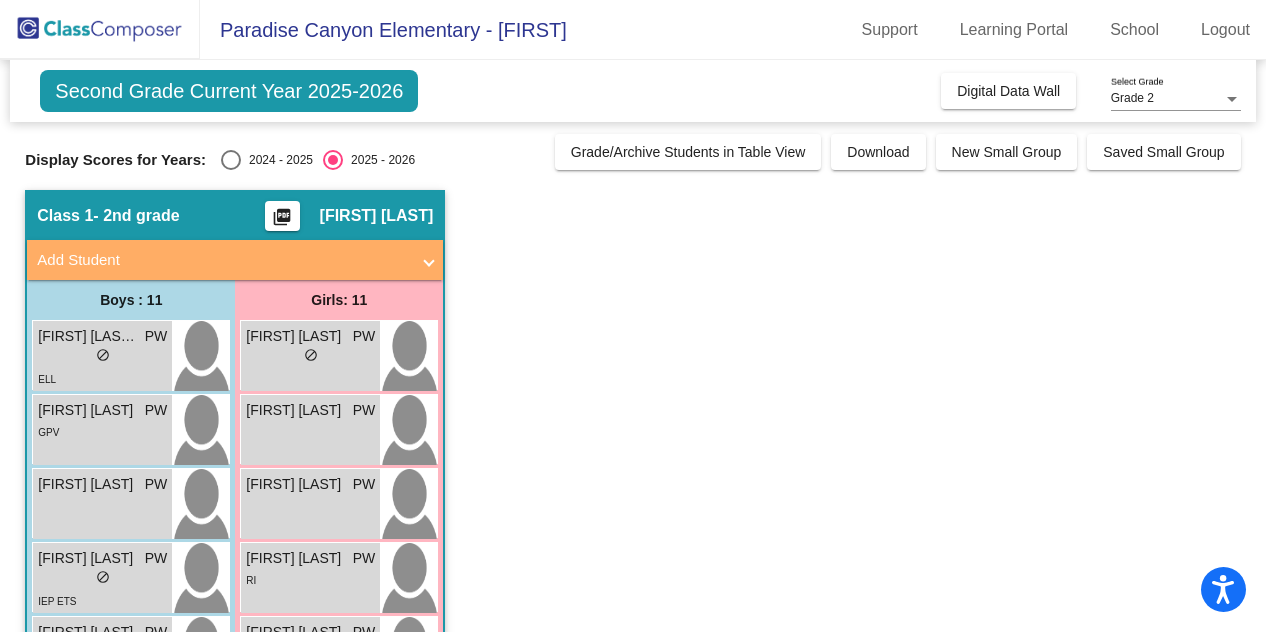 click on "Dara Sohrab PW lock do_not_disturb_alt" at bounding box center (102, 504) 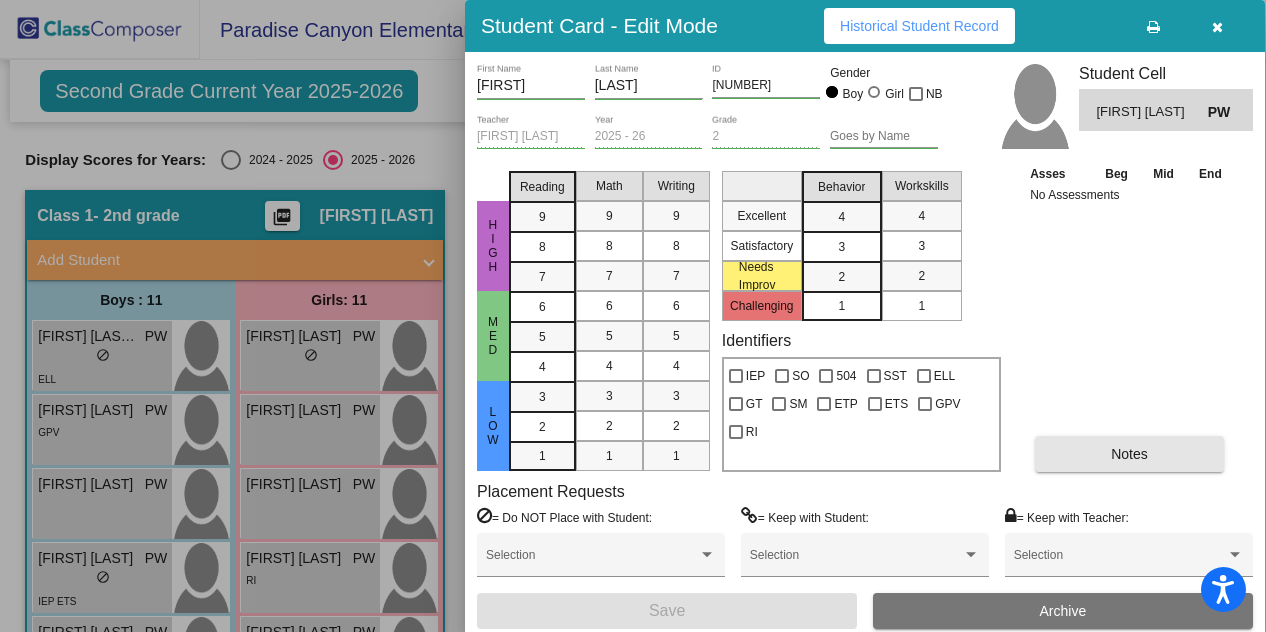 click on "Notes" at bounding box center (1129, 454) 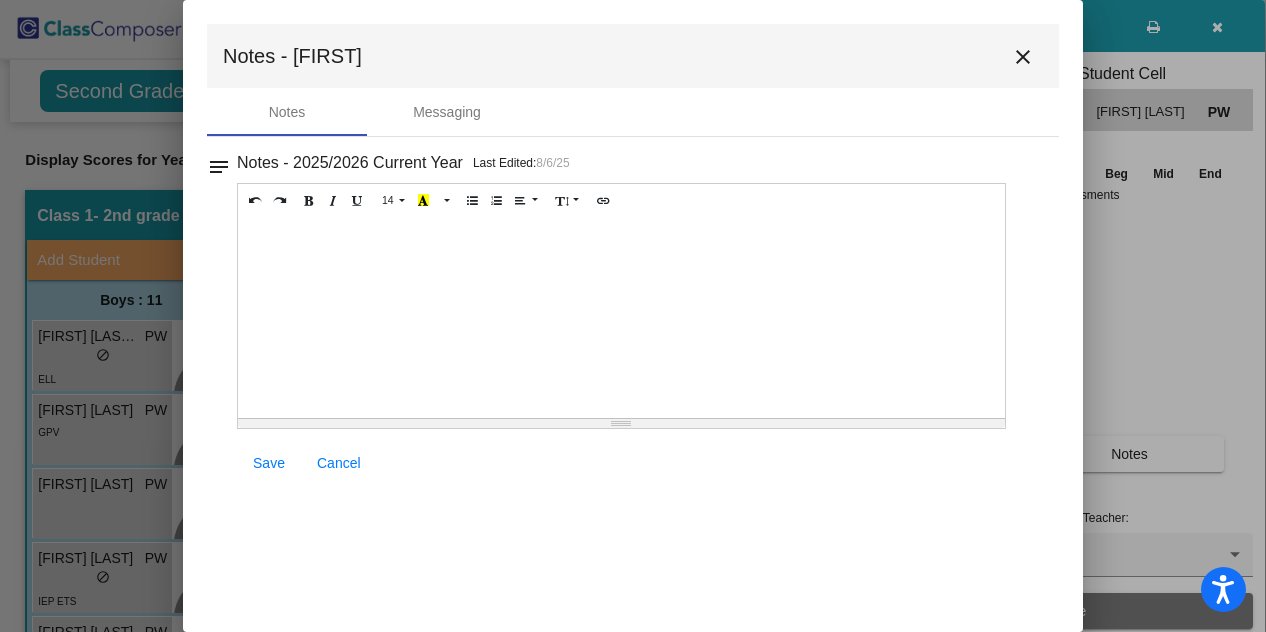 click on "close" at bounding box center (1023, 57) 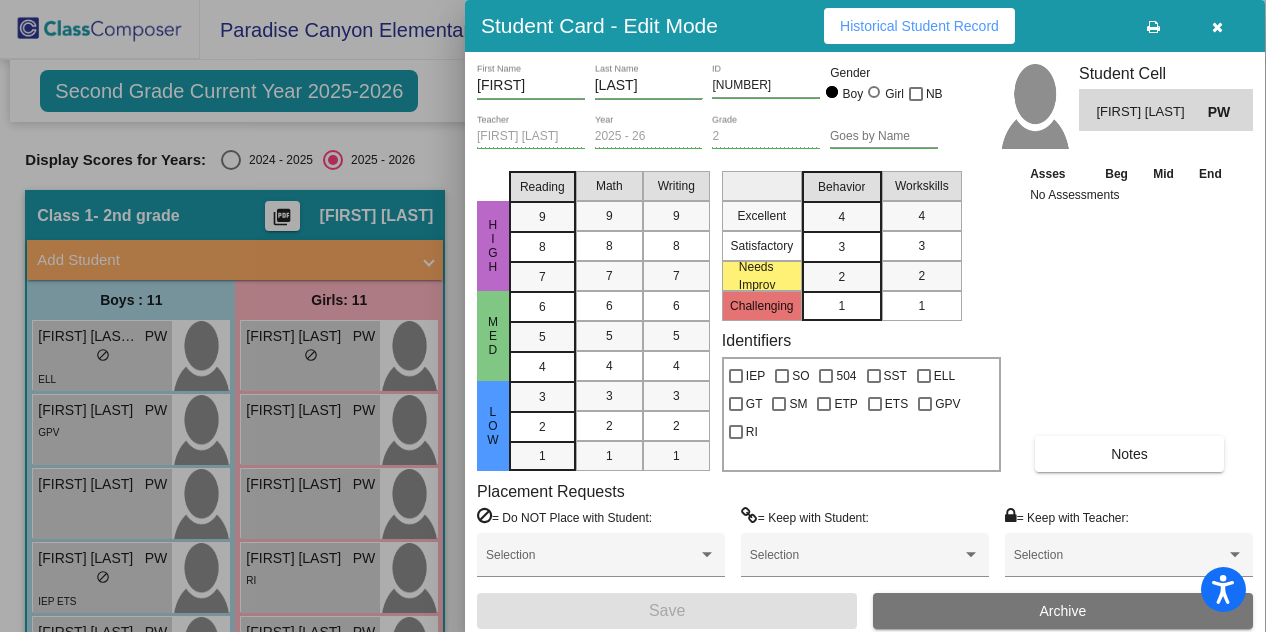 click at bounding box center (633, 316) 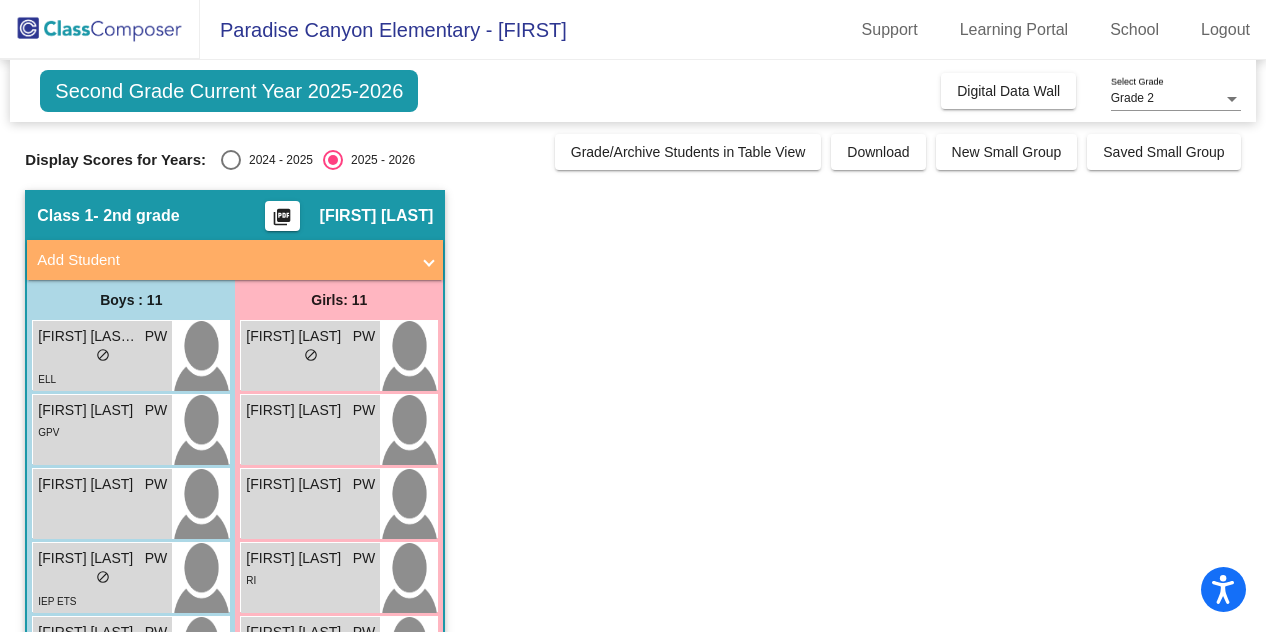 click at bounding box center [231, 160] 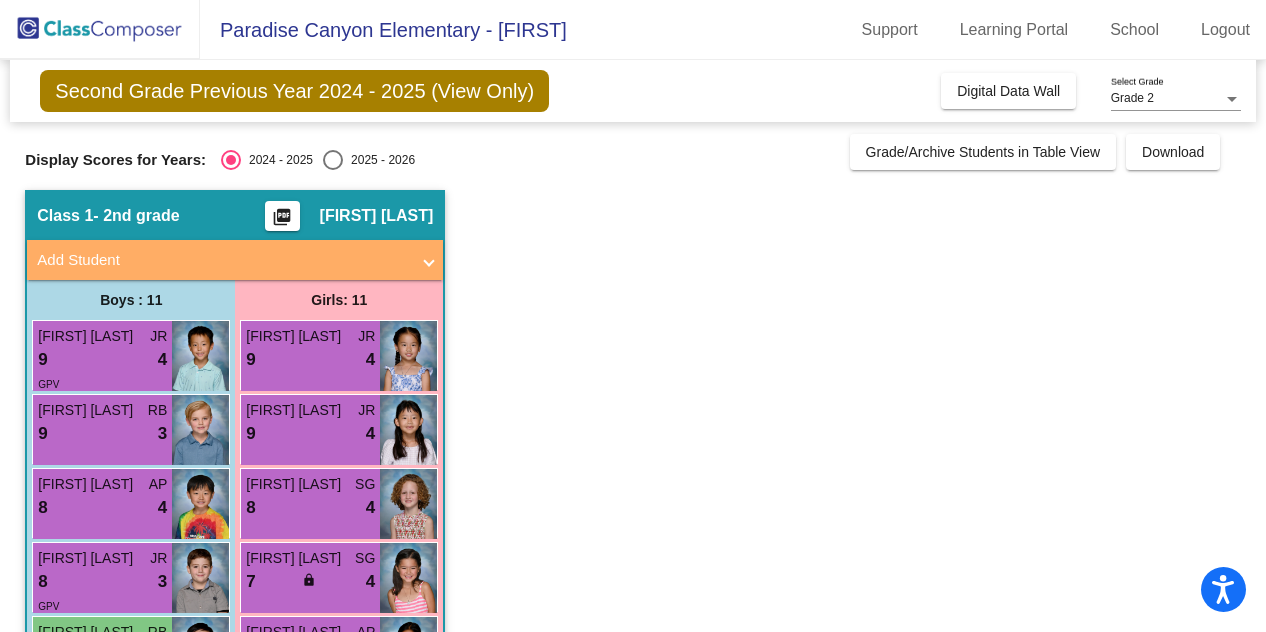 scroll, scrollTop: 100, scrollLeft: 0, axis: vertical 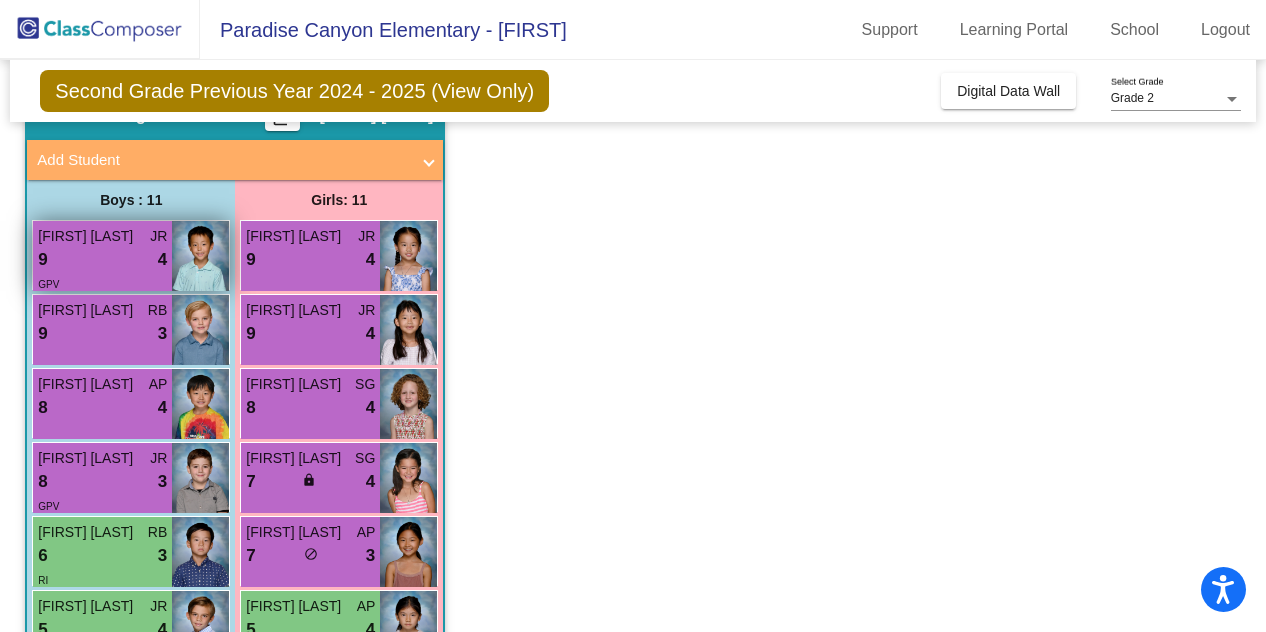 click on "GPV" at bounding box center (102, 283) 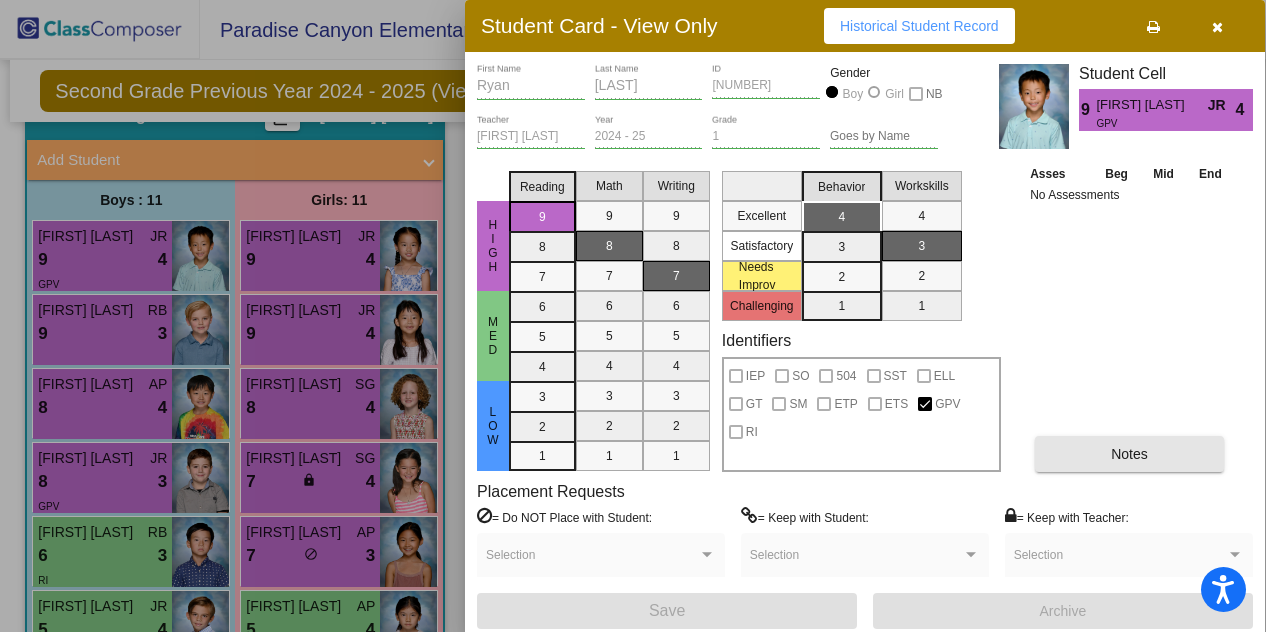 click on "Notes" at bounding box center (1129, 454) 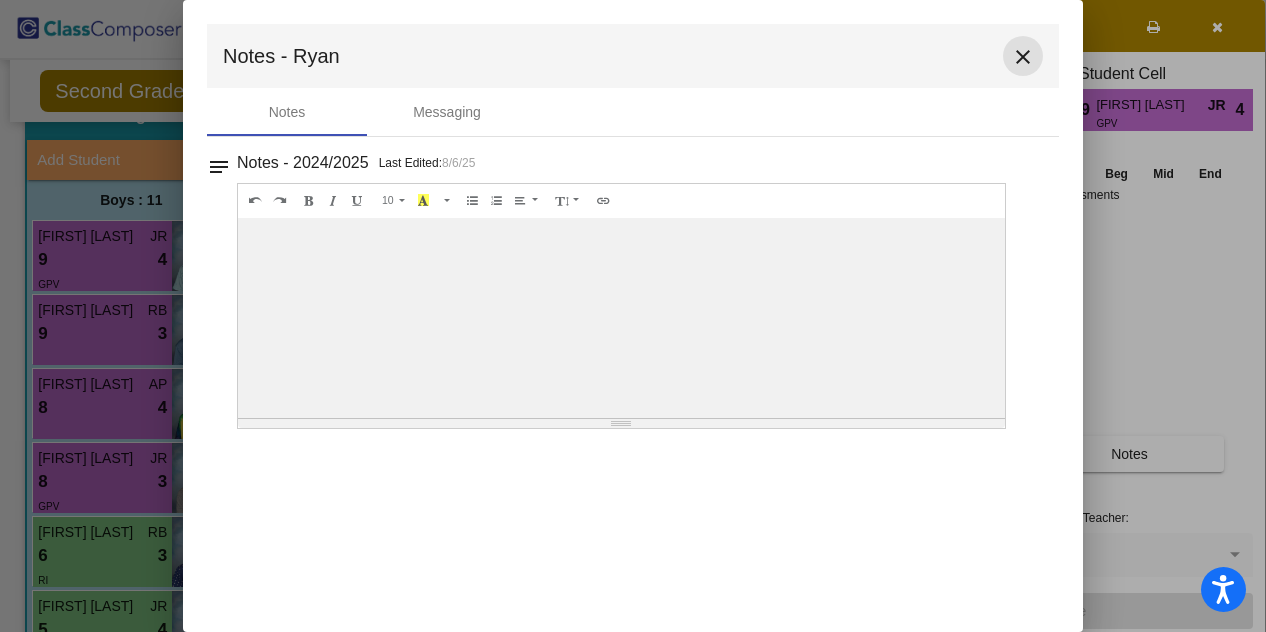 click on "close" at bounding box center (1023, 57) 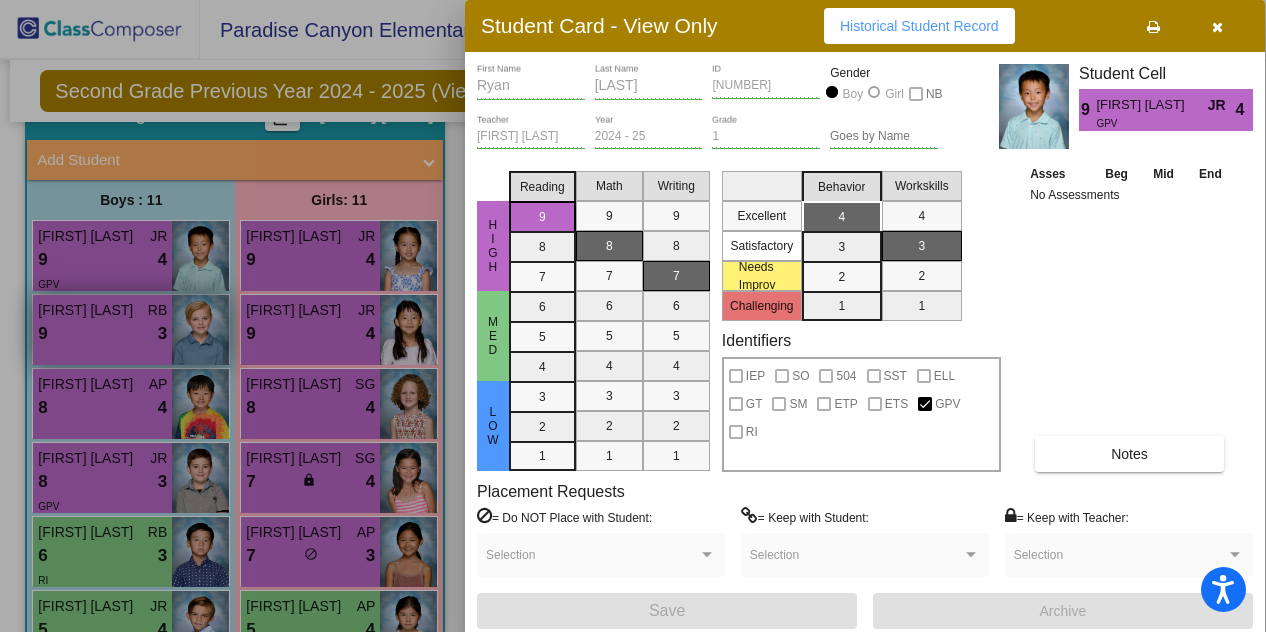 click at bounding box center [633, 316] 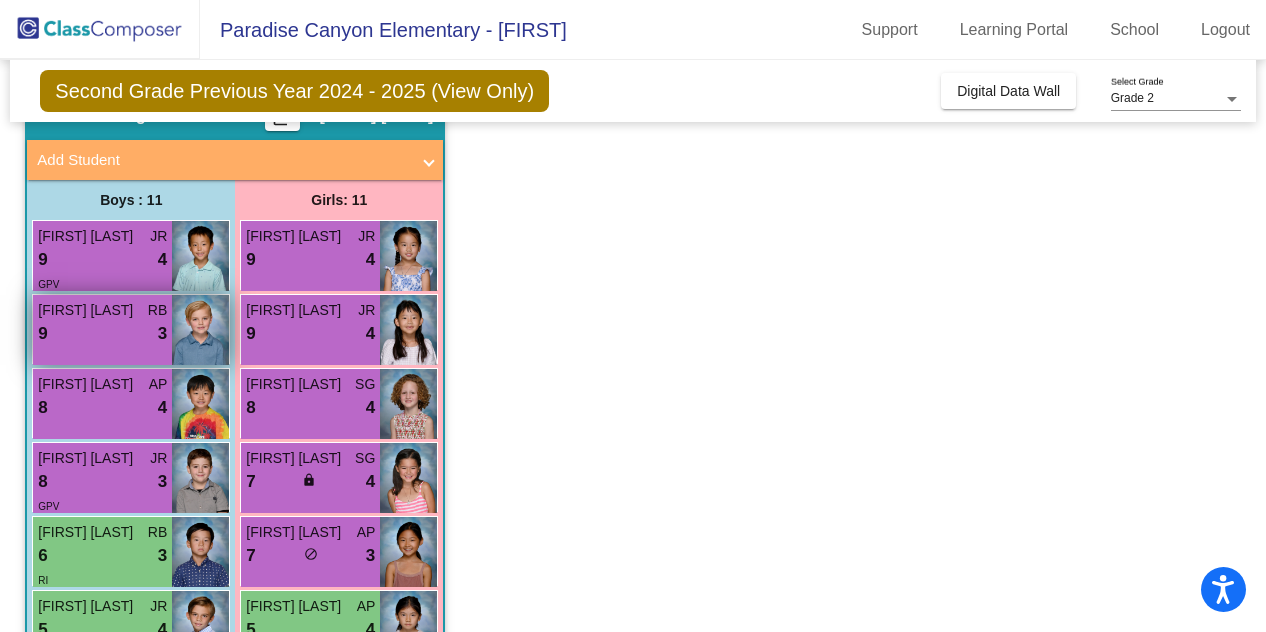 click on "9 lock do_not_disturb_alt 3" at bounding box center [102, 334] 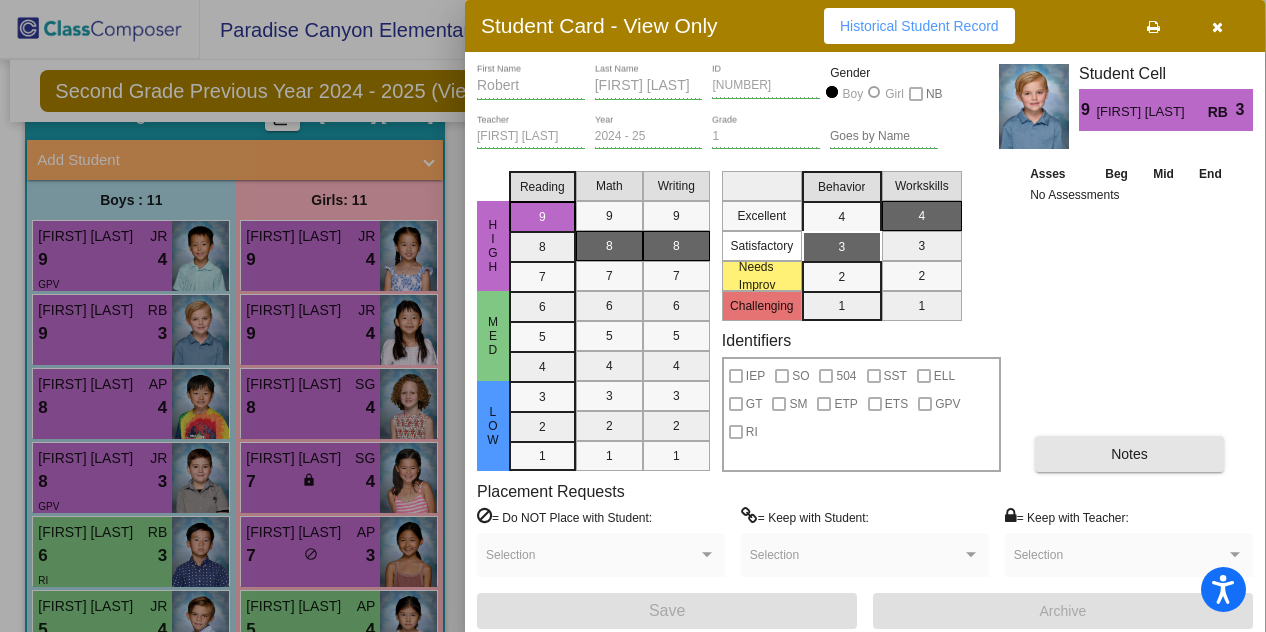click on "Notes" at bounding box center (1129, 454) 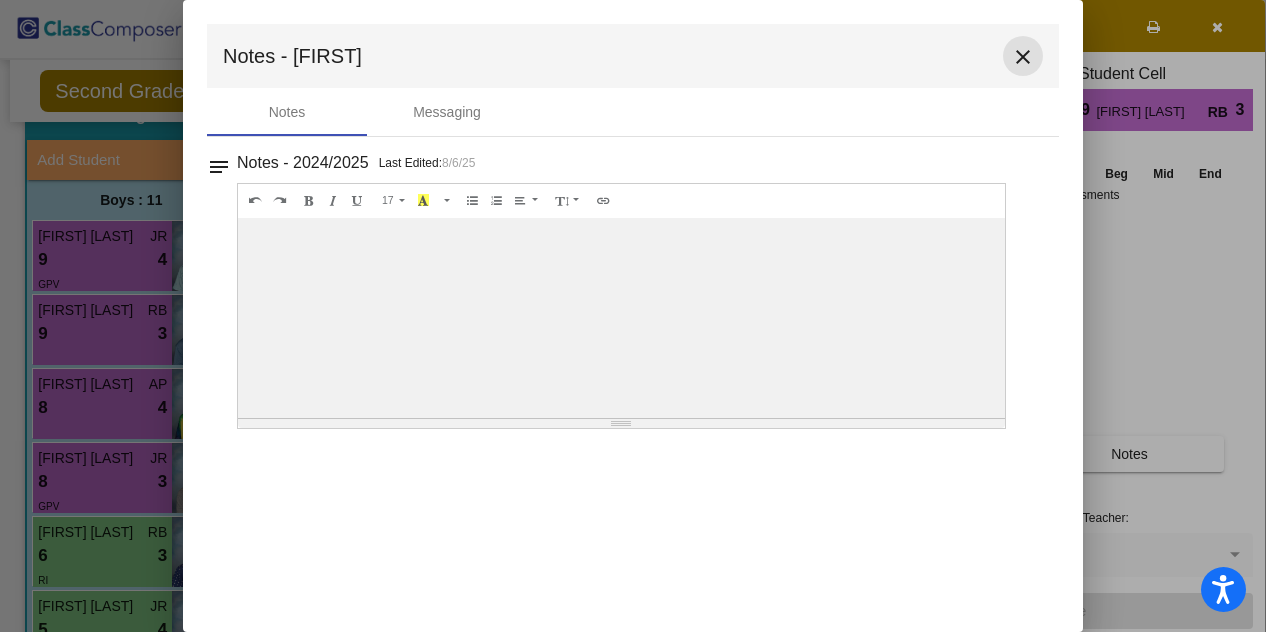 click on "close" at bounding box center (1023, 57) 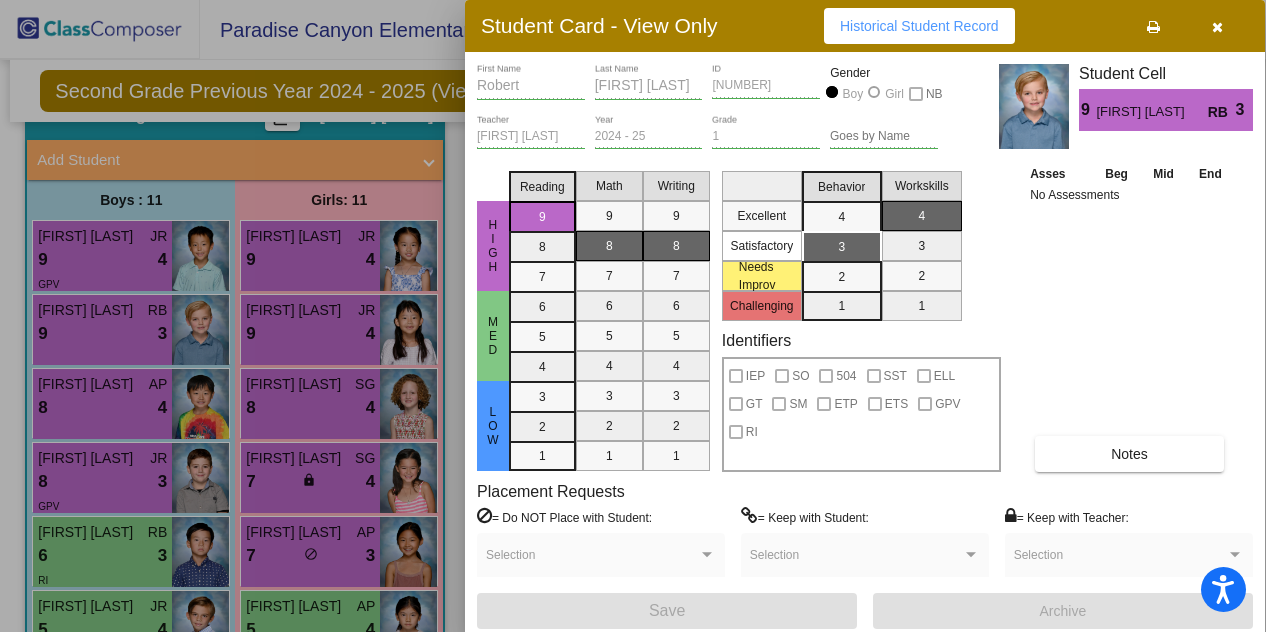 click at bounding box center (633, 316) 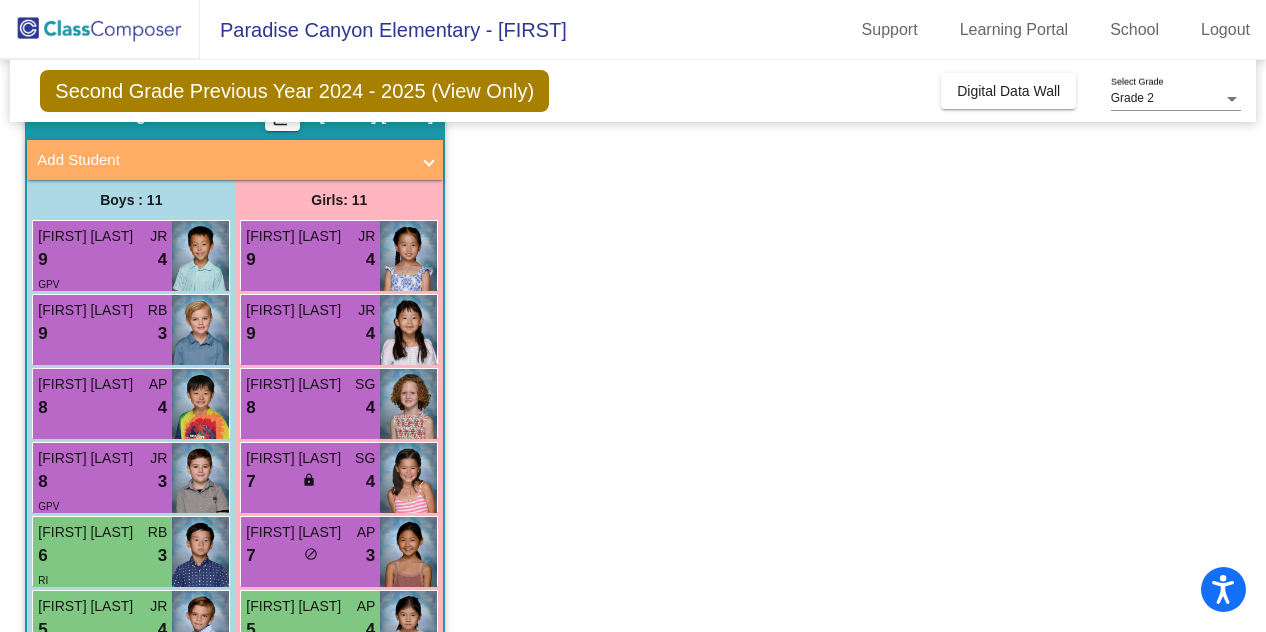 click on "8 lock do_not_disturb_alt 4" at bounding box center [102, 408] 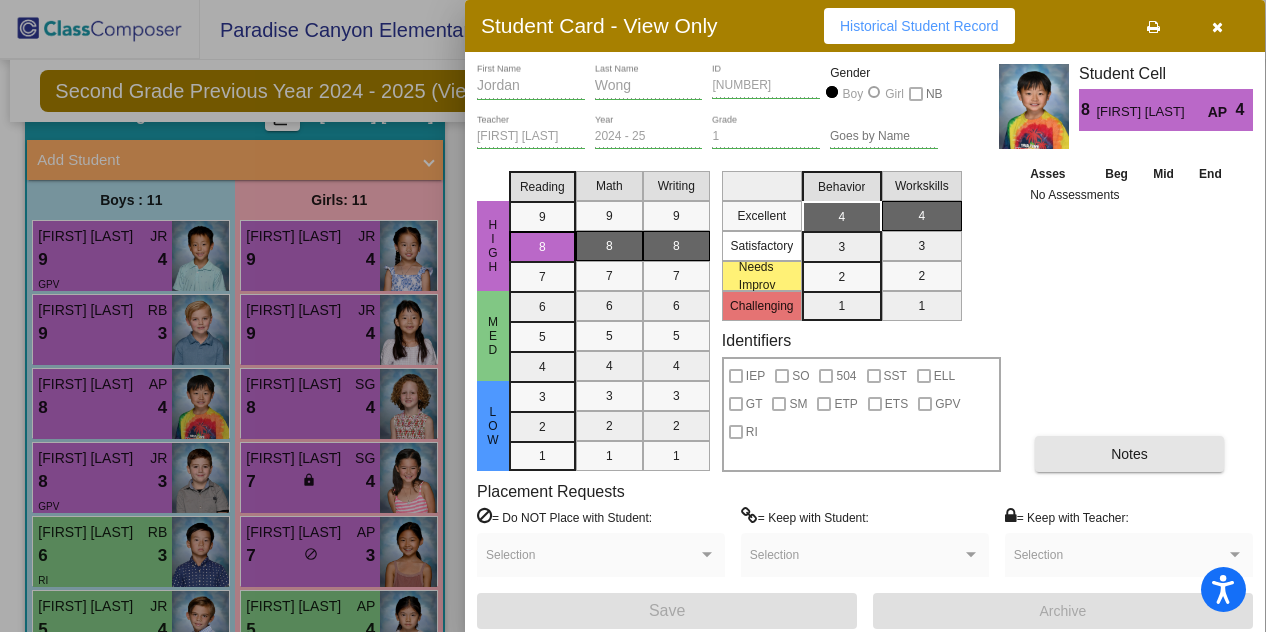 click on "Notes" at bounding box center (1129, 454) 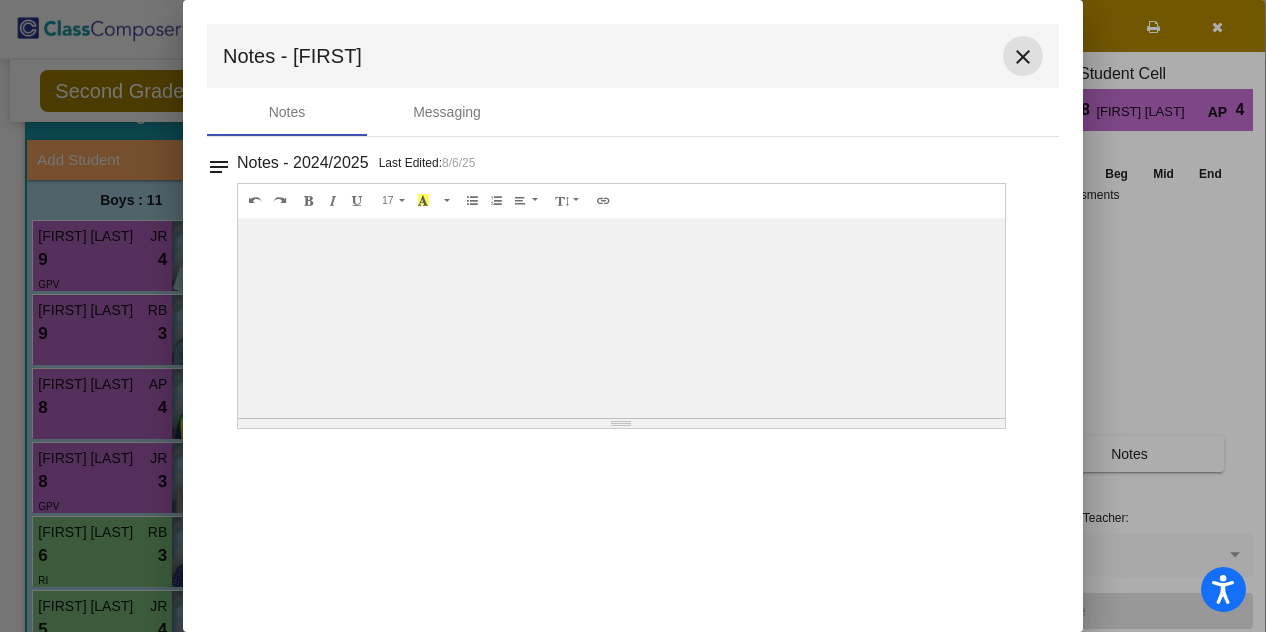 click on "close" at bounding box center [1023, 57] 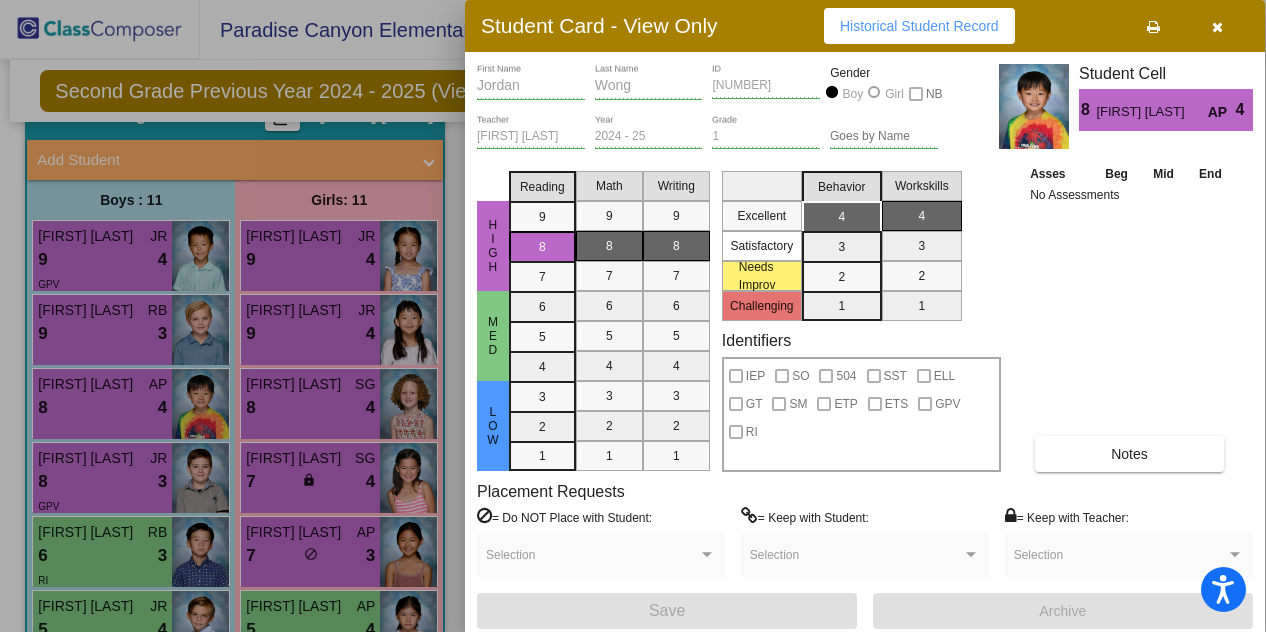 click at bounding box center (633, 316) 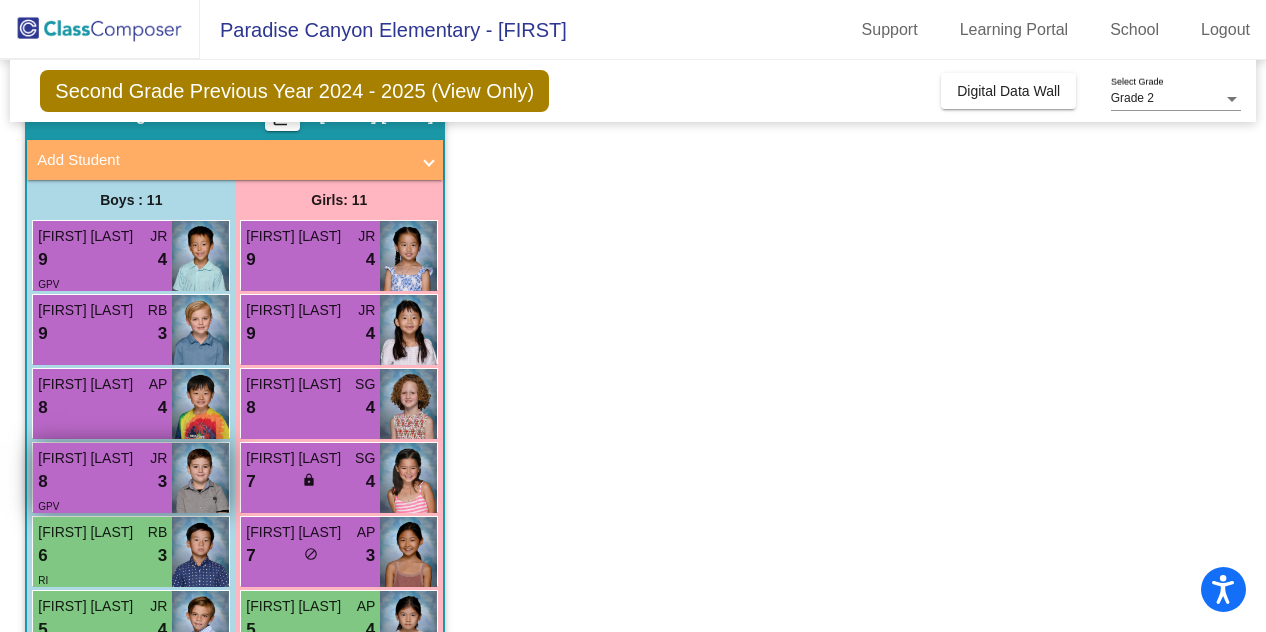 click on "8 lock do_not_disturb_alt 3" at bounding box center (102, 482) 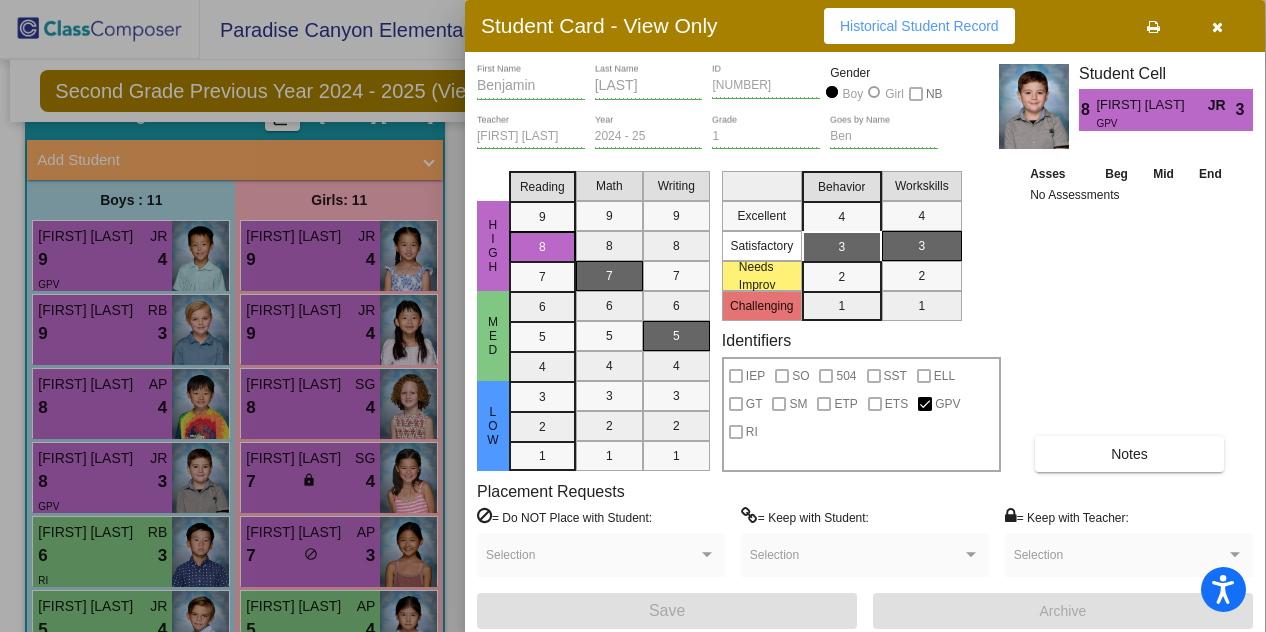 click on "Notes" at bounding box center (1129, 454) 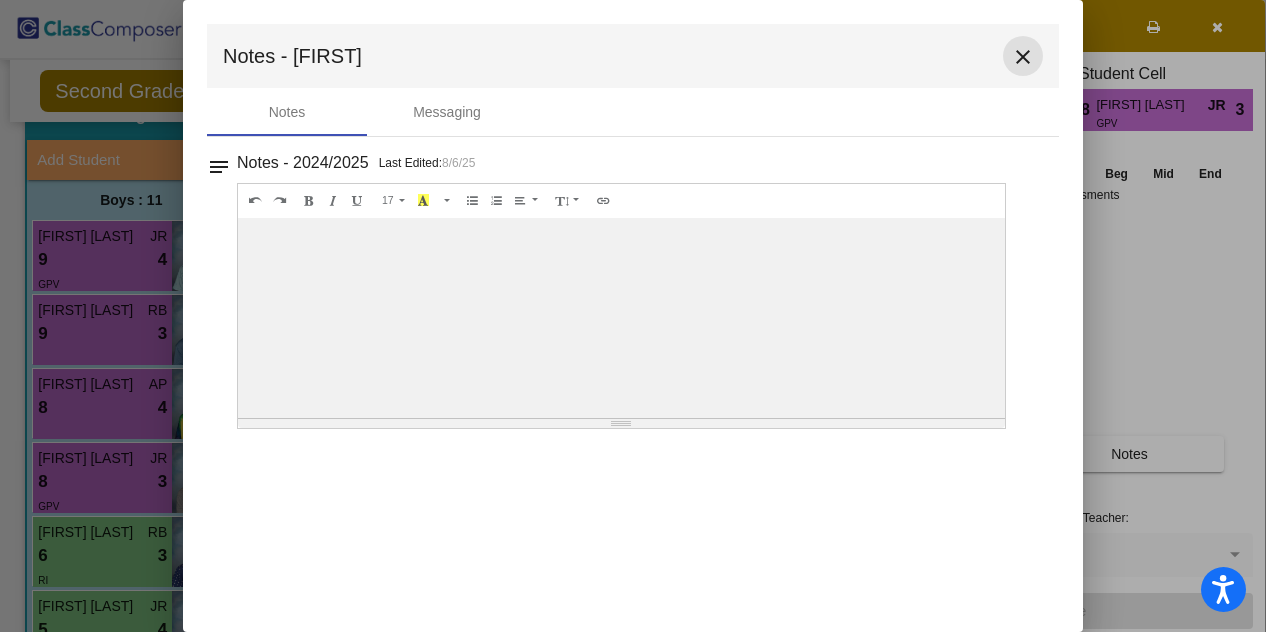 click on "close" at bounding box center (1023, 57) 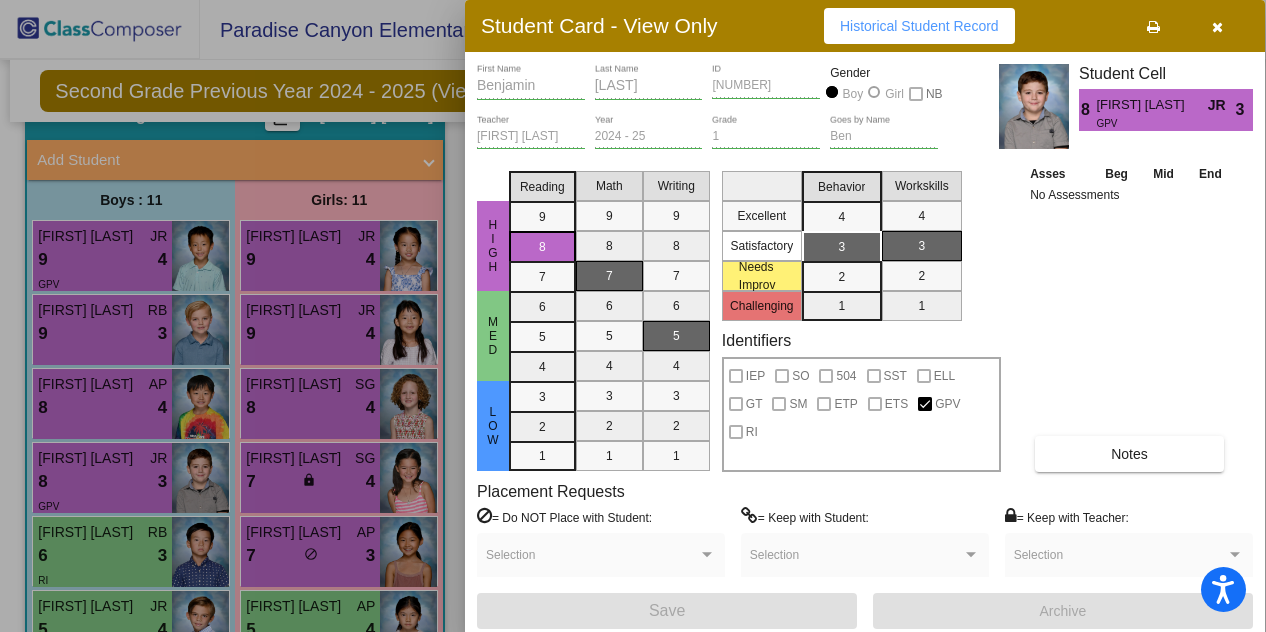 click at bounding box center (633, 316) 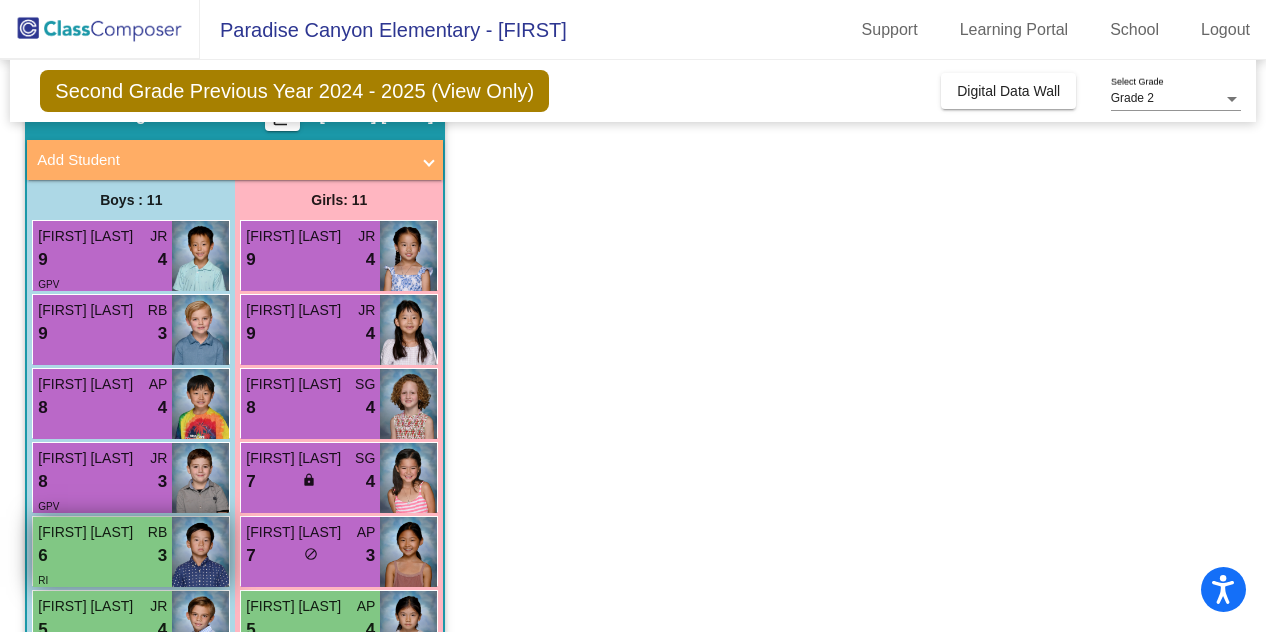 click on "6 lock do_not_disturb_alt 3" at bounding box center (102, 556) 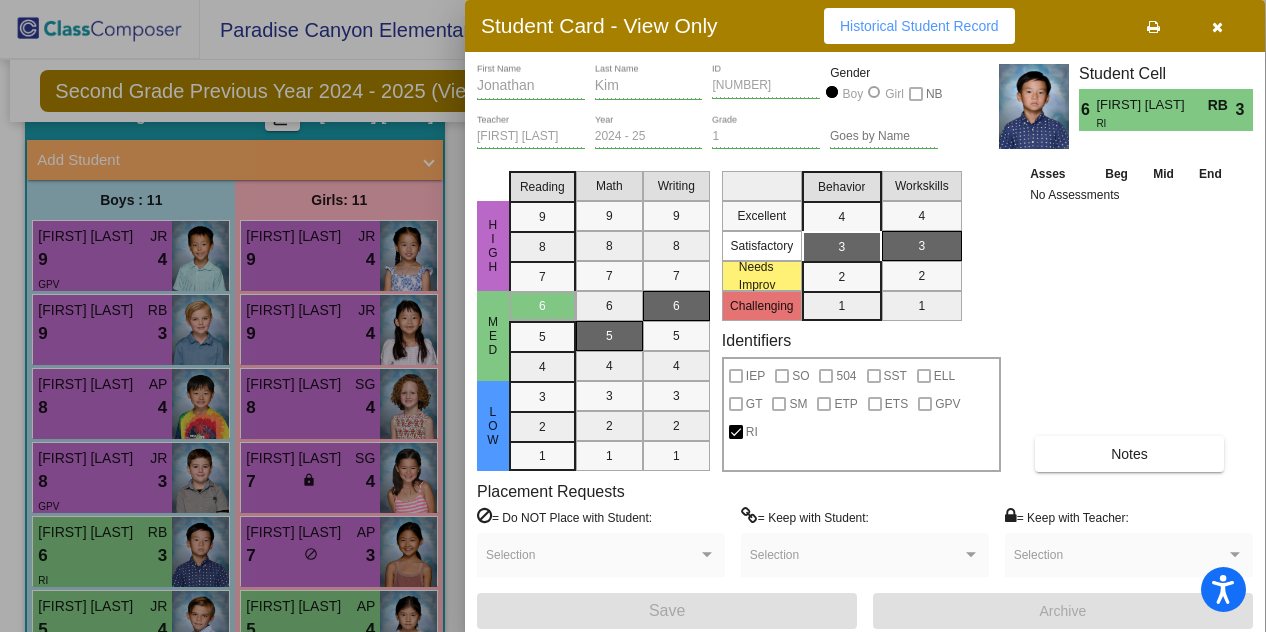 click on "Notes" at bounding box center [1129, 454] 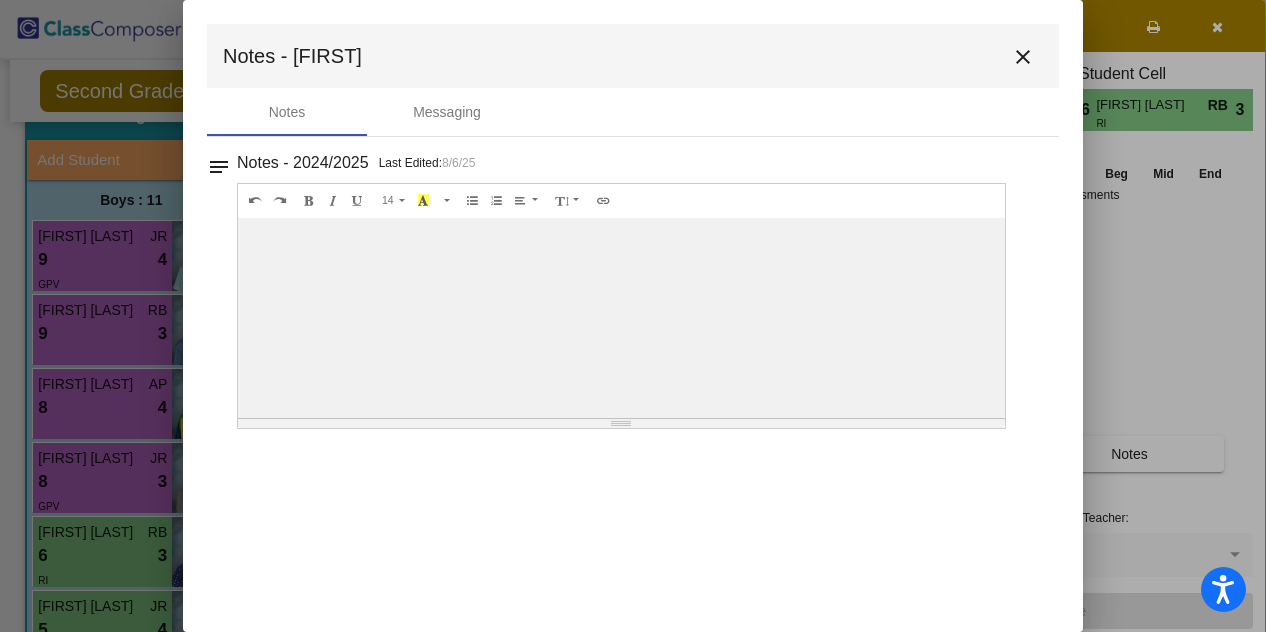 click on "close" at bounding box center (1023, 57) 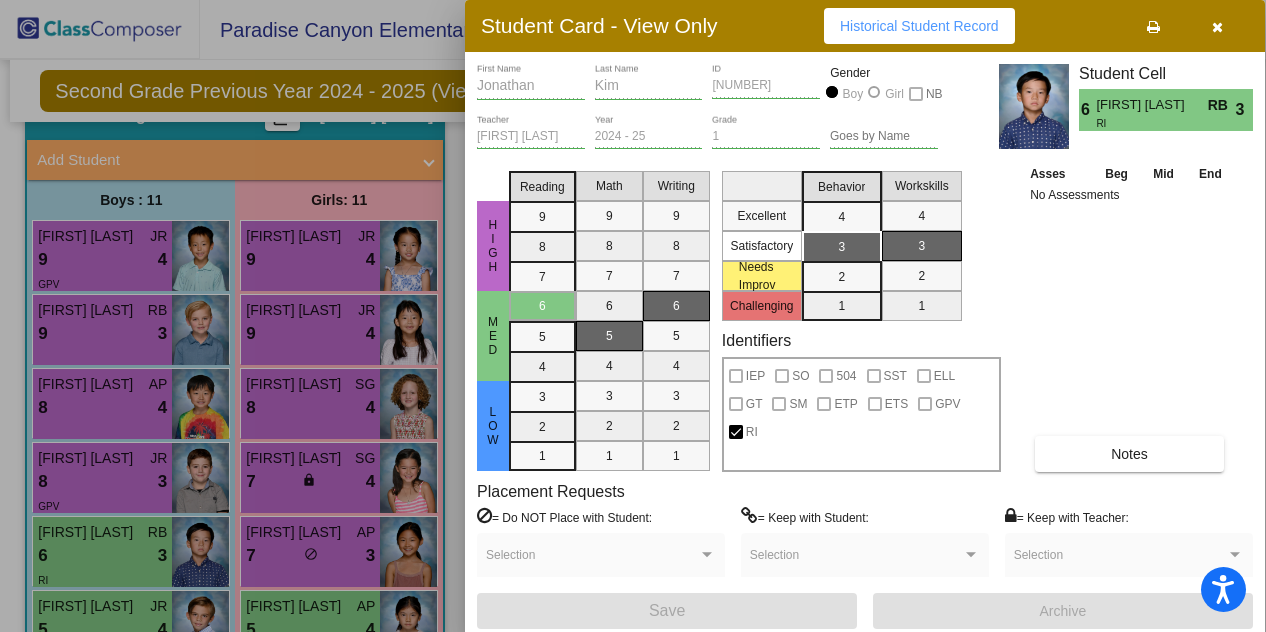 click at bounding box center [633, 316] 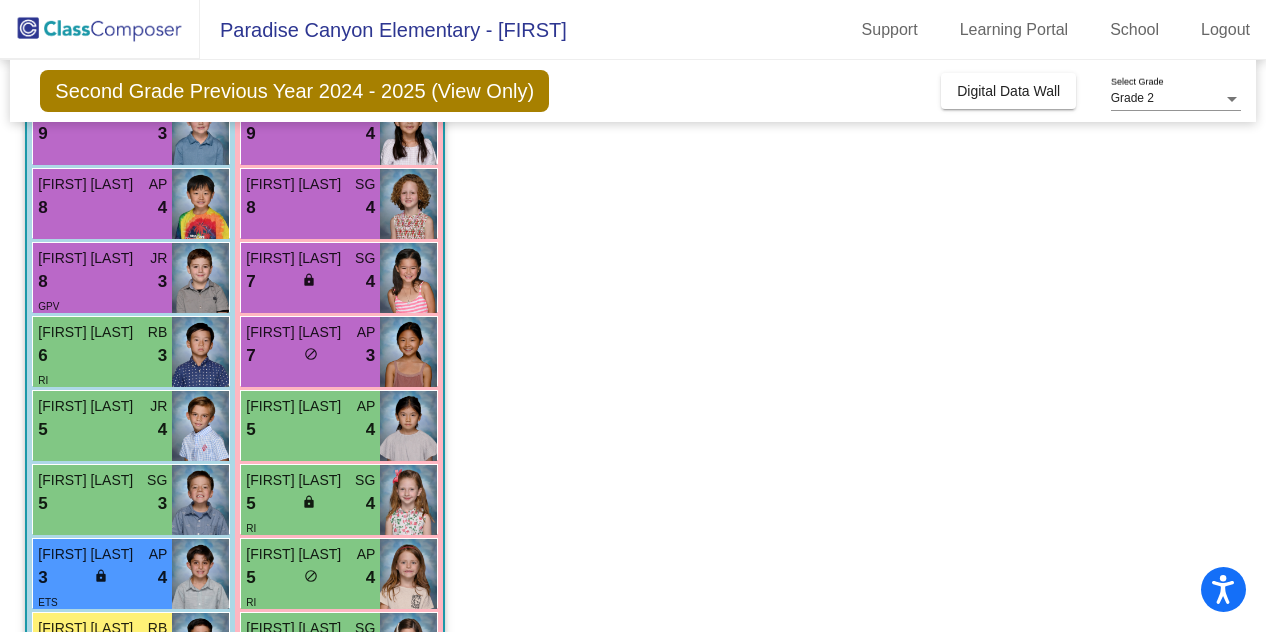 scroll, scrollTop: 400, scrollLeft: 0, axis: vertical 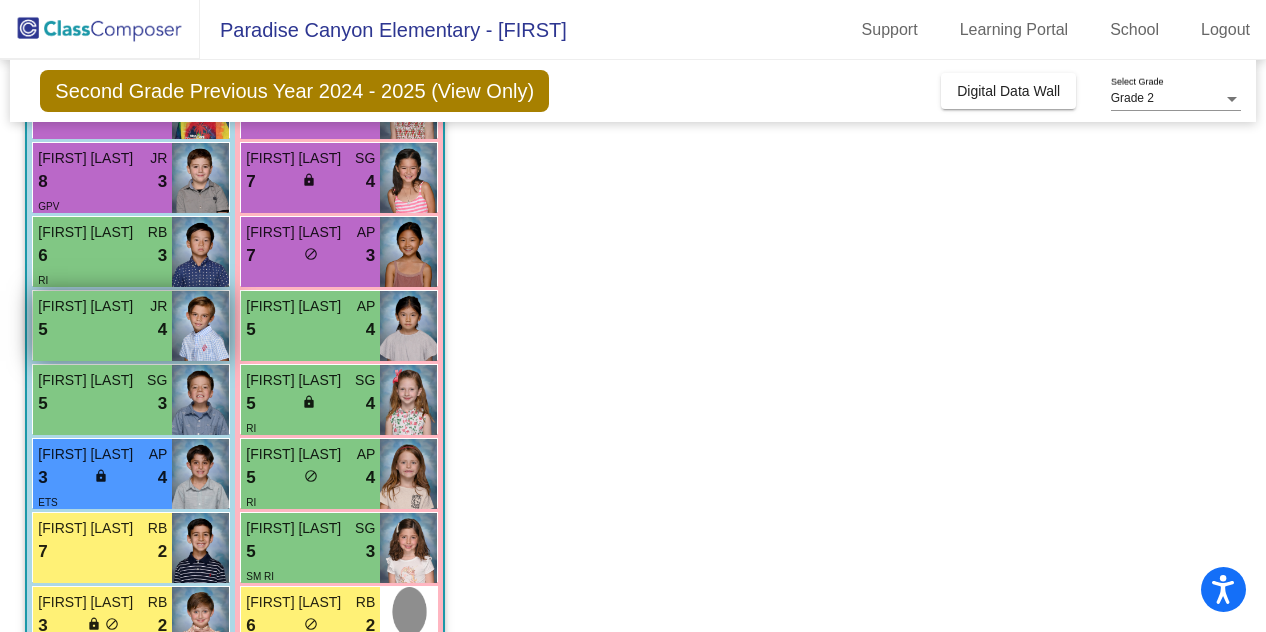 click on "5 lock do_not_disturb_alt 4" at bounding box center [102, 330] 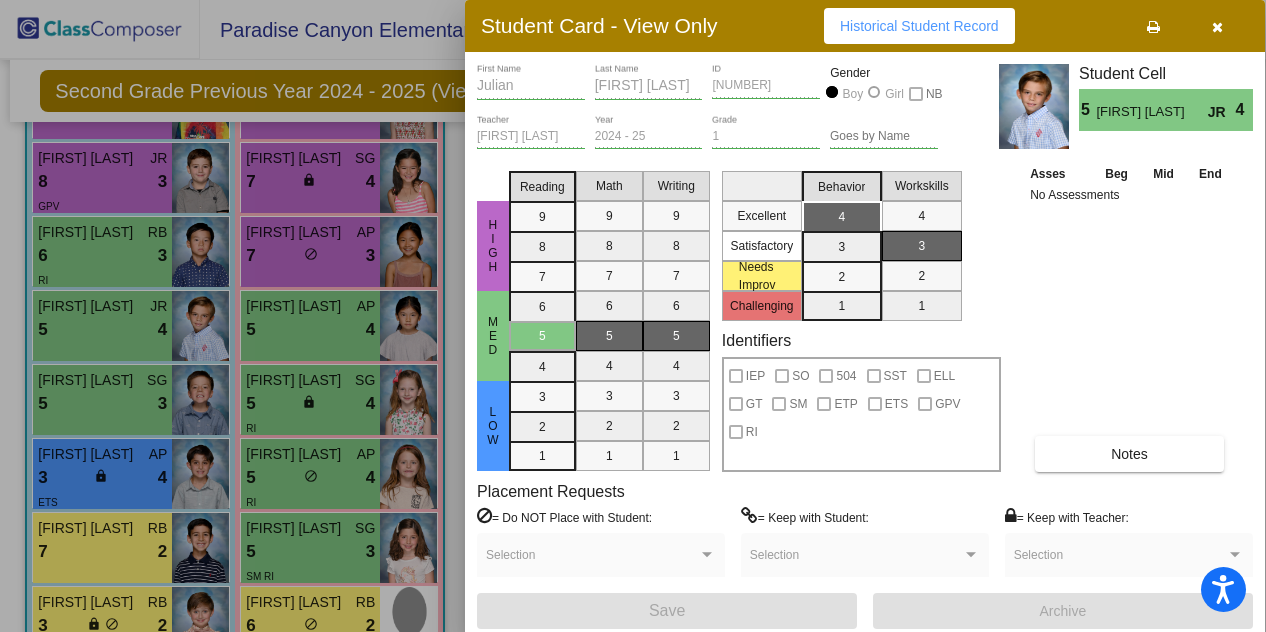 click on "Notes" at bounding box center [1129, 454] 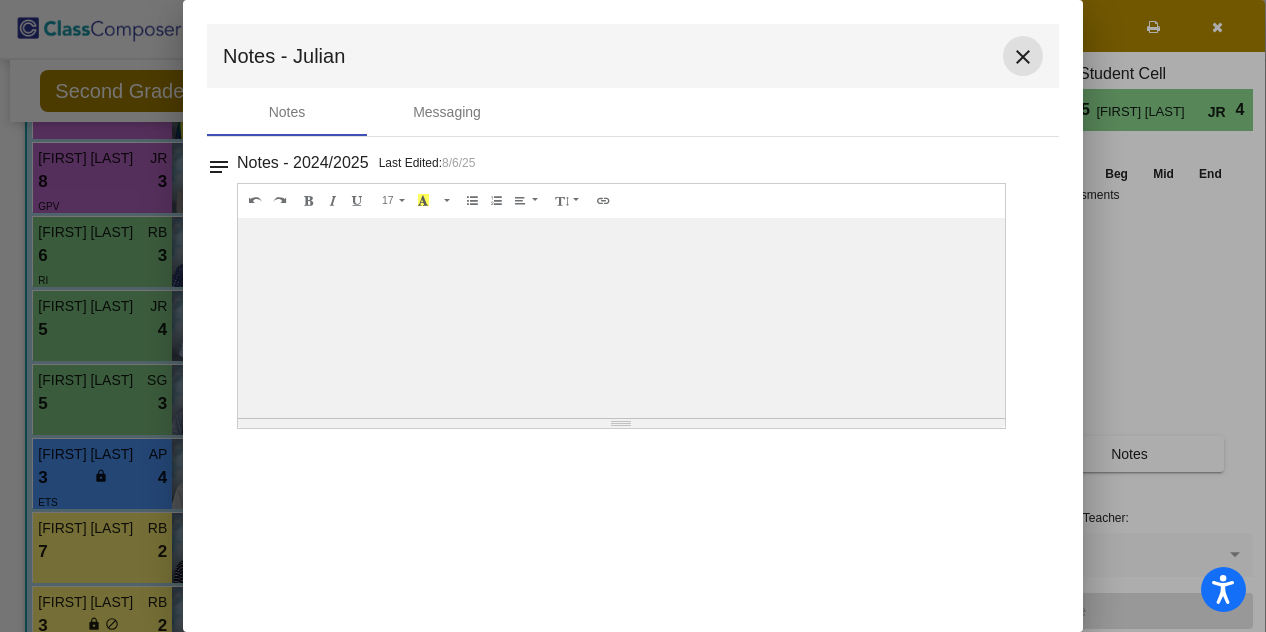 click on "close" at bounding box center (1023, 57) 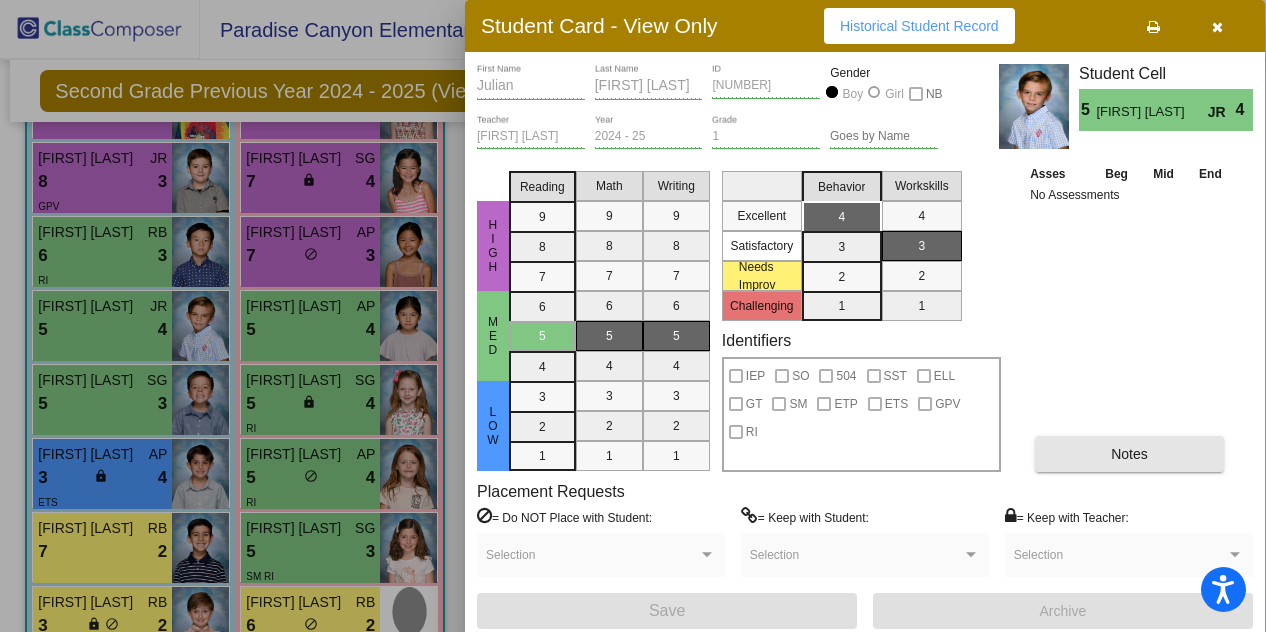 click on "Notes" at bounding box center (1129, 454) 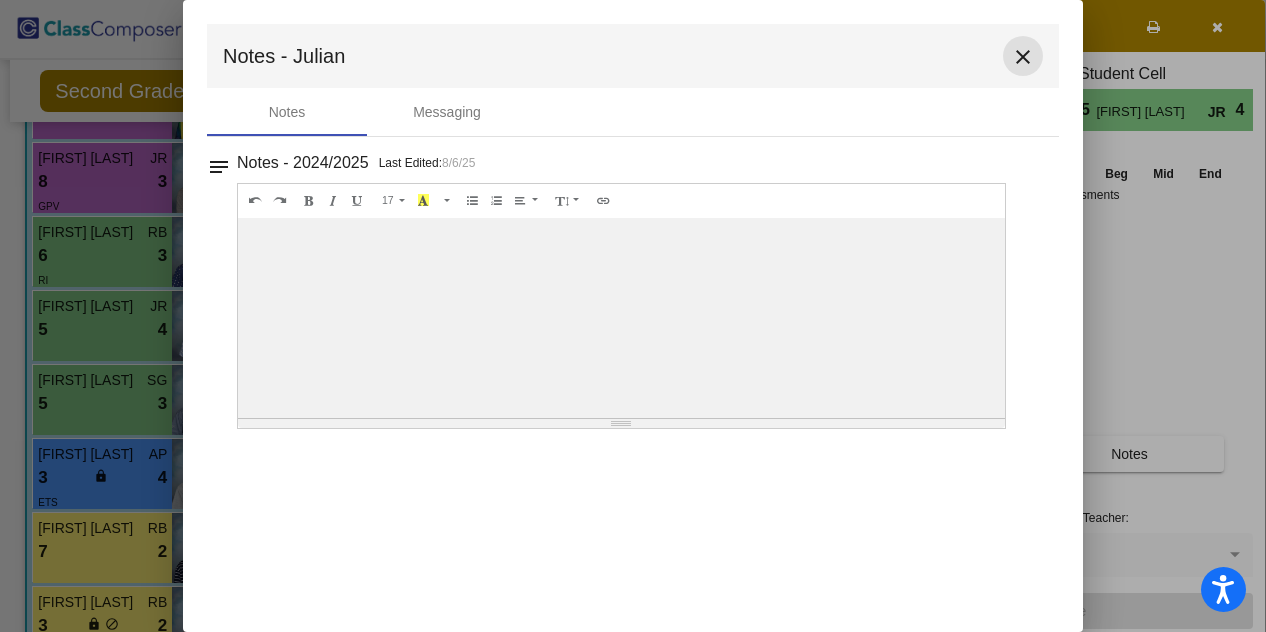 click on "close" at bounding box center (1023, 57) 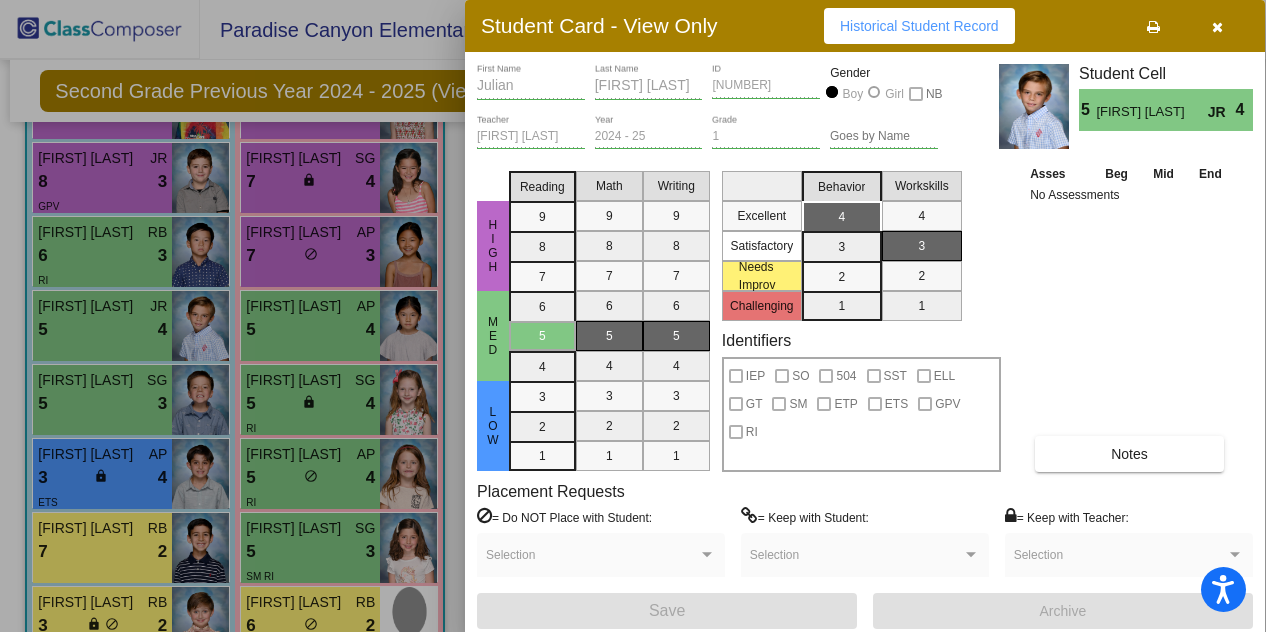 click at bounding box center [633, 316] 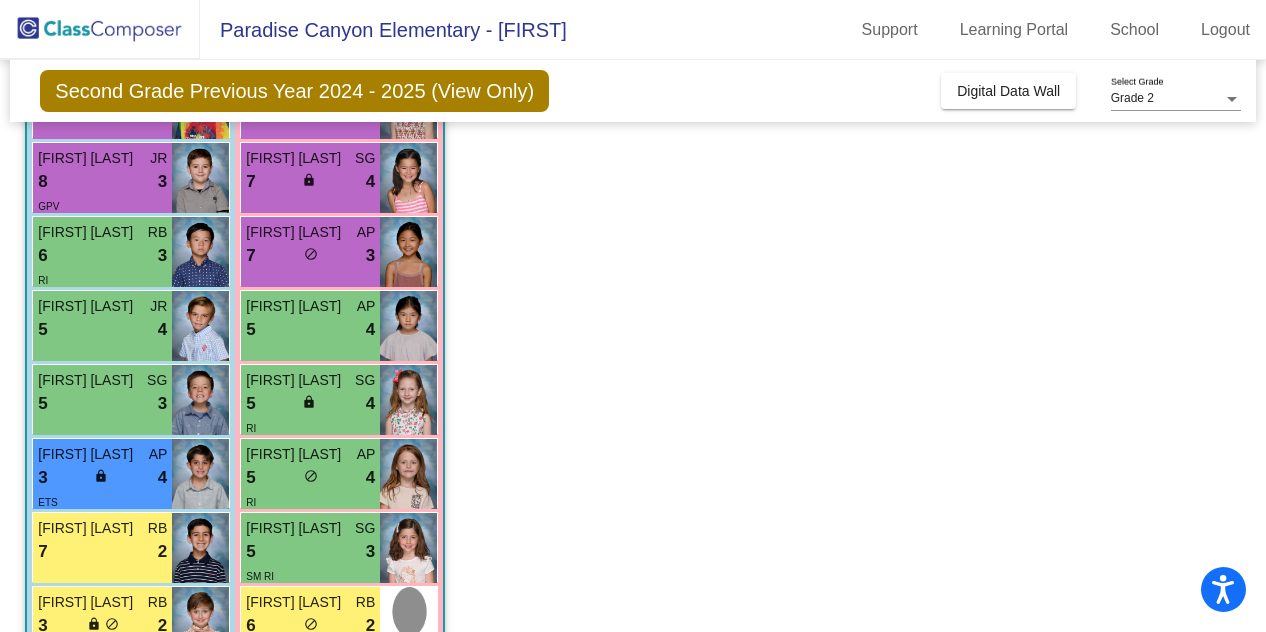 click on "ETS" at bounding box center (102, 501) 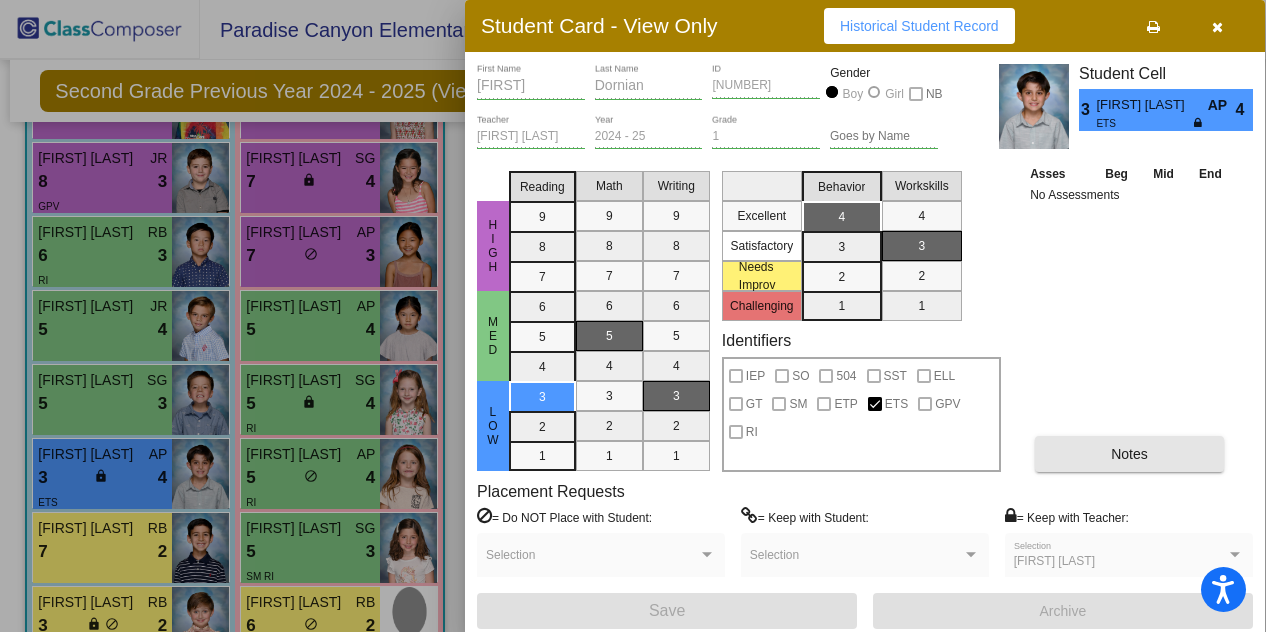 click on "Notes" at bounding box center [1129, 454] 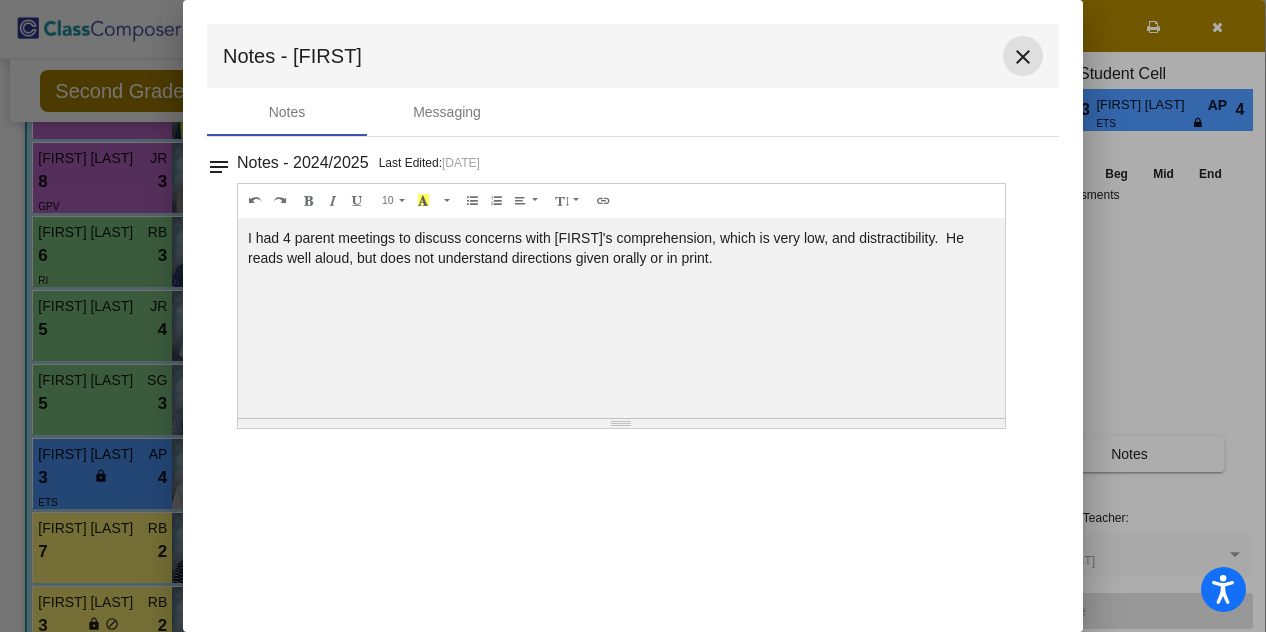 click on "close" at bounding box center (1023, 57) 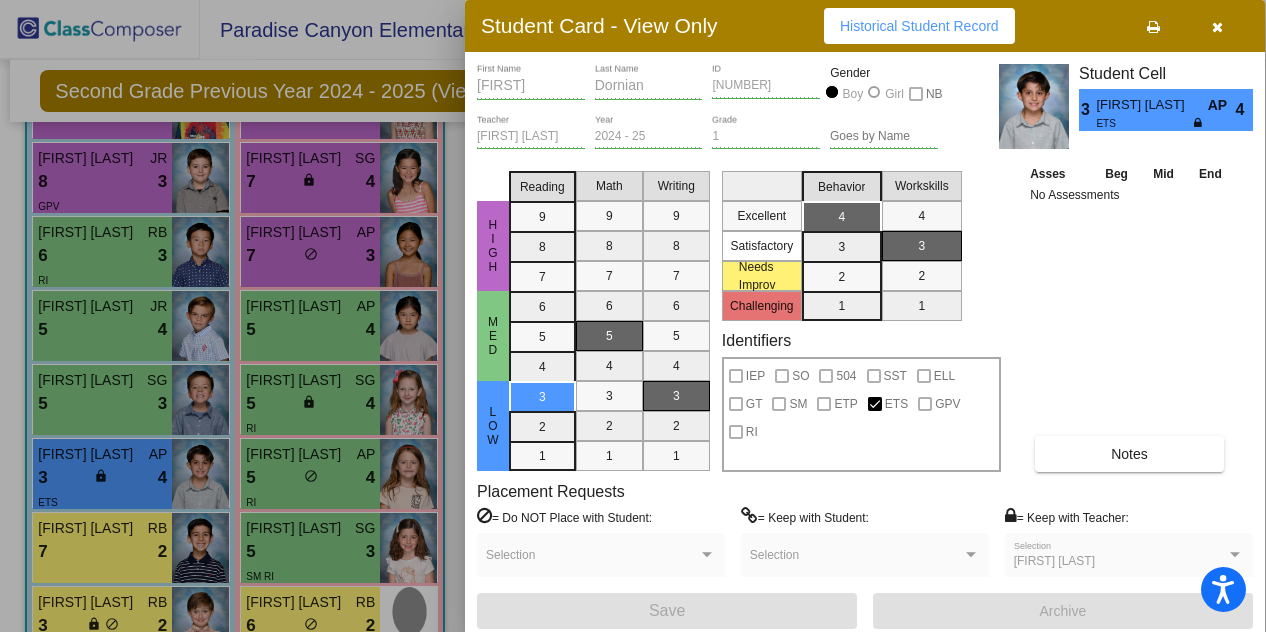 click at bounding box center [633, 316] 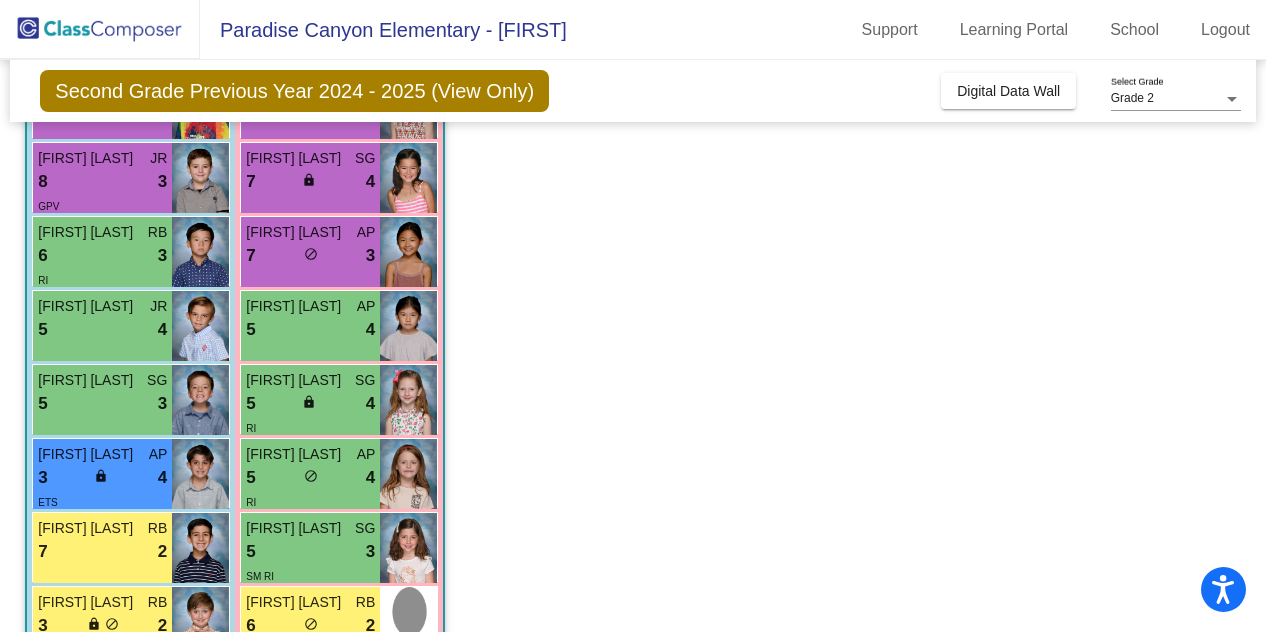 click on "Dara Sohrab RB 7 lock do_not_disturb_alt 2" at bounding box center (102, 548) 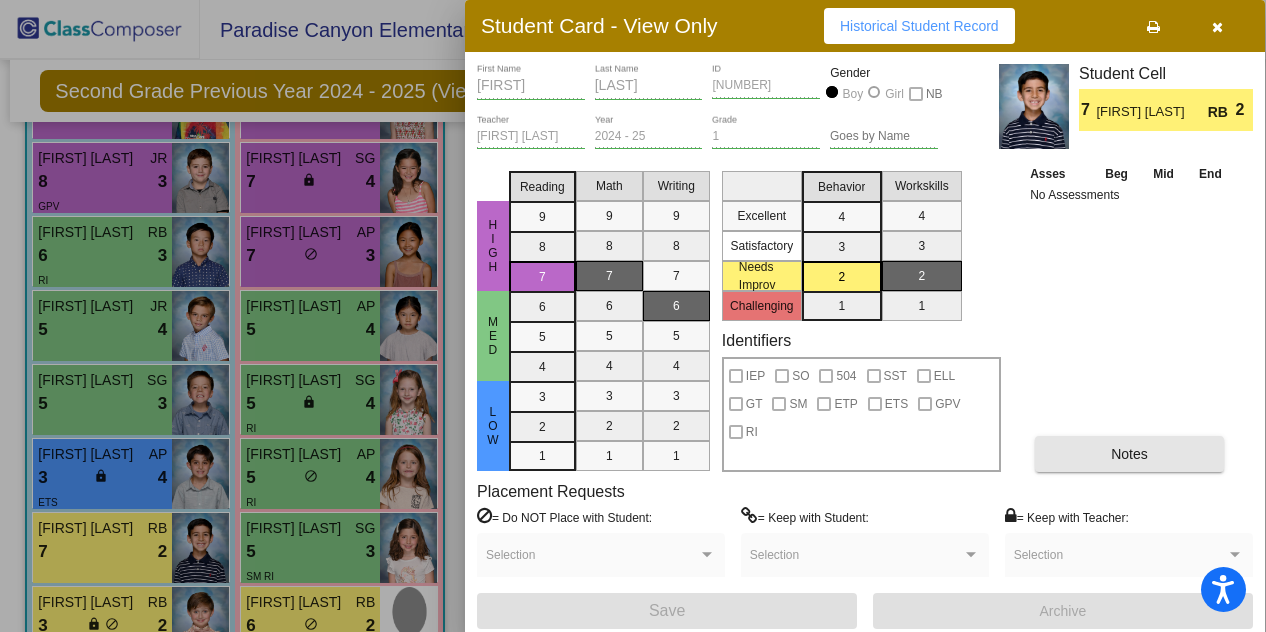 click on "Notes" at bounding box center [1129, 454] 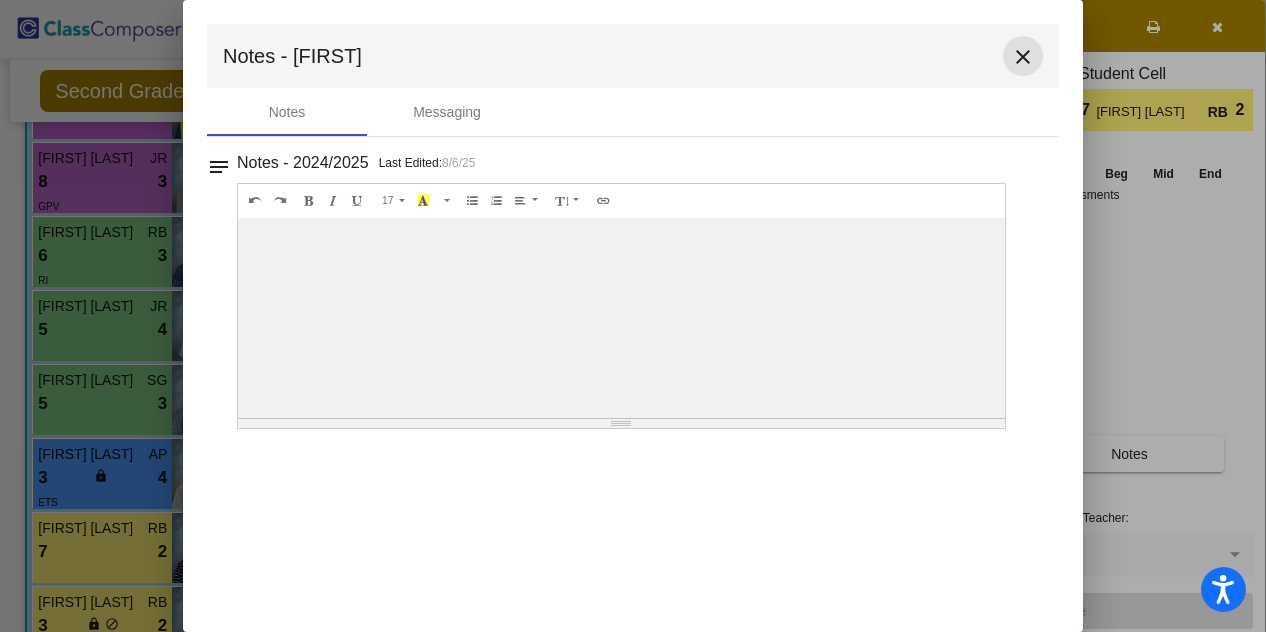click on "close" at bounding box center [1023, 57] 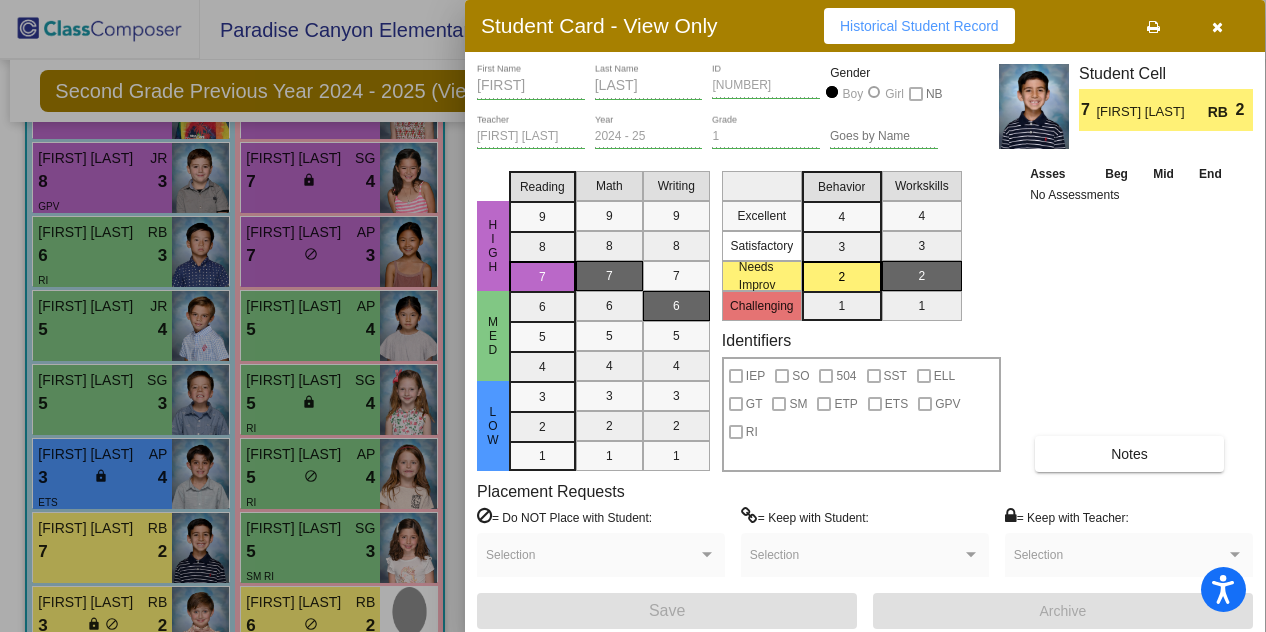 click at bounding box center (633, 316) 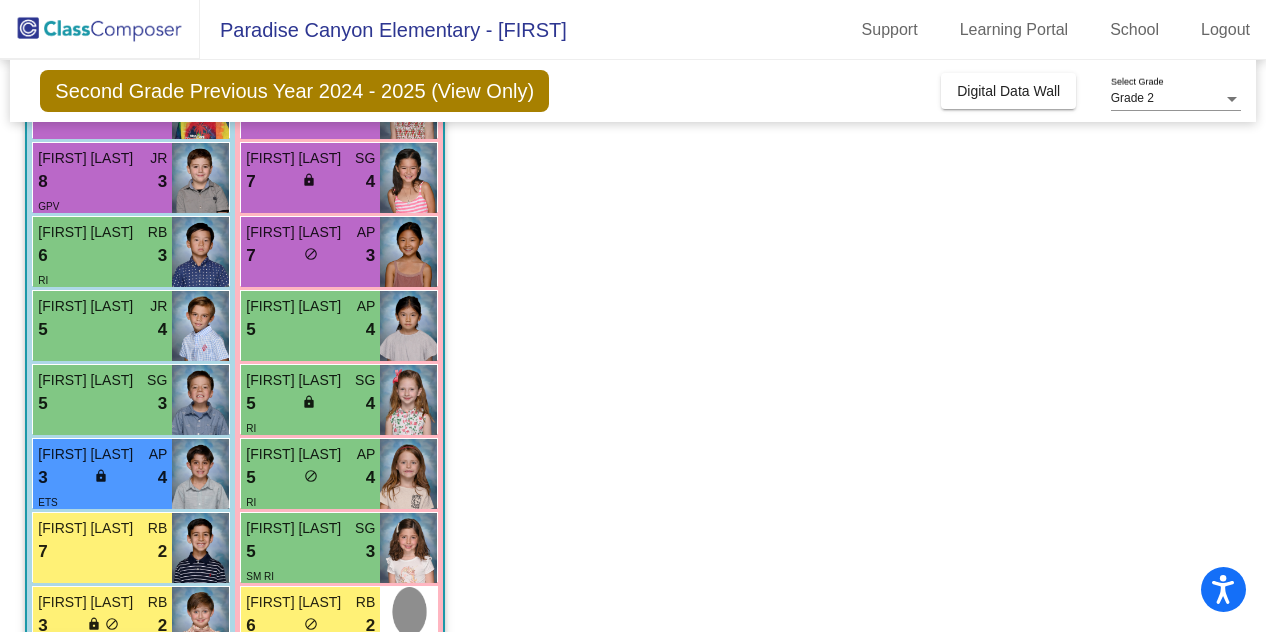 scroll, scrollTop: 534, scrollLeft: 0, axis: vertical 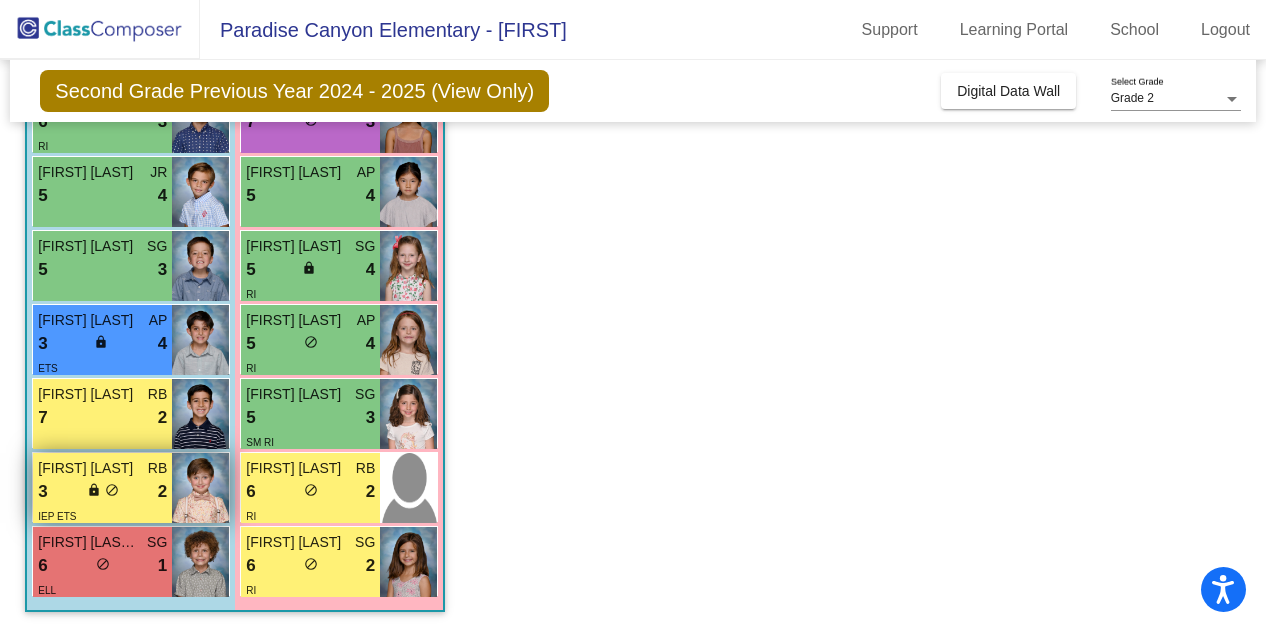 click on "3 lock do_not_disturb_alt 2" at bounding box center [102, 492] 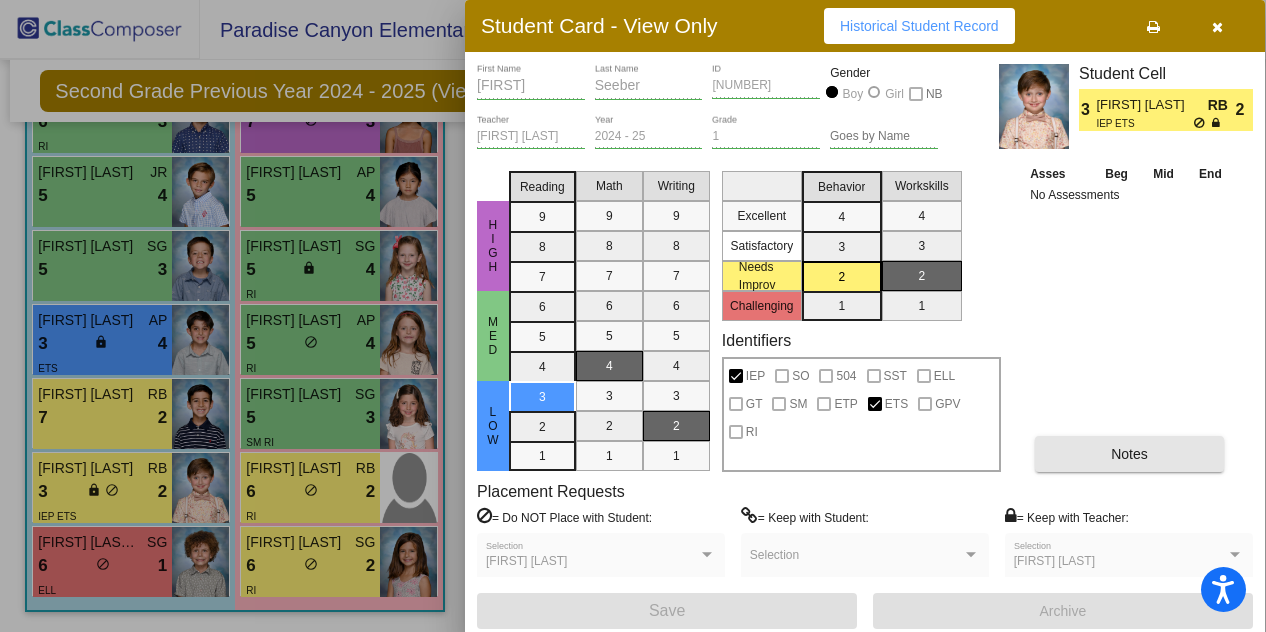click on "Notes" at bounding box center (1129, 454) 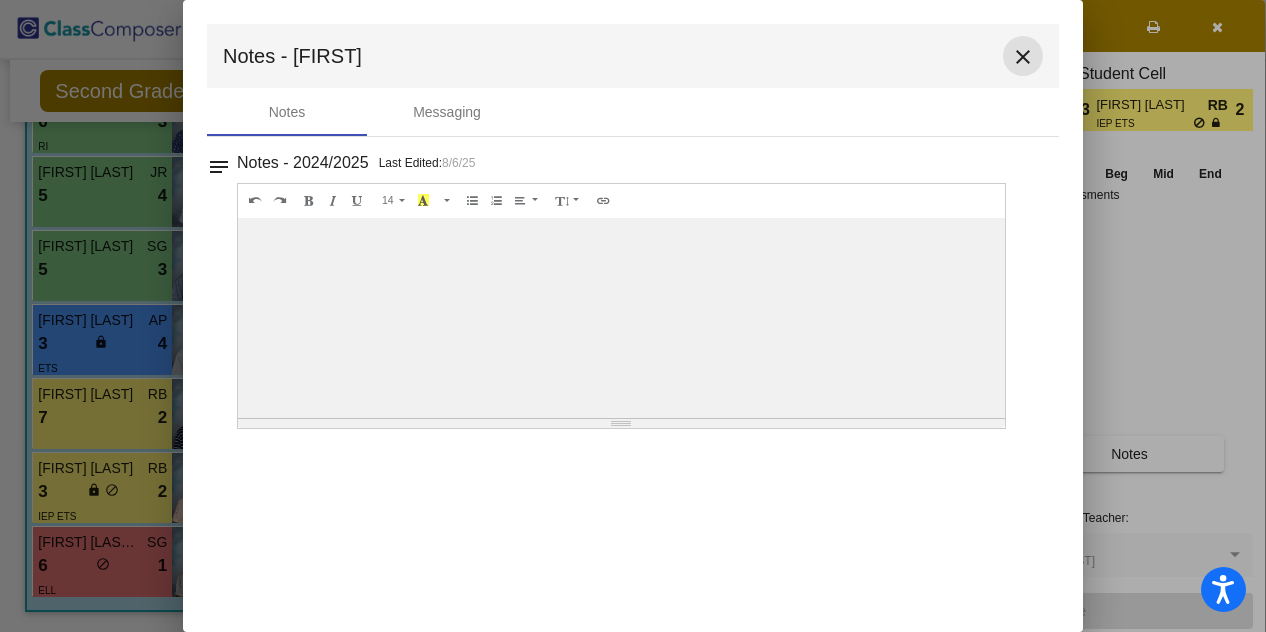 click on "close" at bounding box center [1023, 57] 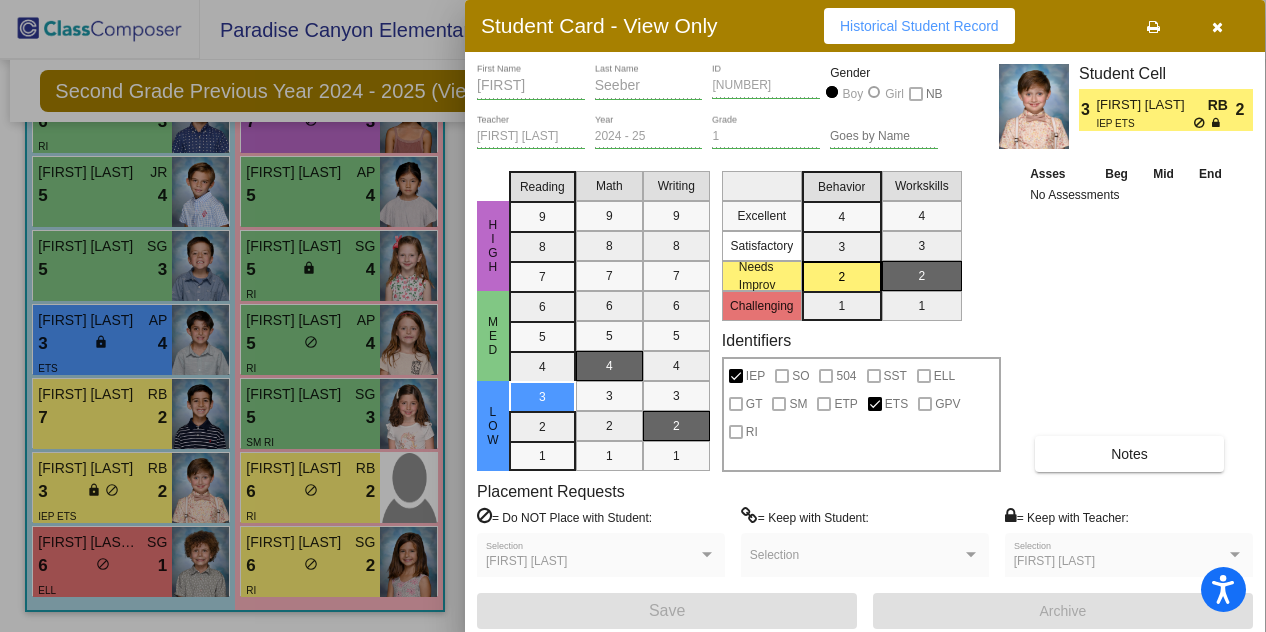 click at bounding box center (633, 316) 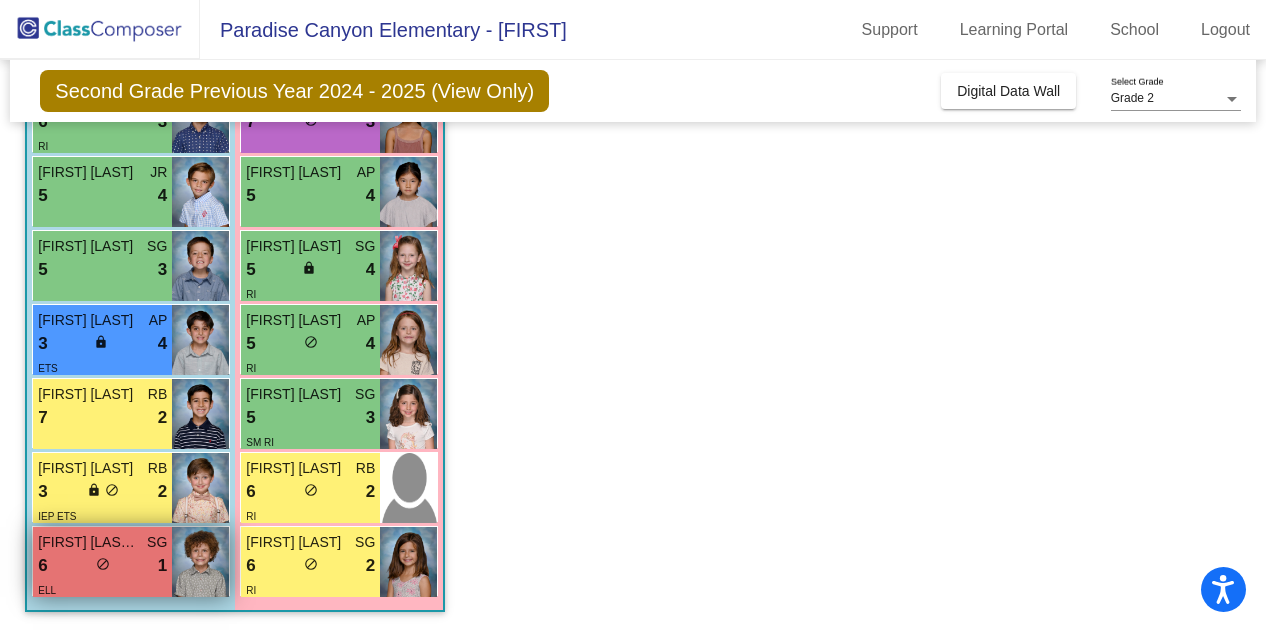 click on "ELL" at bounding box center (102, 589) 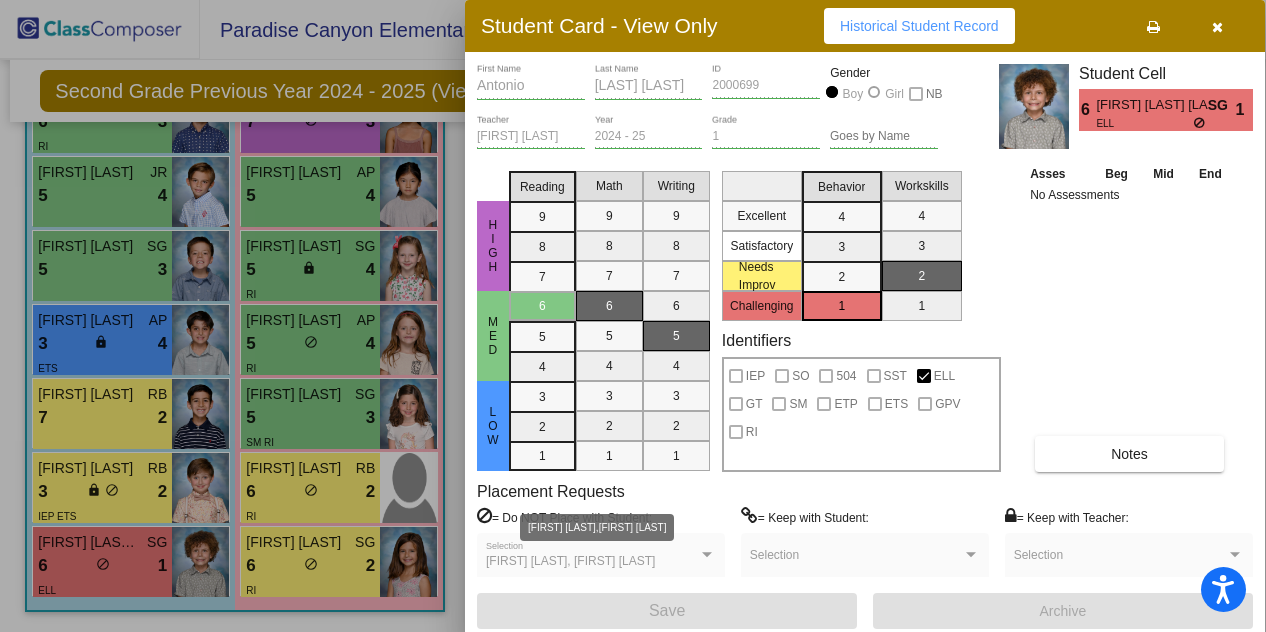 click at bounding box center (707, 554) 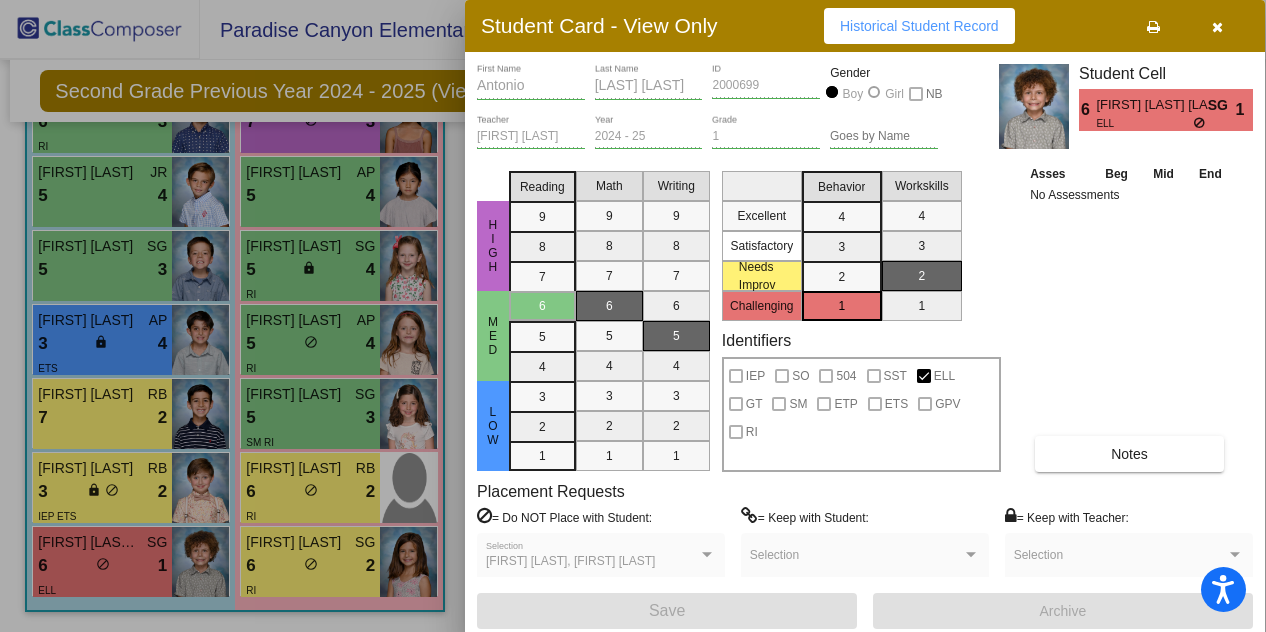 click at bounding box center [707, 554] 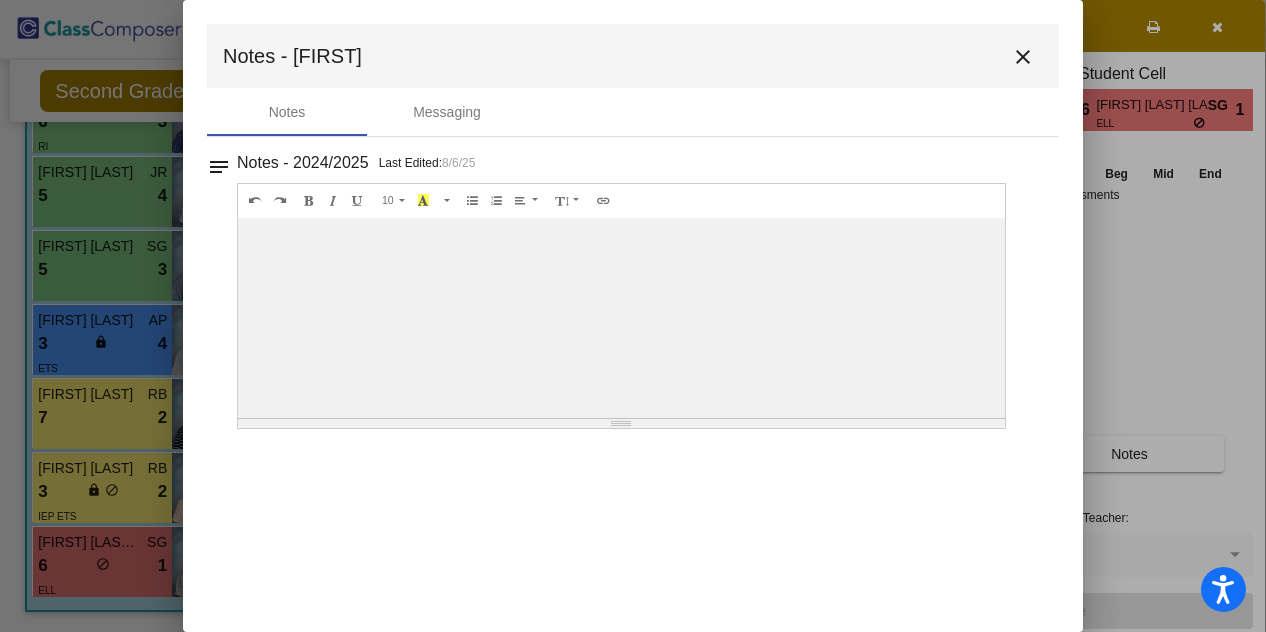 click on "close" at bounding box center [1023, 57] 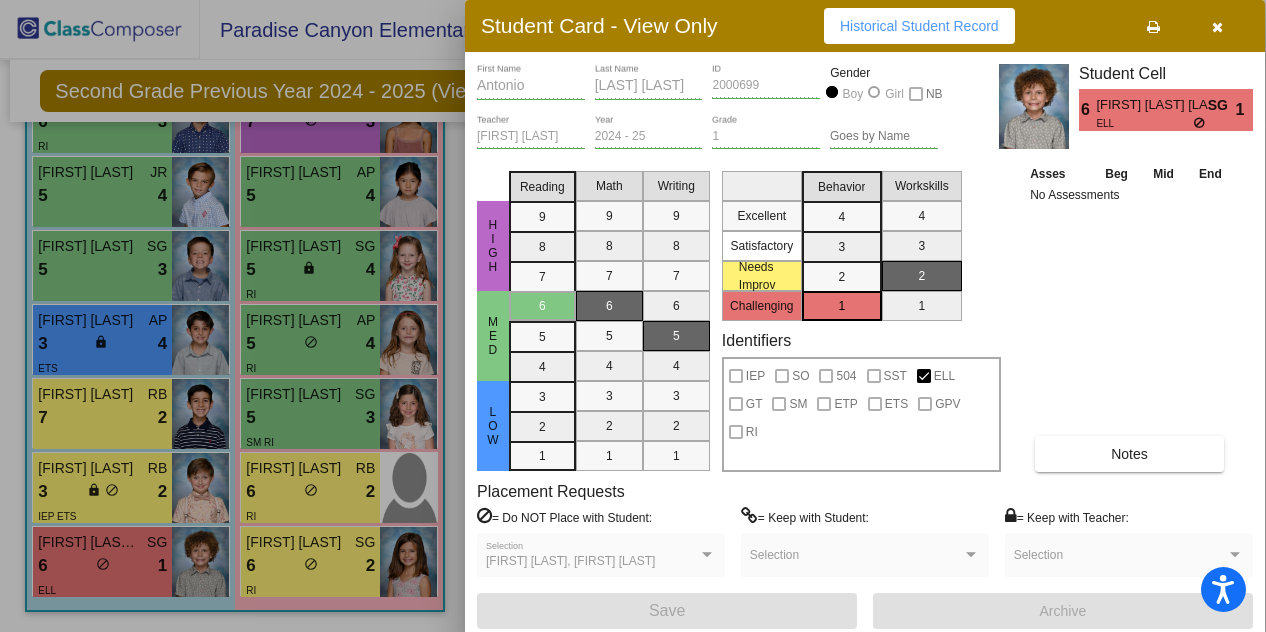 click at bounding box center (633, 316) 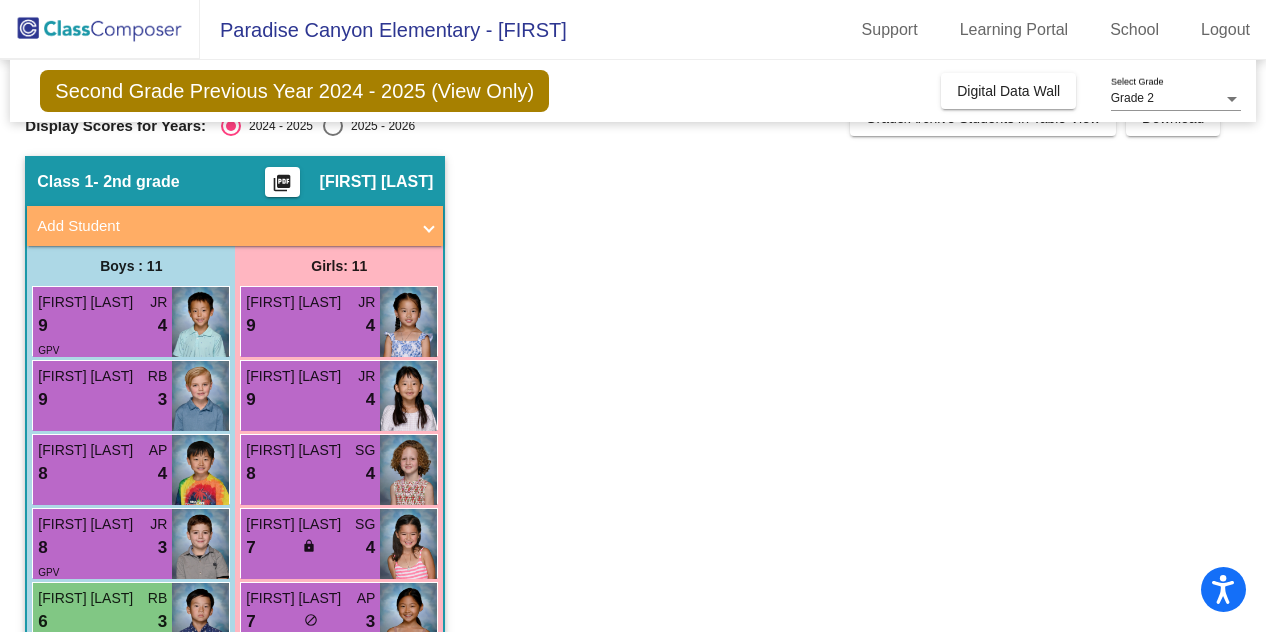 scroll, scrollTop: 0, scrollLeft: 0, axis: both 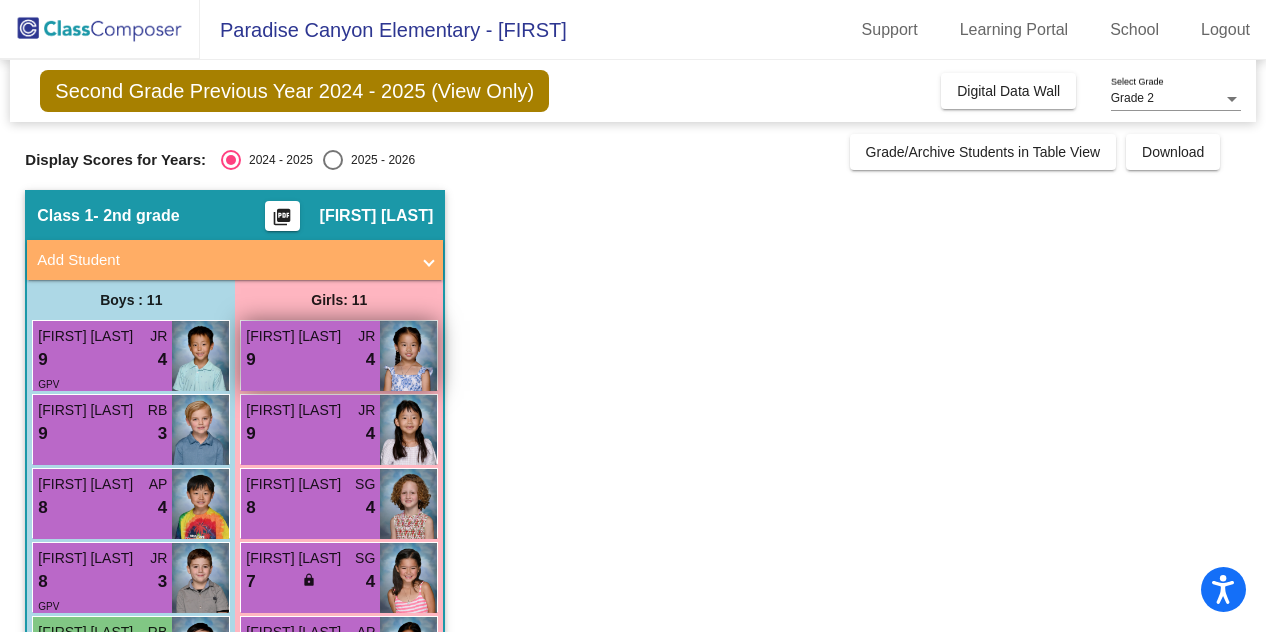 click on "9 lock do_not_disturb_alt 4" at bounding box center [310, 360] 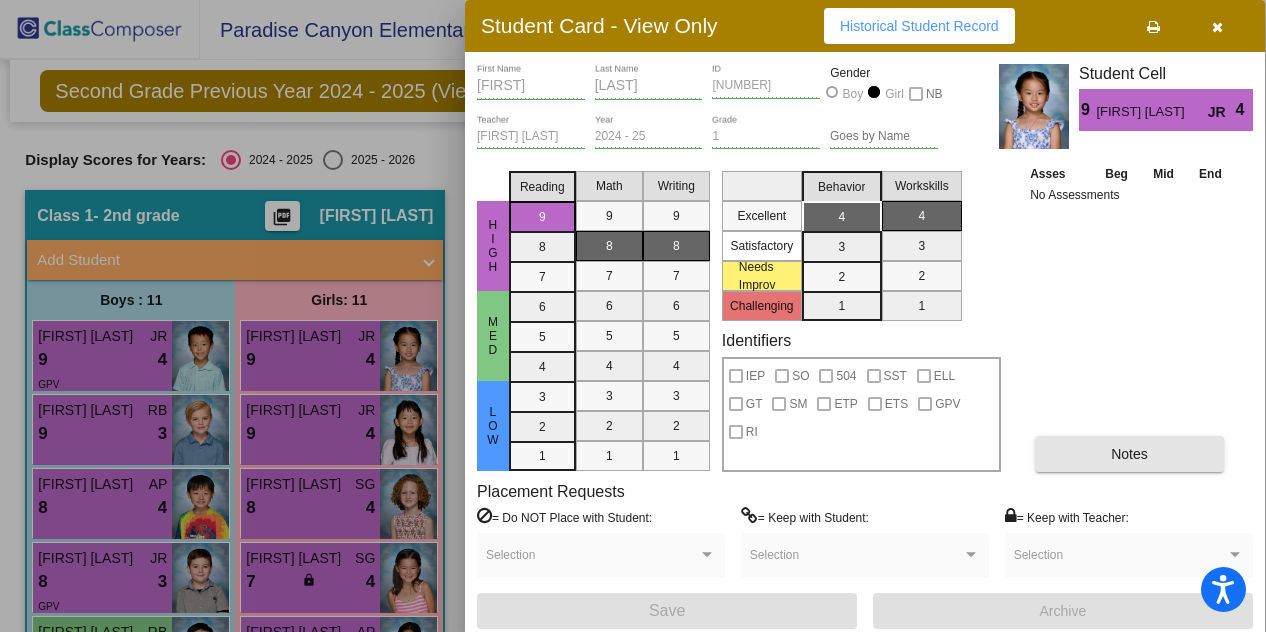 click on "Notes" at bounding box center (1129, 454) 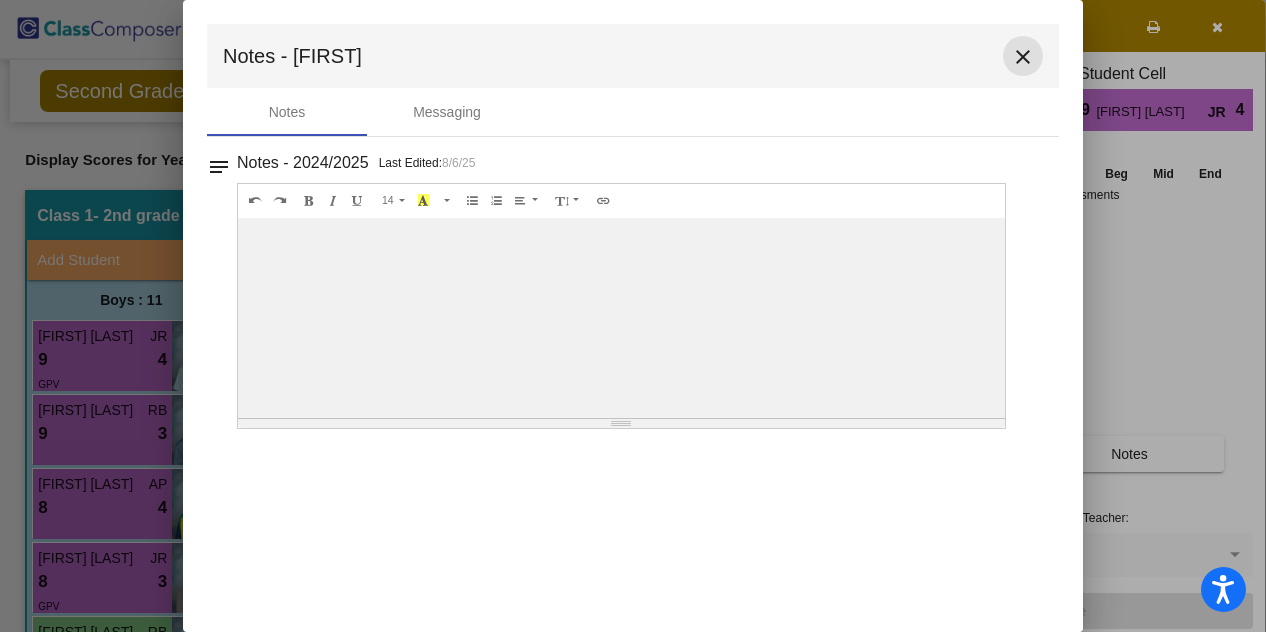 click on "close" at bounding box center (1023, 57) 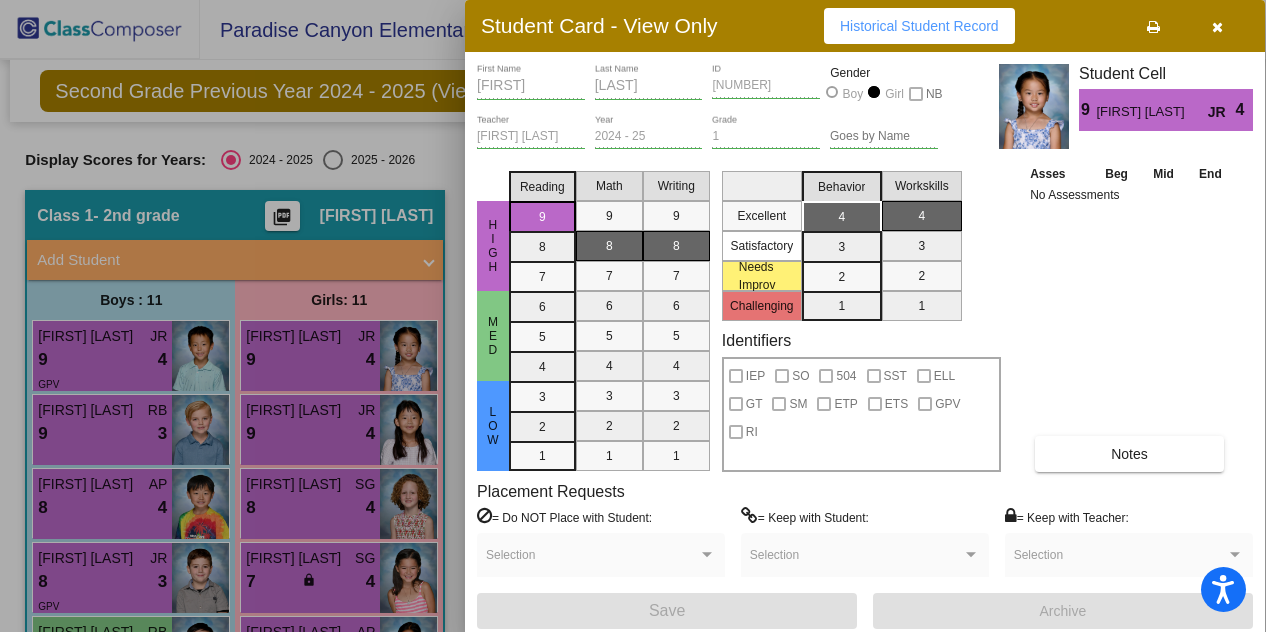 click at bounding box center [633, 316] 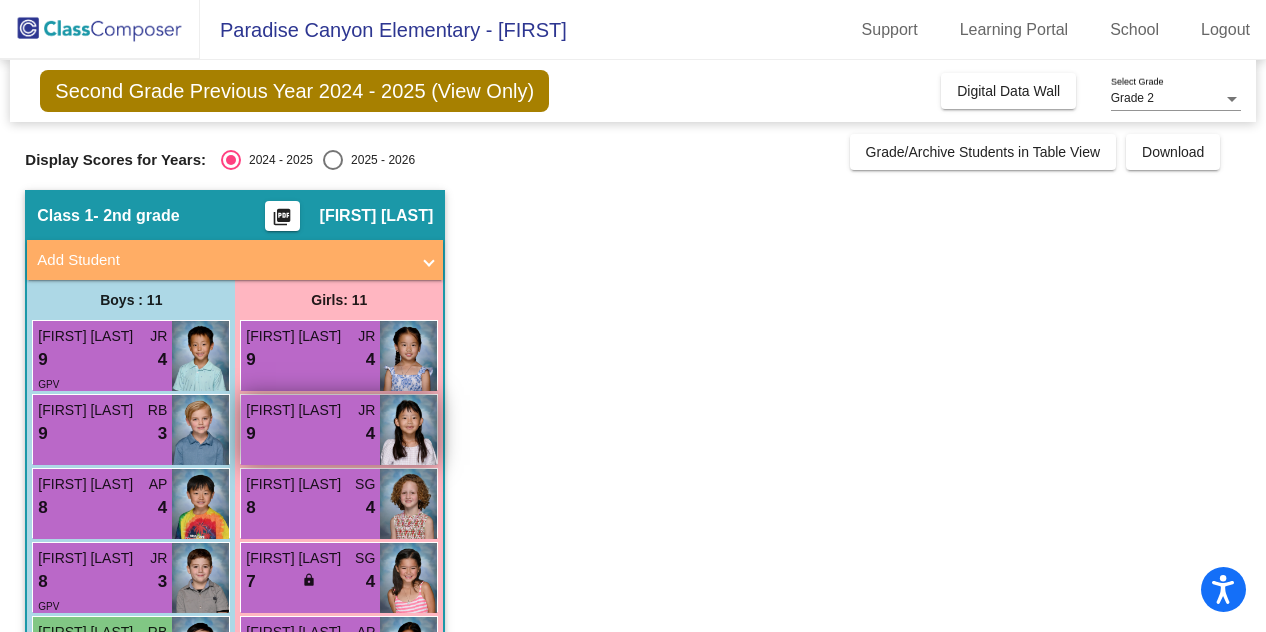 click on "Luah Kim JR 9 lock do_not_disturb_alt 4" at bounding box center [310, 430] 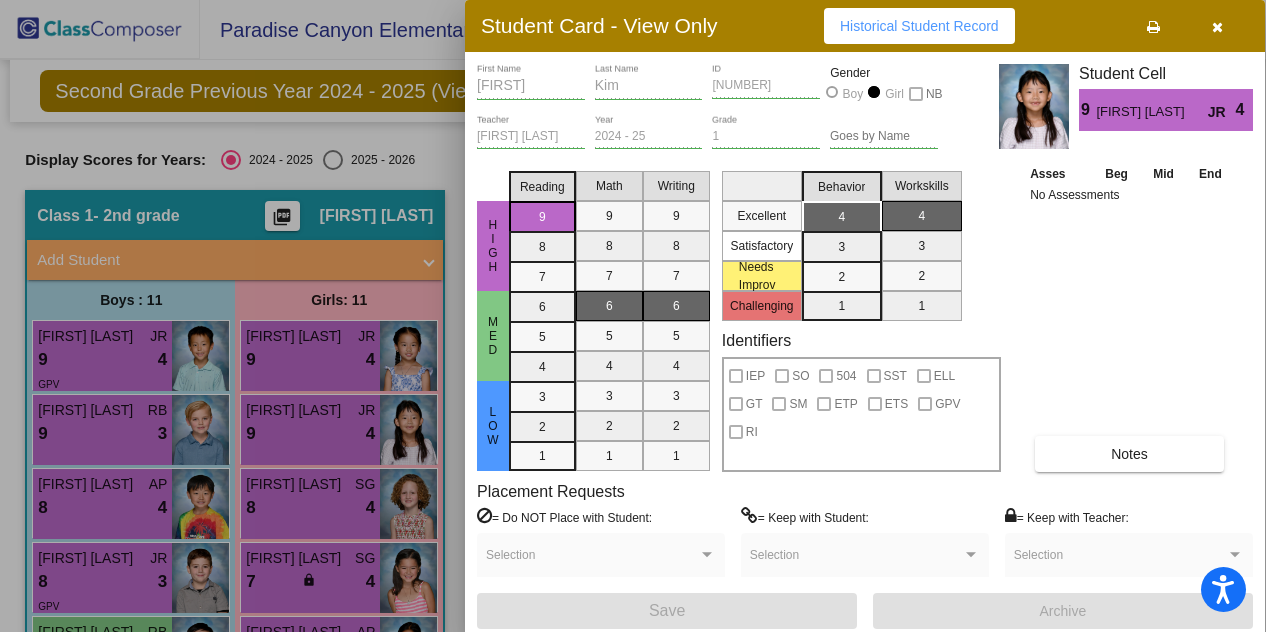 click on "Notes" at bounding box center [1129, 454] 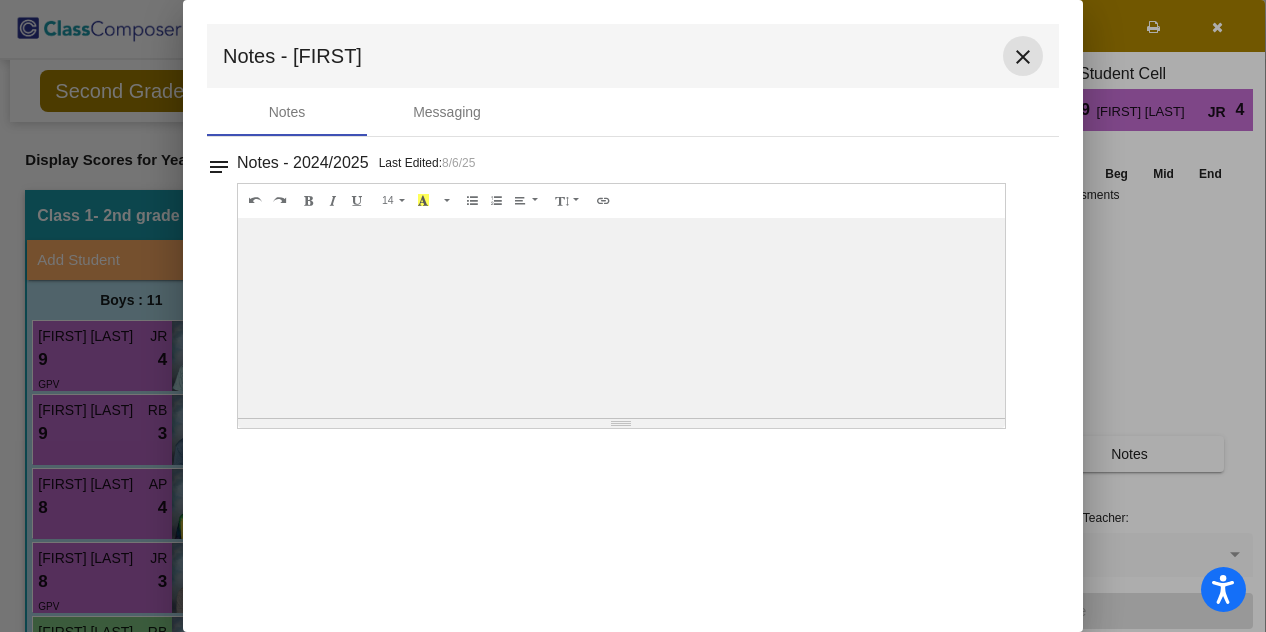 click on "close" at bounding box center (1023, 57) 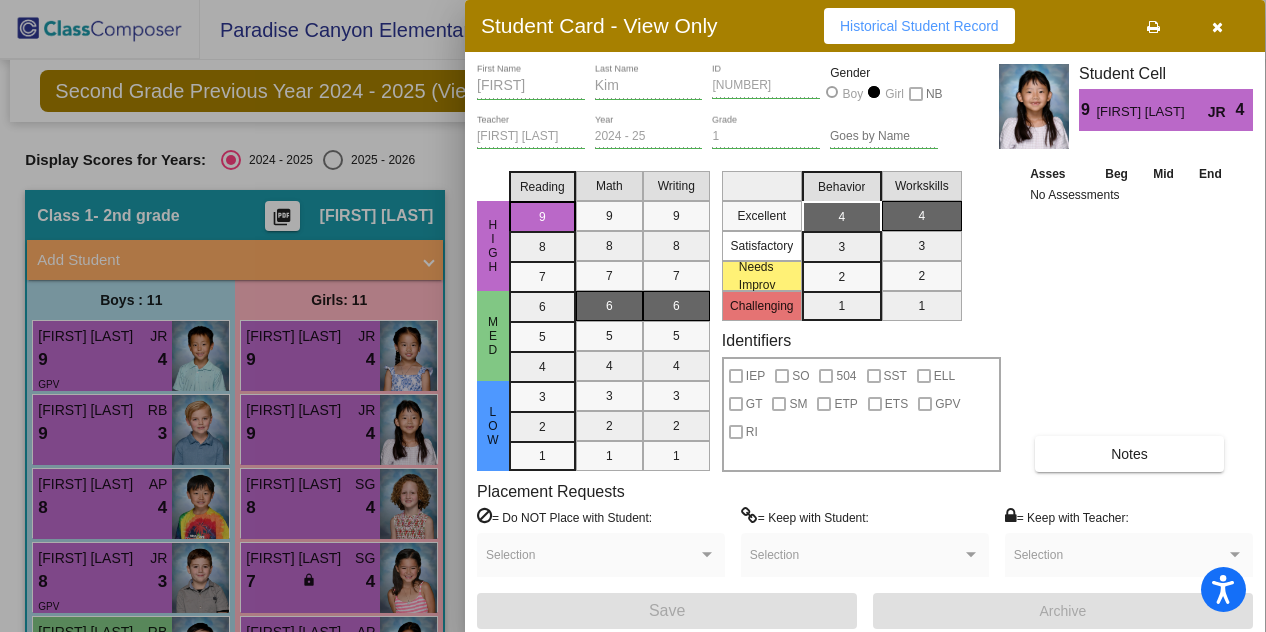 click at bounding box center (633, 316) 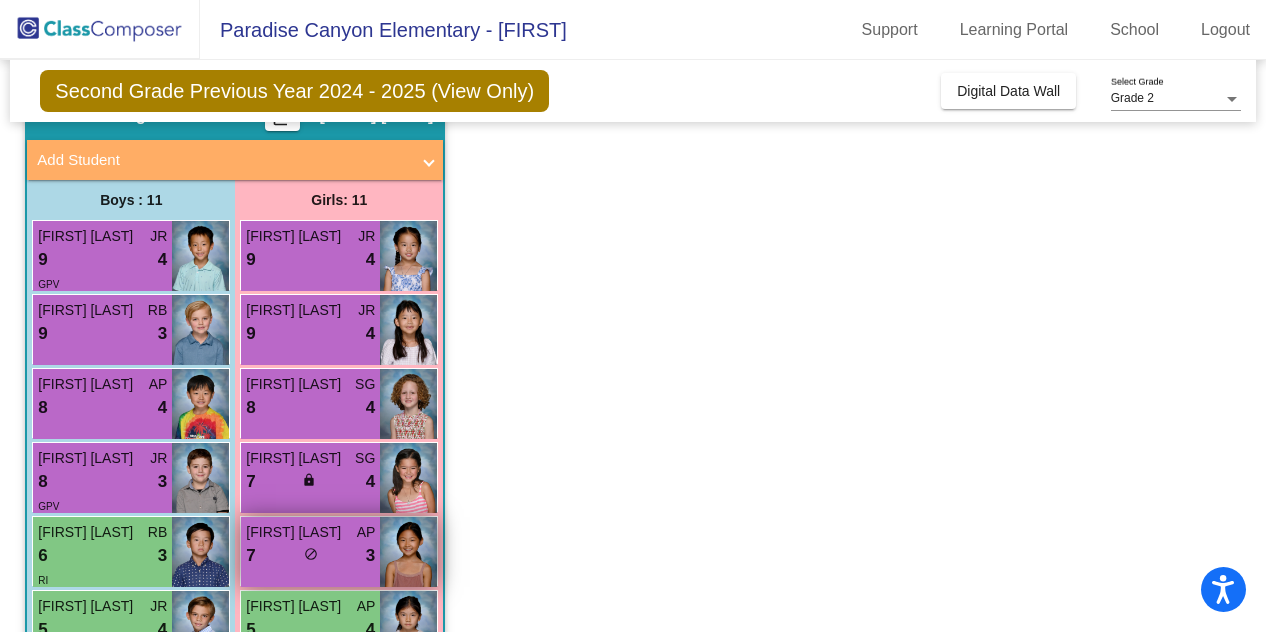 scroll, scrollTop: 200, scrollLeft: 0, axis: vertical 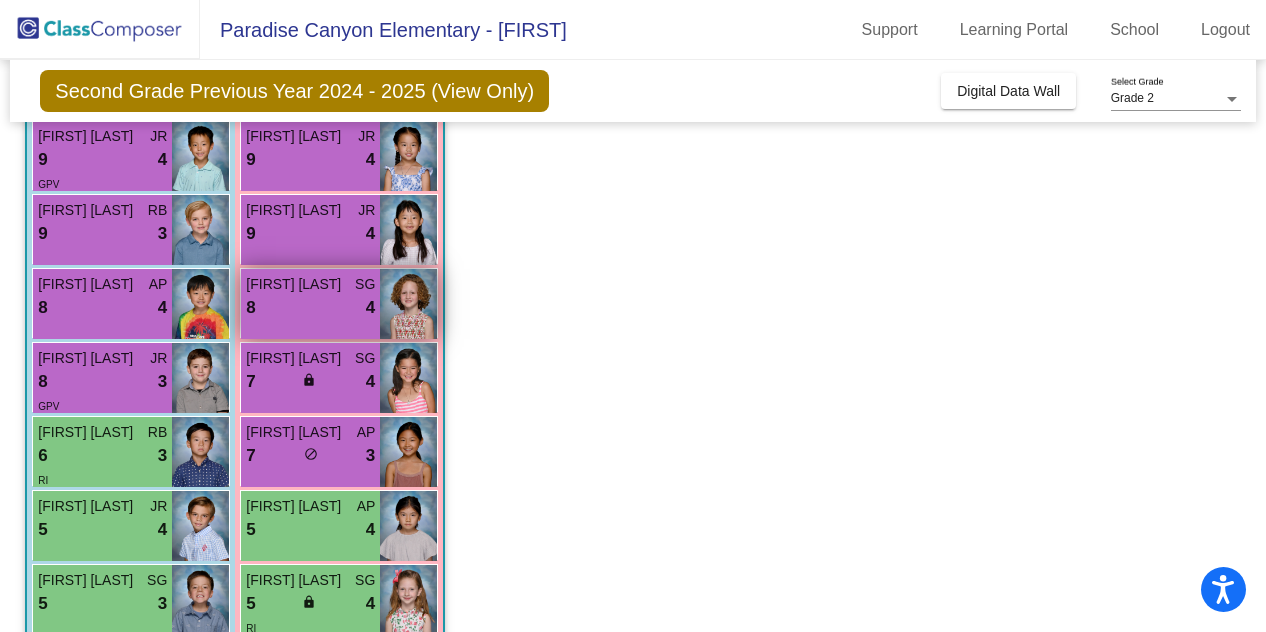 click on "8 lock do_not_disturb_alt 4" at bounding box center (310, 308) 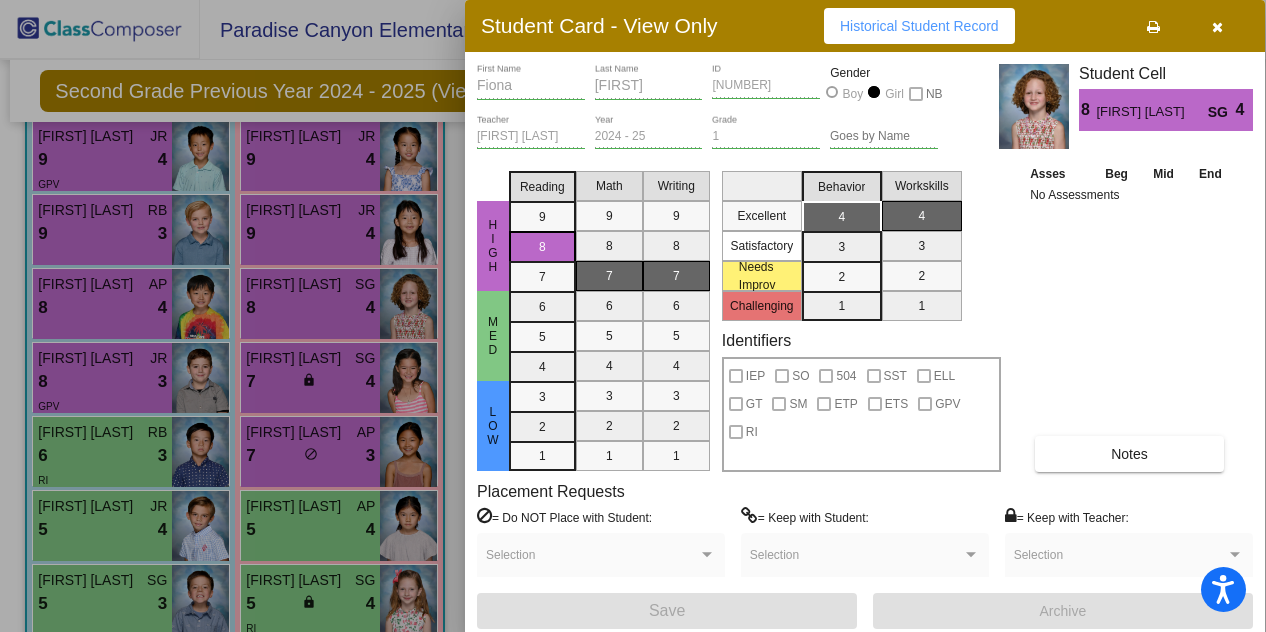 click on "Notes" at bounding box center (1129, 454) 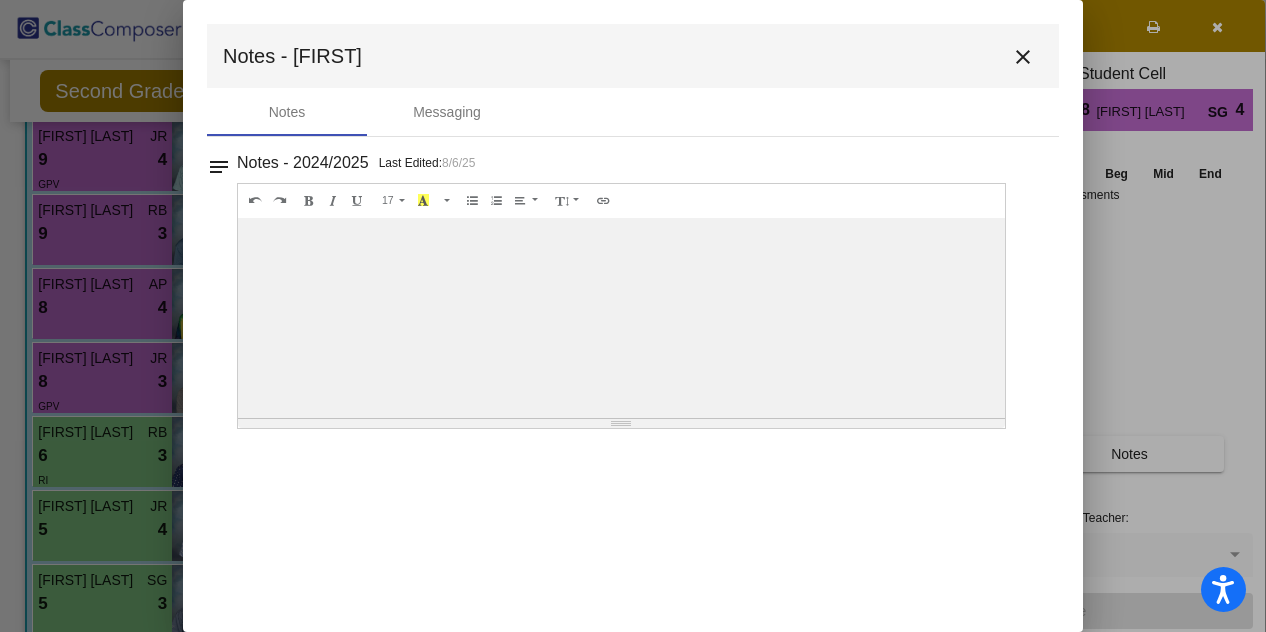 click on "close" at bounding box center (1023, 57) 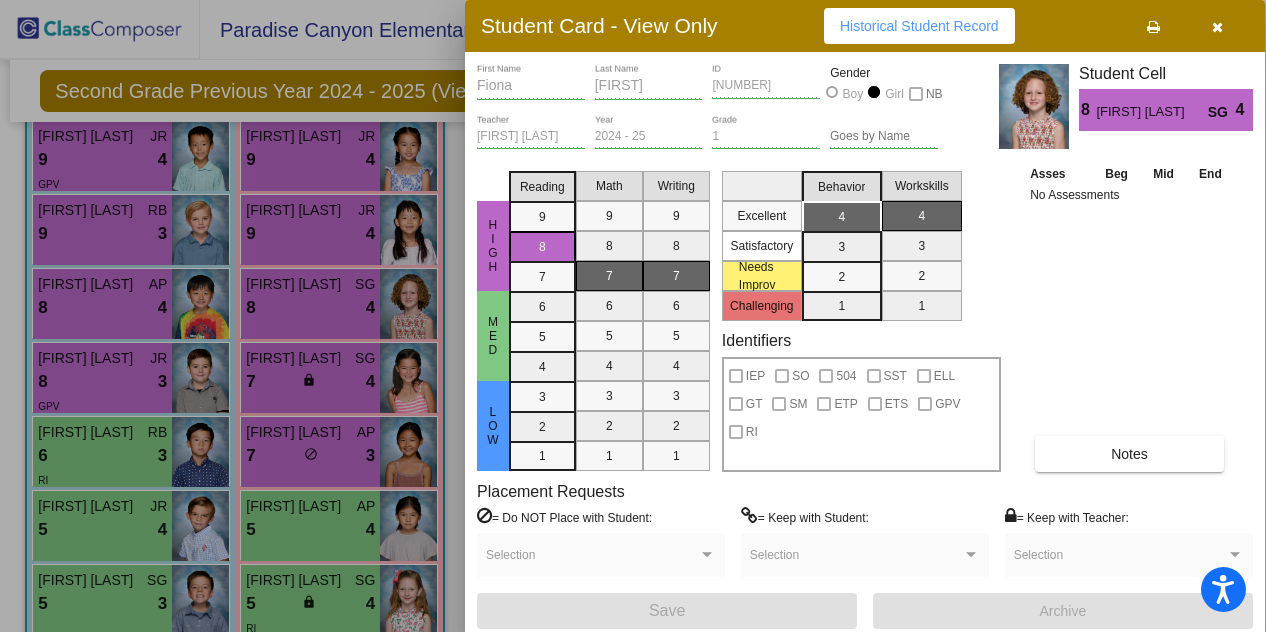 click at bounding box center [633, 316] 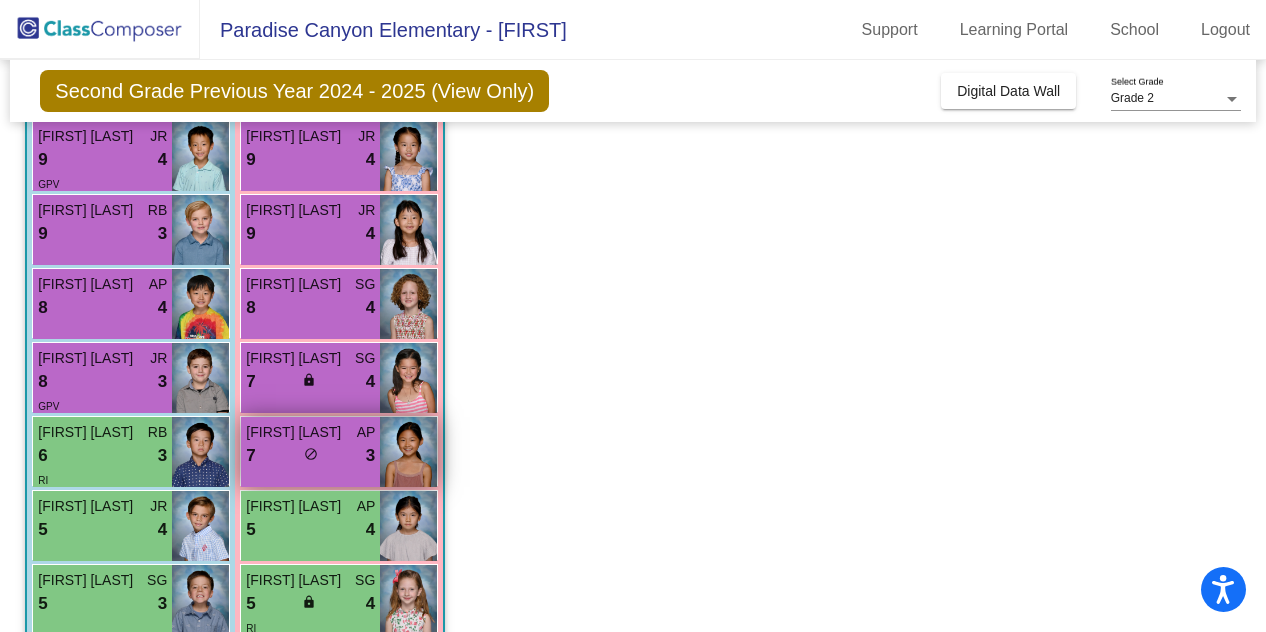 click on "Aira Lee AP 7 lock do_not_disturb_alt 3" at bounding box center [310, 452] 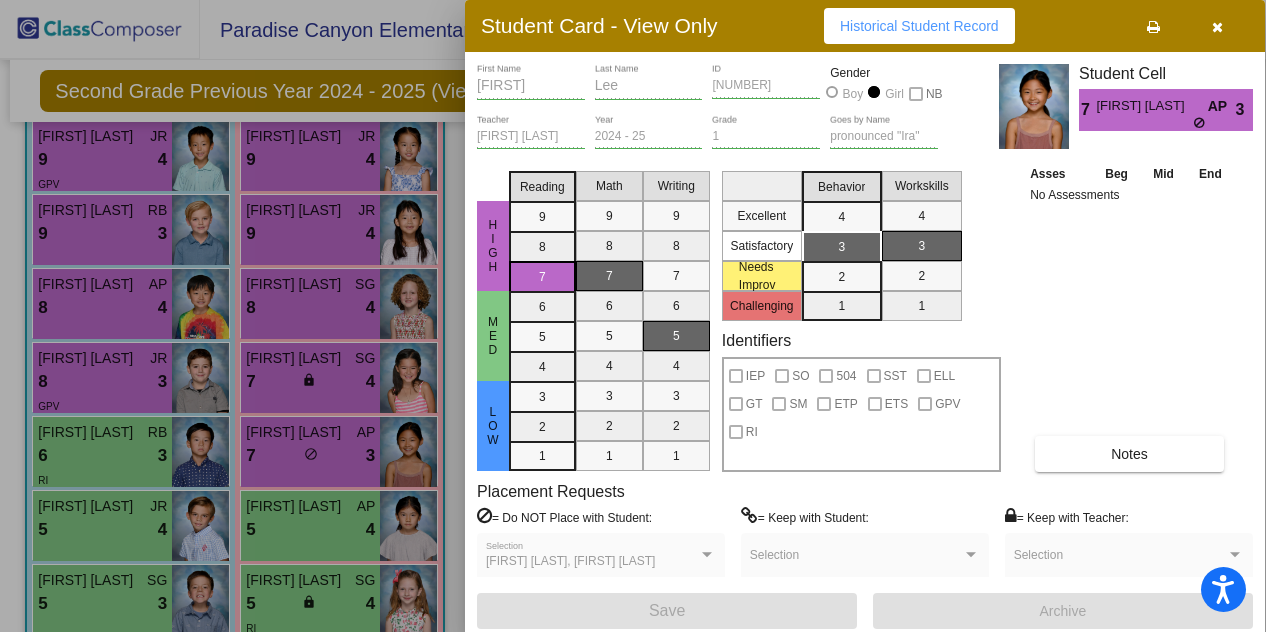 click on "Notes" at bounding box center [1129, 454] 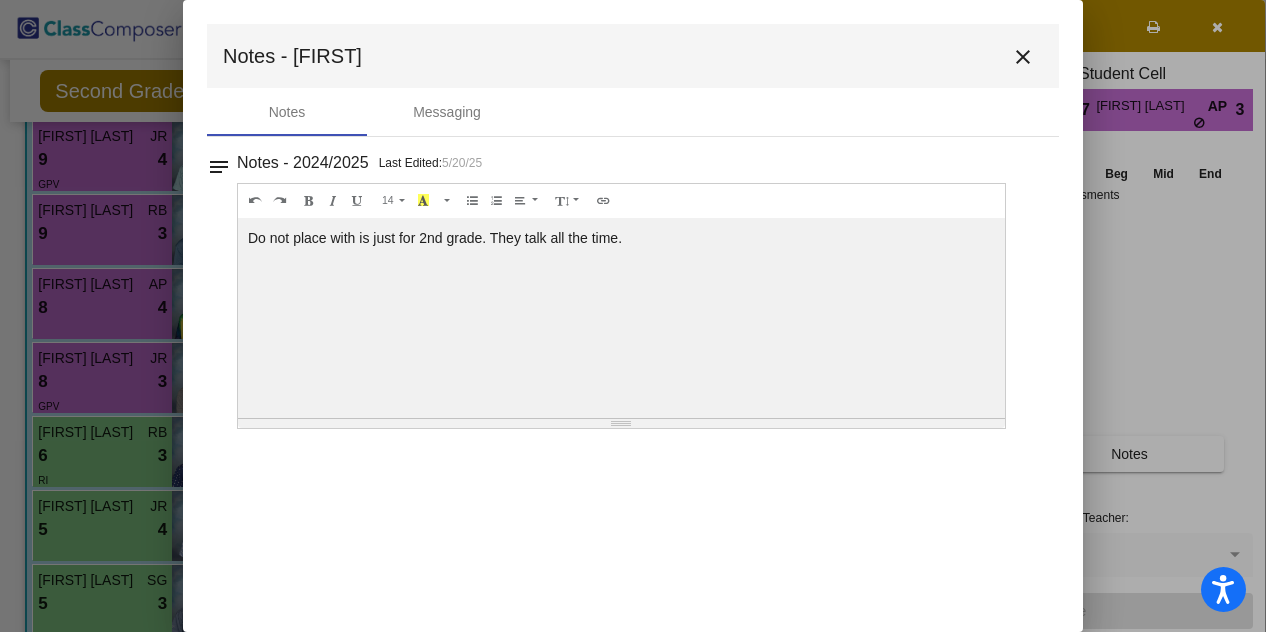 click on "close" at bounding box center [1023, 57] 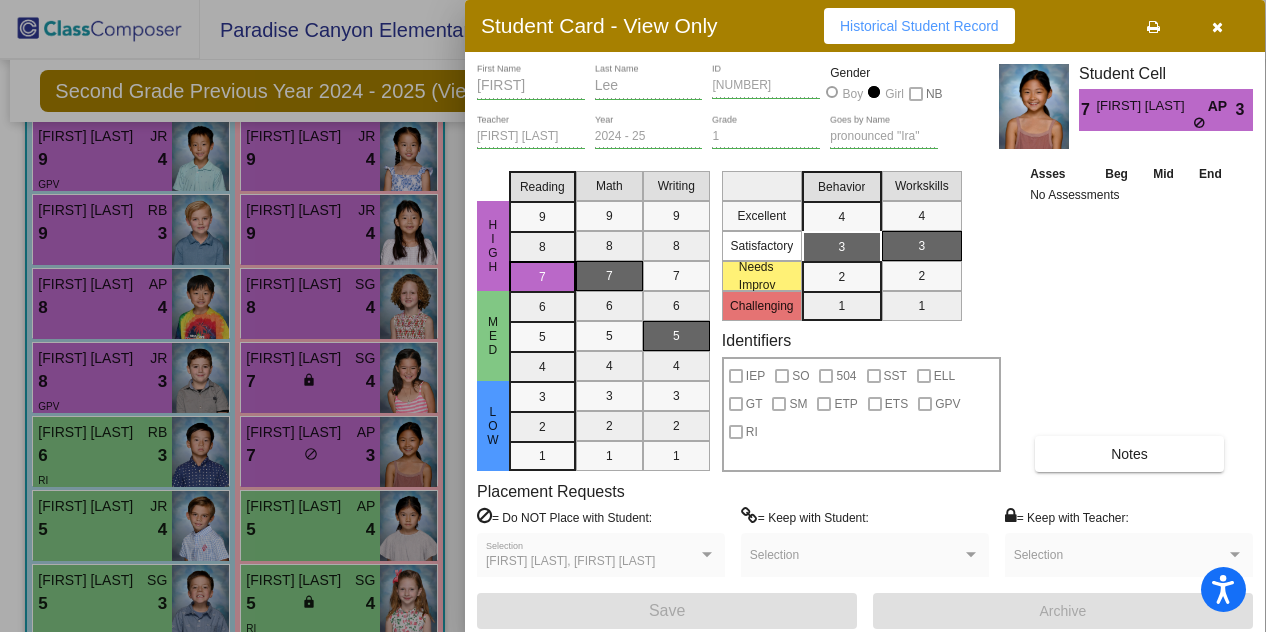 click at bounding box center [633, 316] 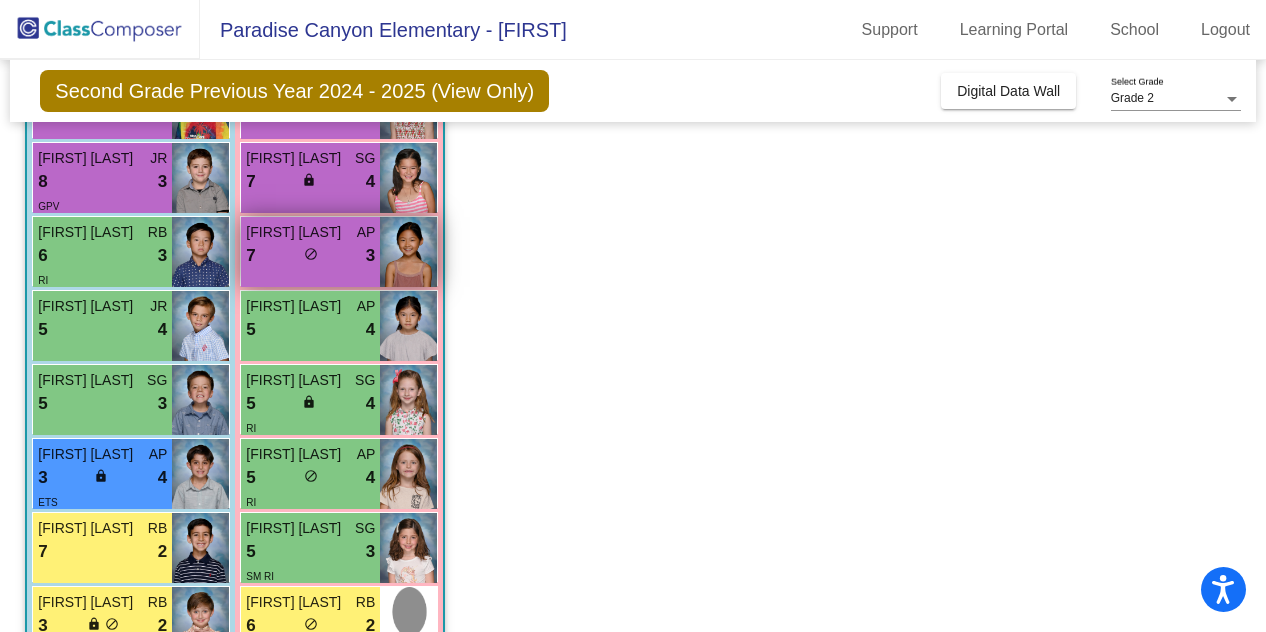 scroll, scrollTop: 500, scrollLeft: 0, axis: vertical 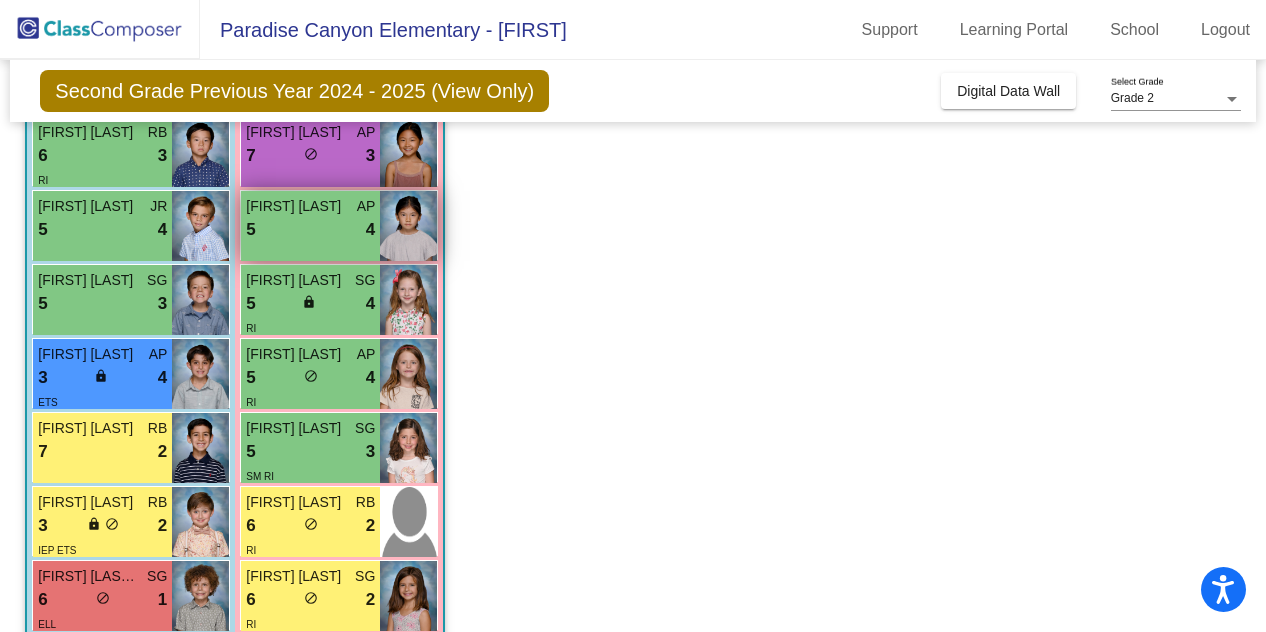 click on "5 lock do_not_disturb_alt 4" at bounding box center (310, 230) 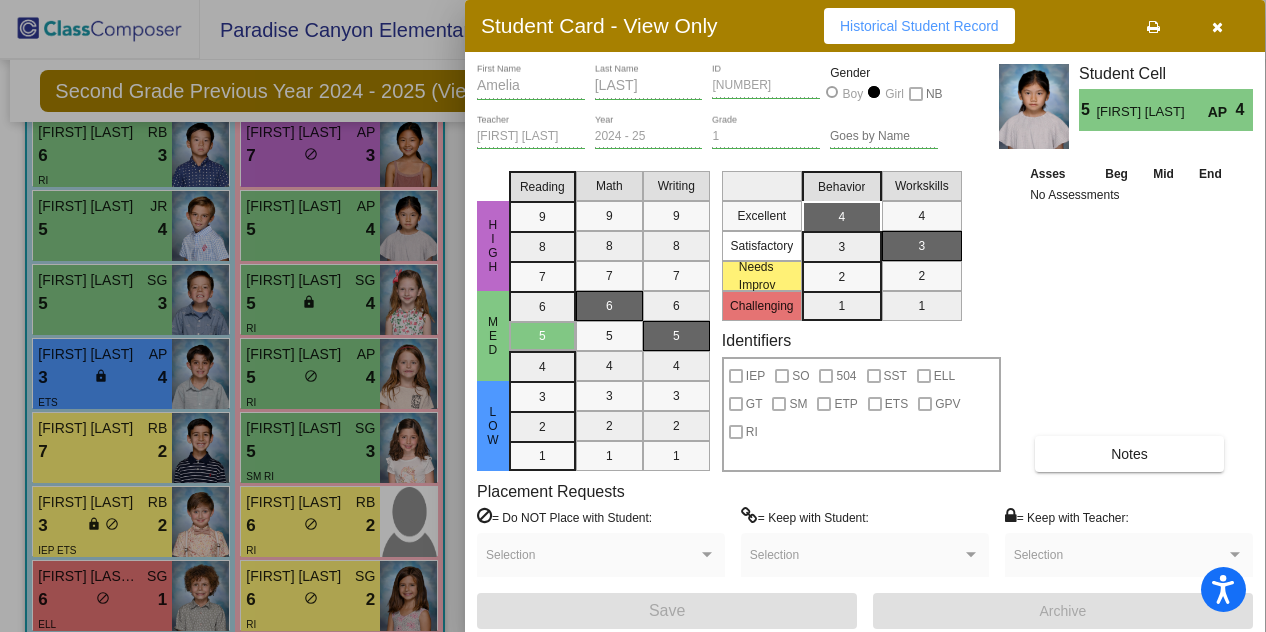 click on "Notes" at bounding box center (1129, 454) 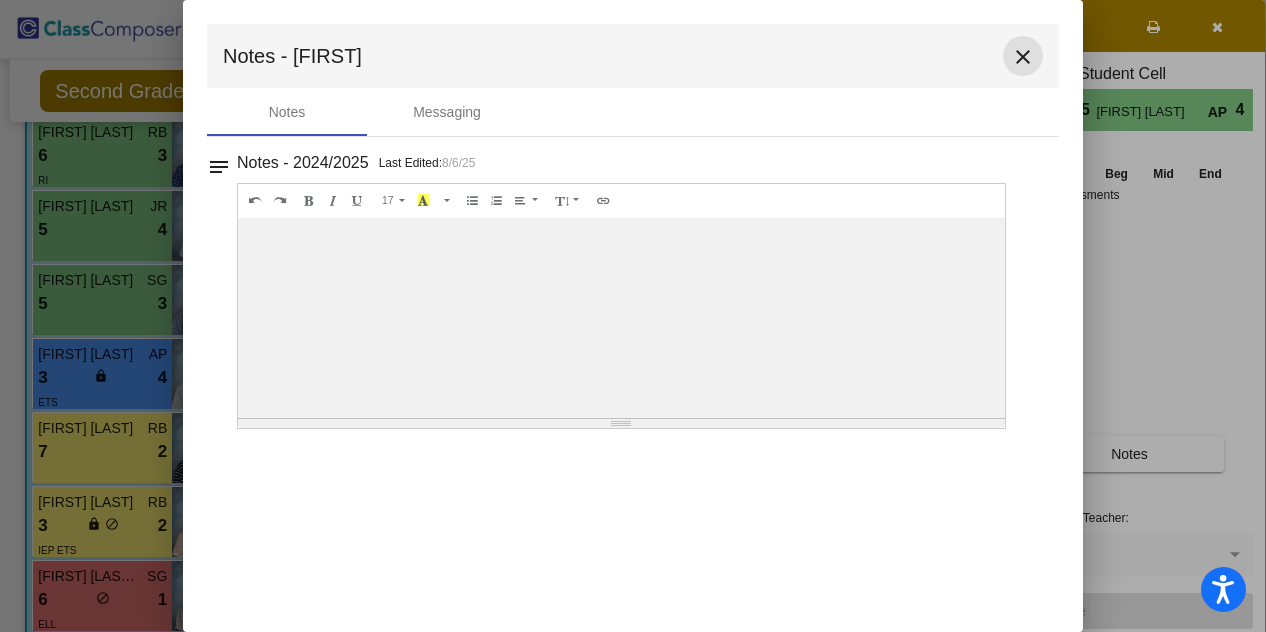 click on "close" at bounding box center (1023, 57) 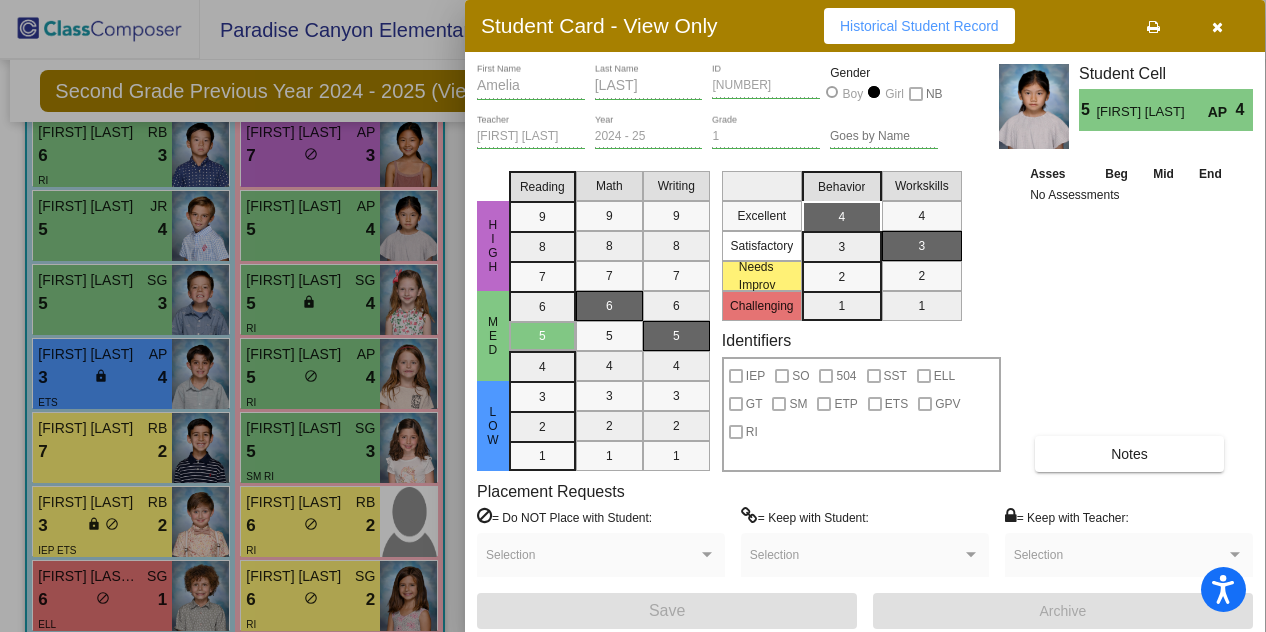 click at bounding box center (633, 316) 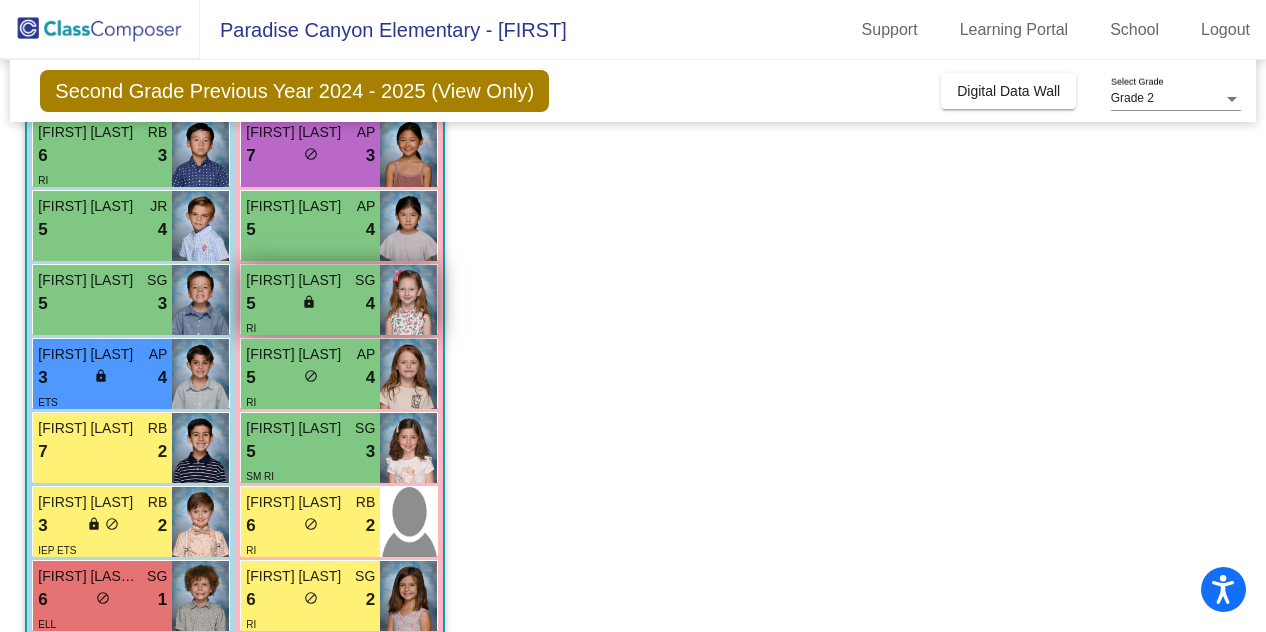 click on "RI" at bounding box center (310, 327) 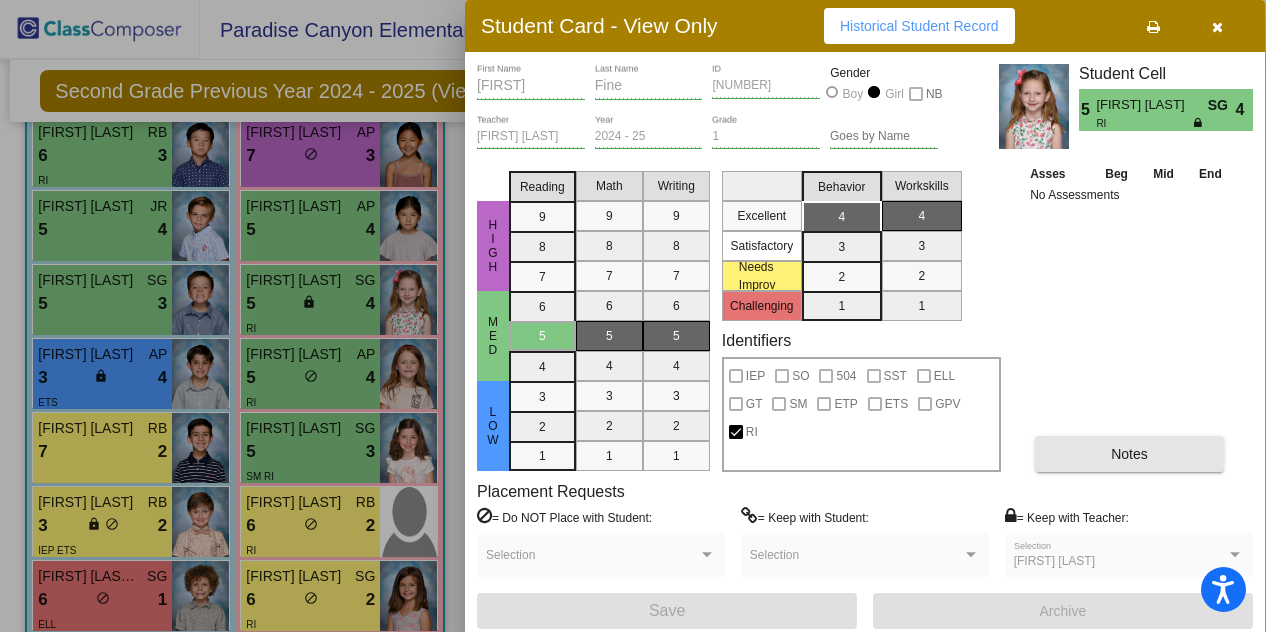 click on "Notes" at bounding box center (1129, 454) 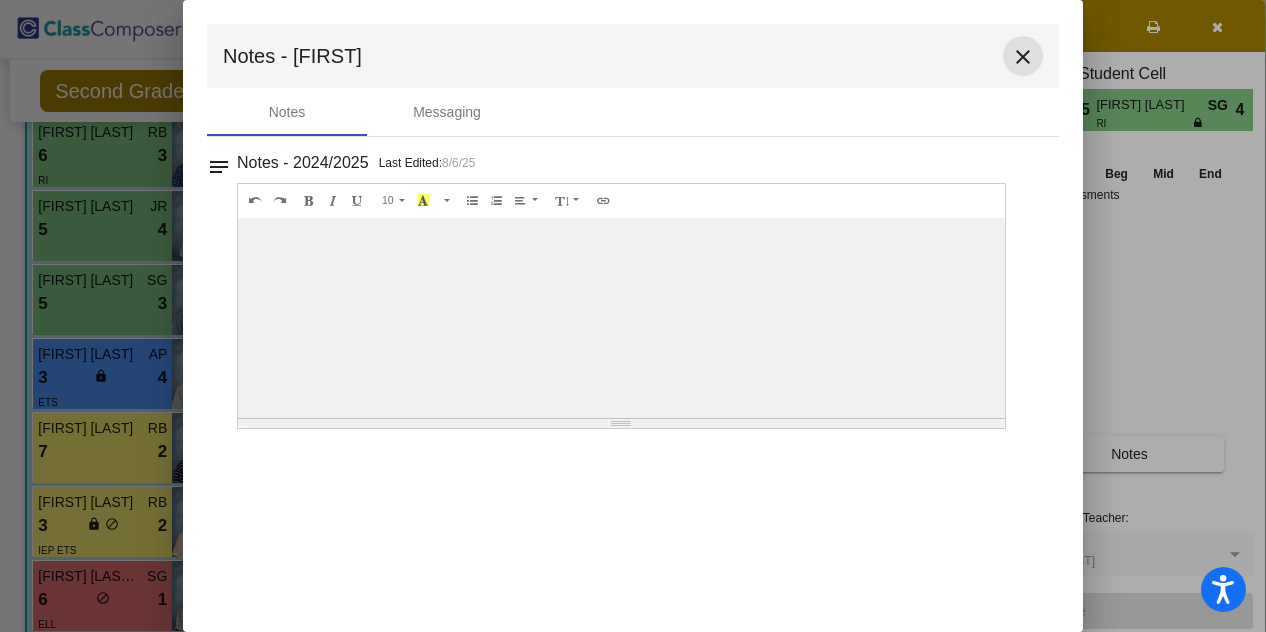 click on "close" at bounding box center [1023, 57] 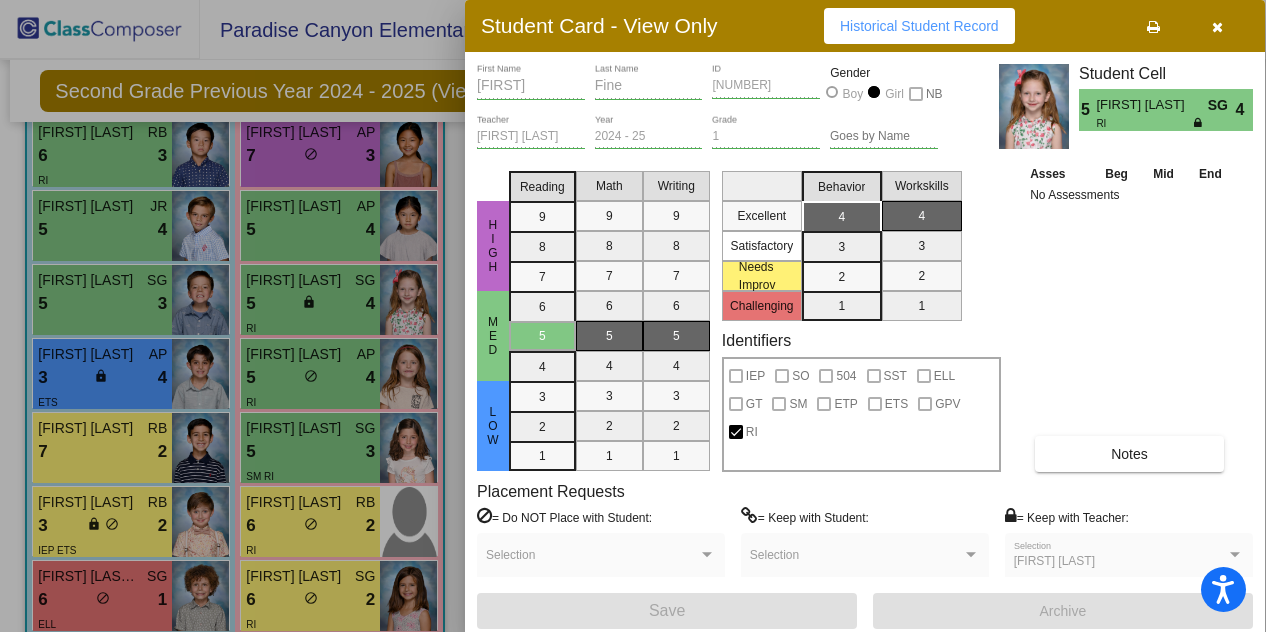 click at bounding box center [633, 316] 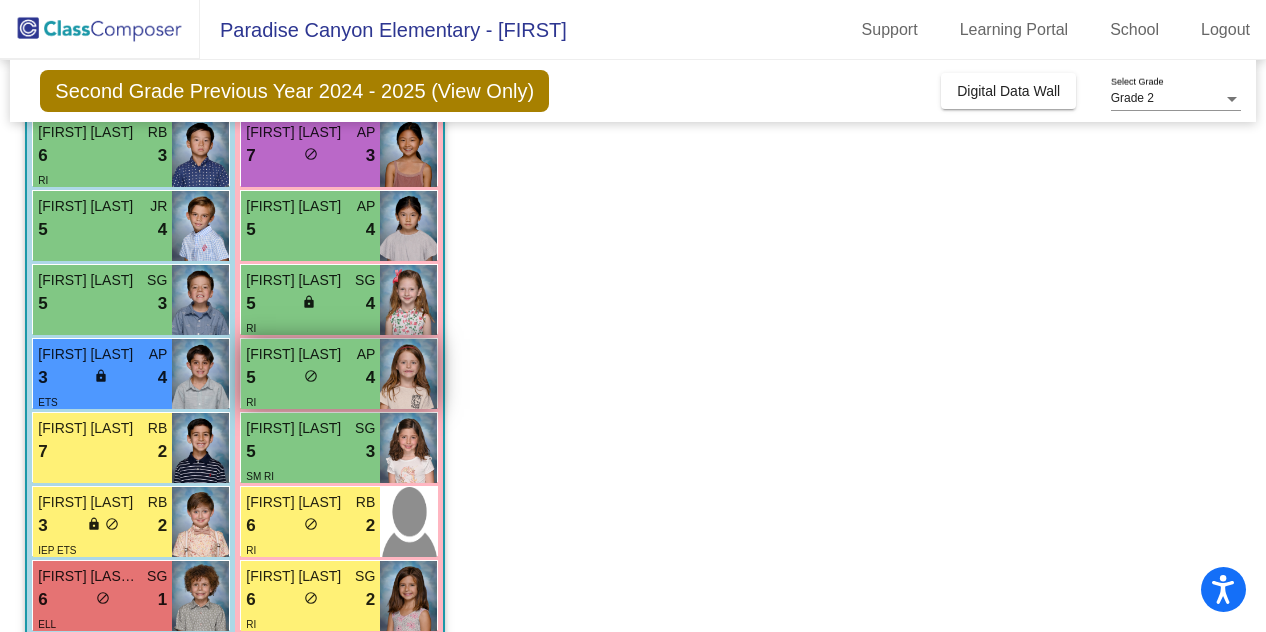 click on "RI" at bounding box center [310, 401] 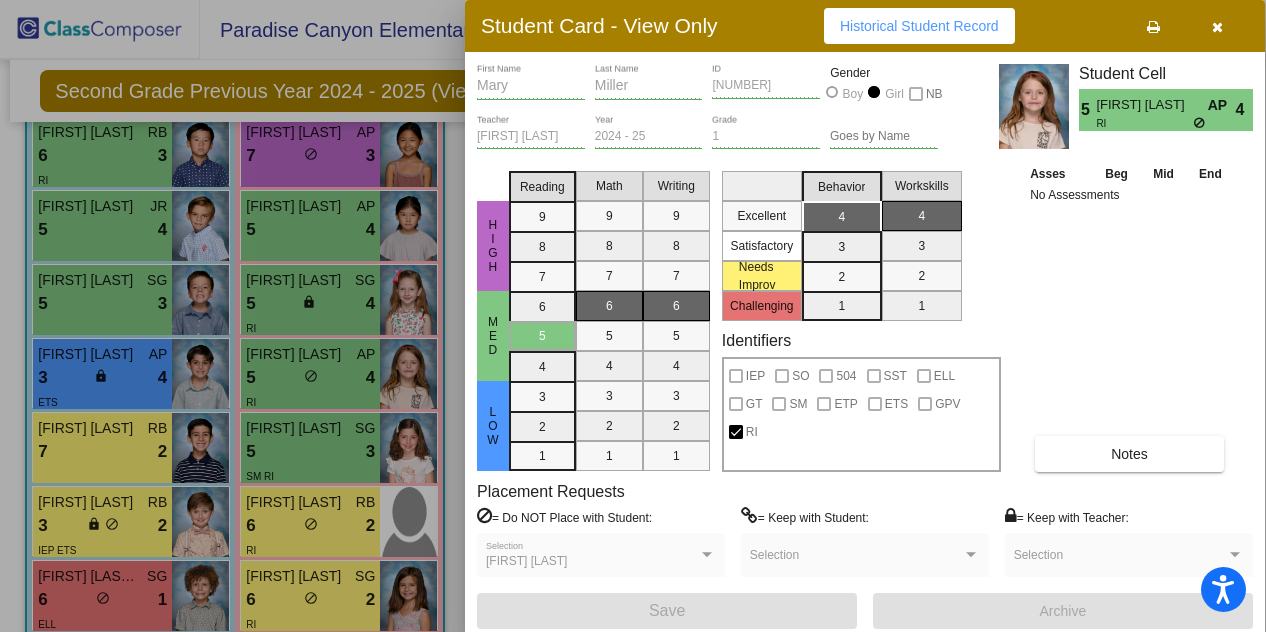 click on "Notes" at bounding box center (1129, 454) 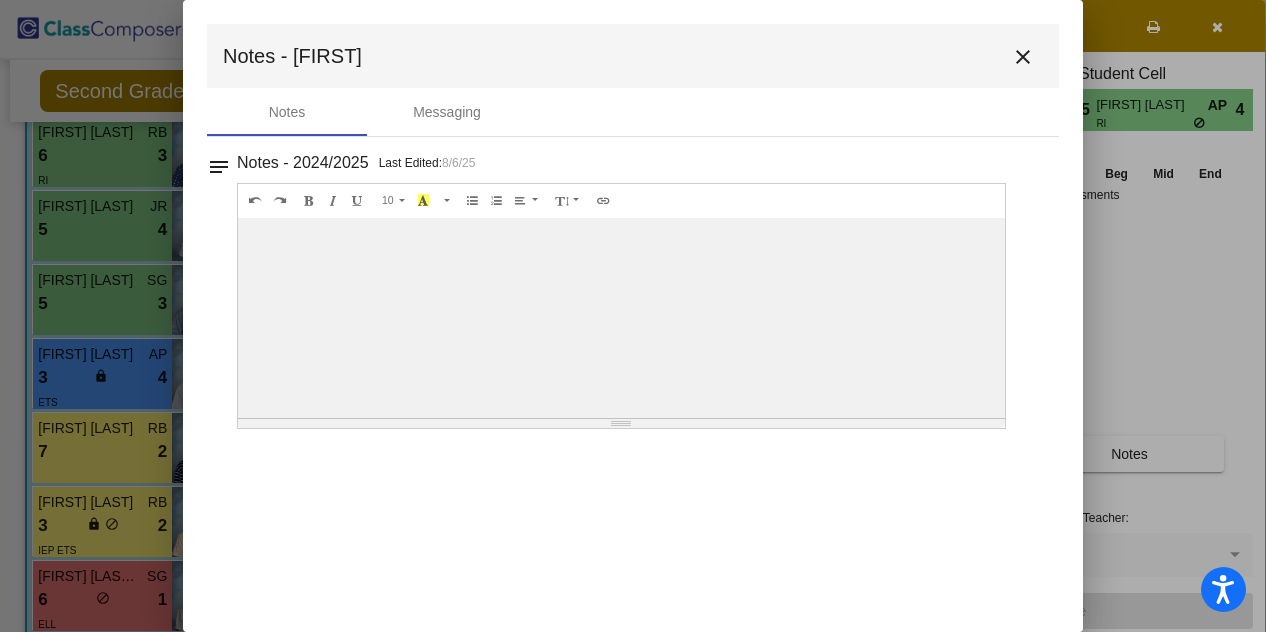 click on "close" at bounding box center (1023, 57) 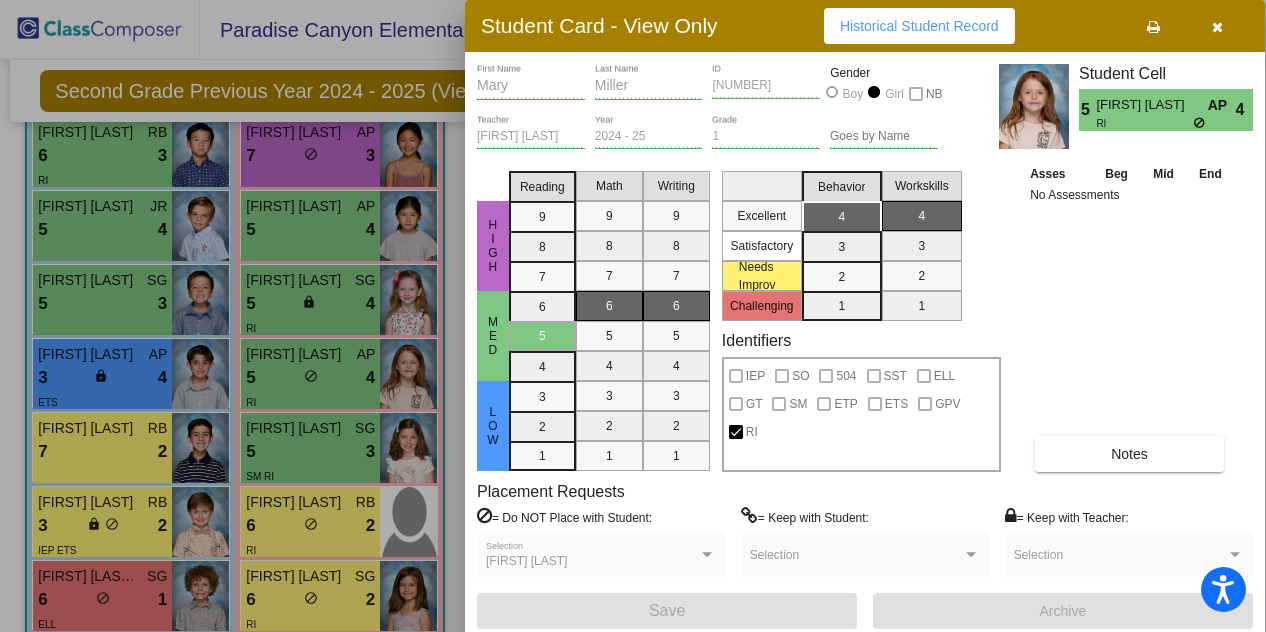 click at bounding box center (633, 316) 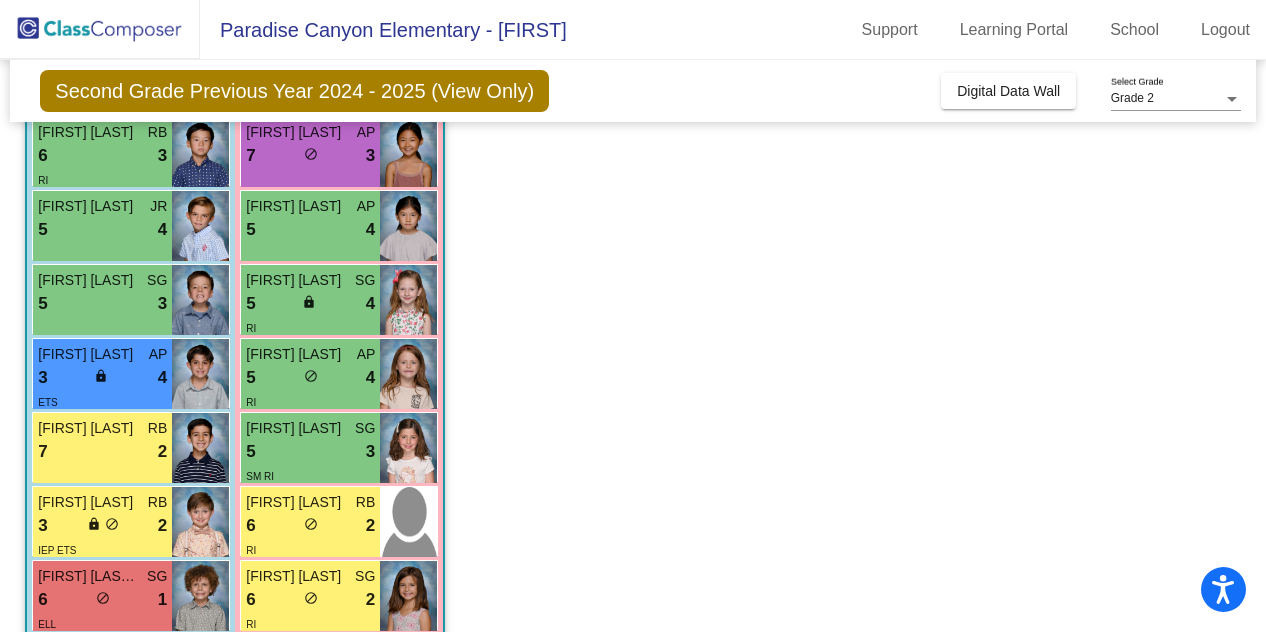 scroll, scrollTop: 534, scrollLeft: 0, axis: vertical 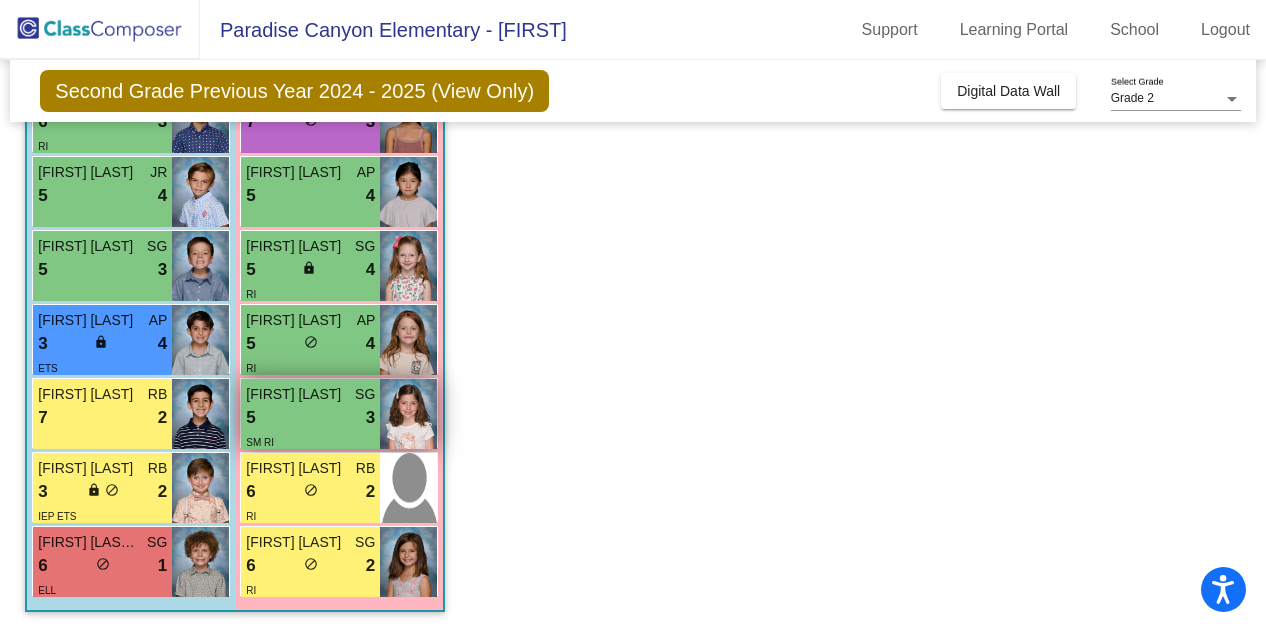 click on "SM RI" at bounding box center (310, 441) 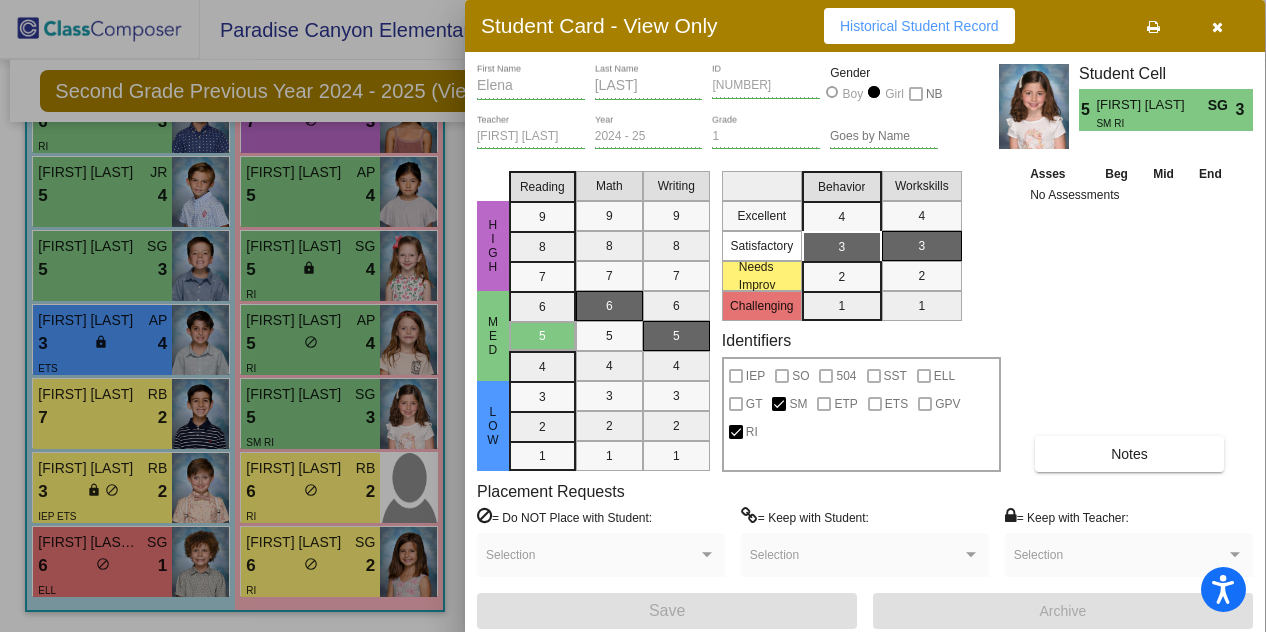 click on "Notes" at bounding box center (1129, 454) 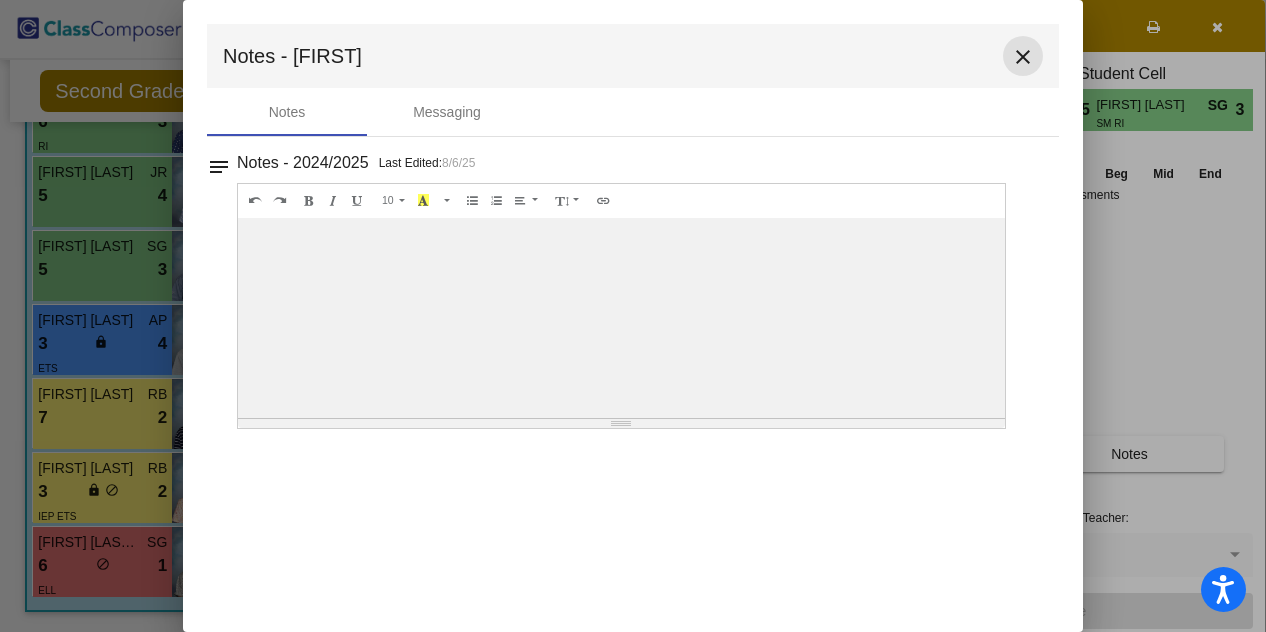 click on "close" at bounding box center [1023, 57] 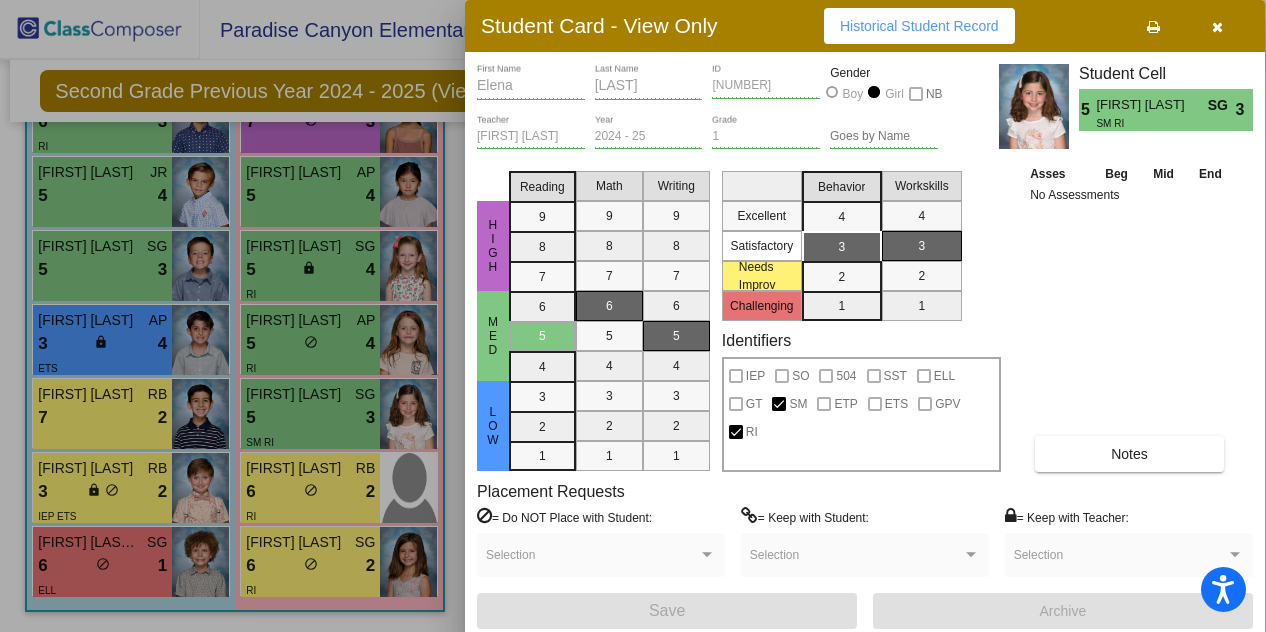 click at bounding box center [633, 316] 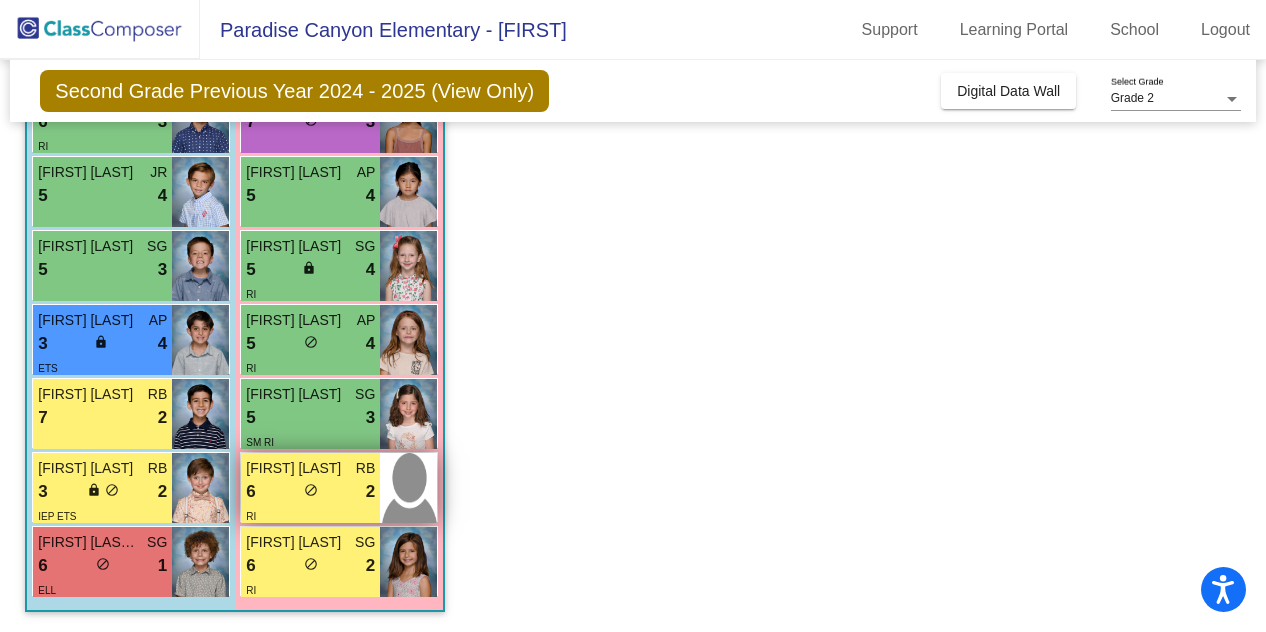 click on "RI" at bounding box center (310, 515) 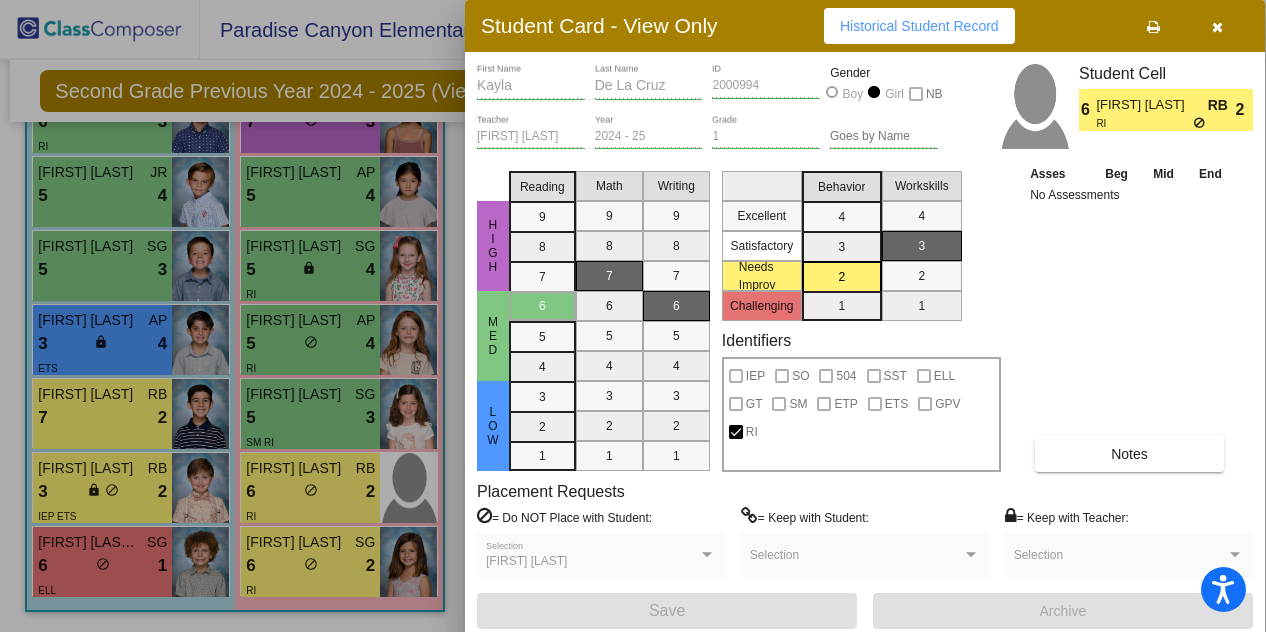 click on "Notes" at bounding box center [1129, 454] 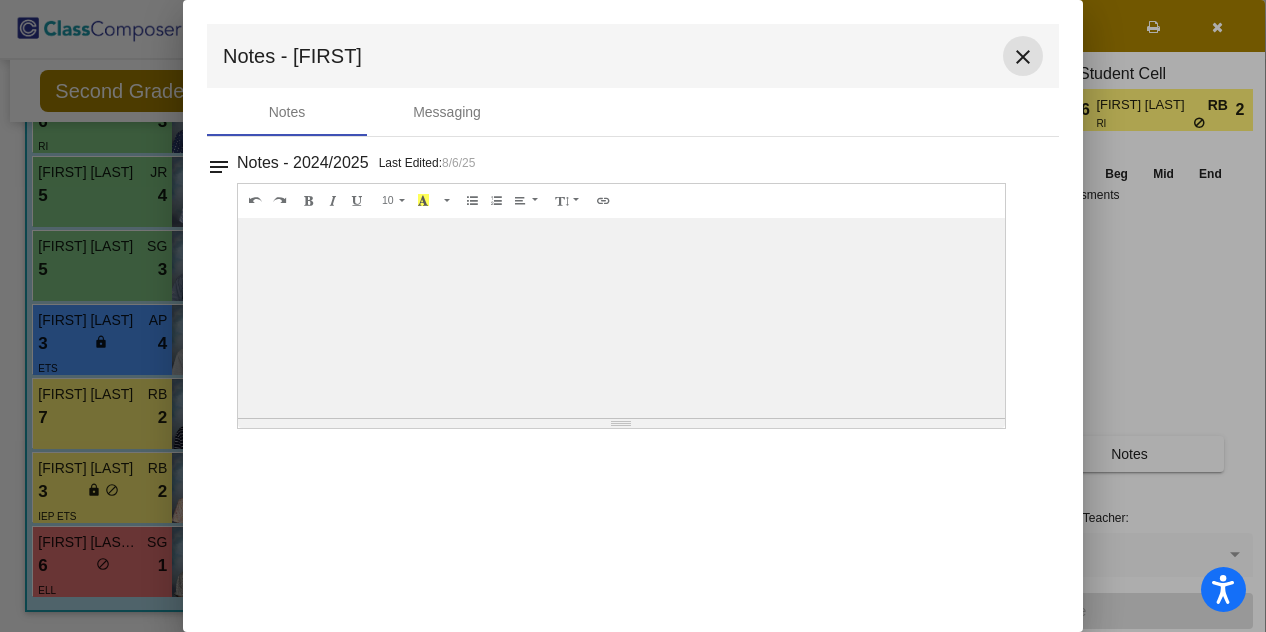 click on "close" at bounding box center (1023, 57) 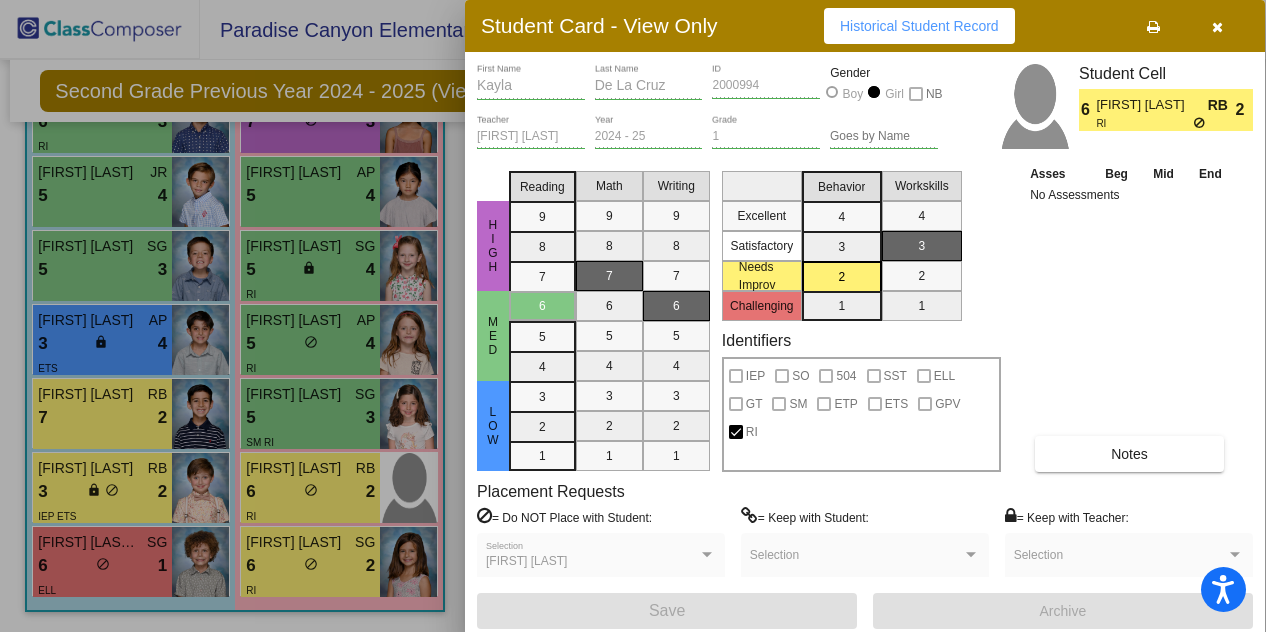 click at bounding box center [633, 316] 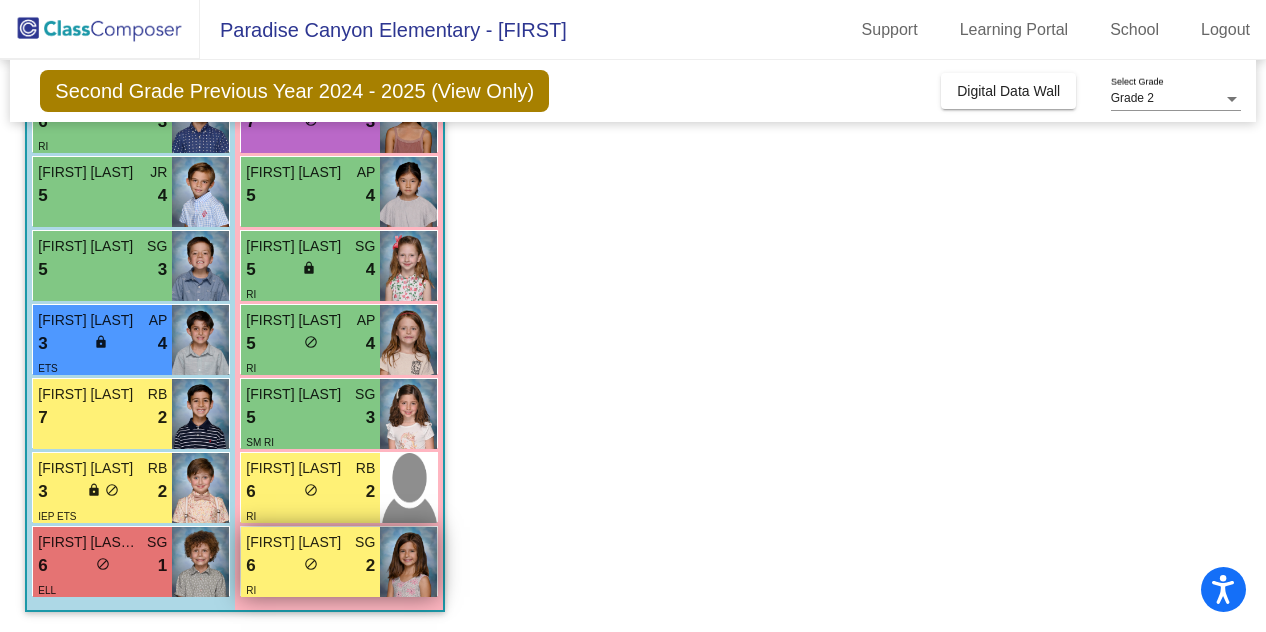 click on "RI" at bounding box center (310, 589) 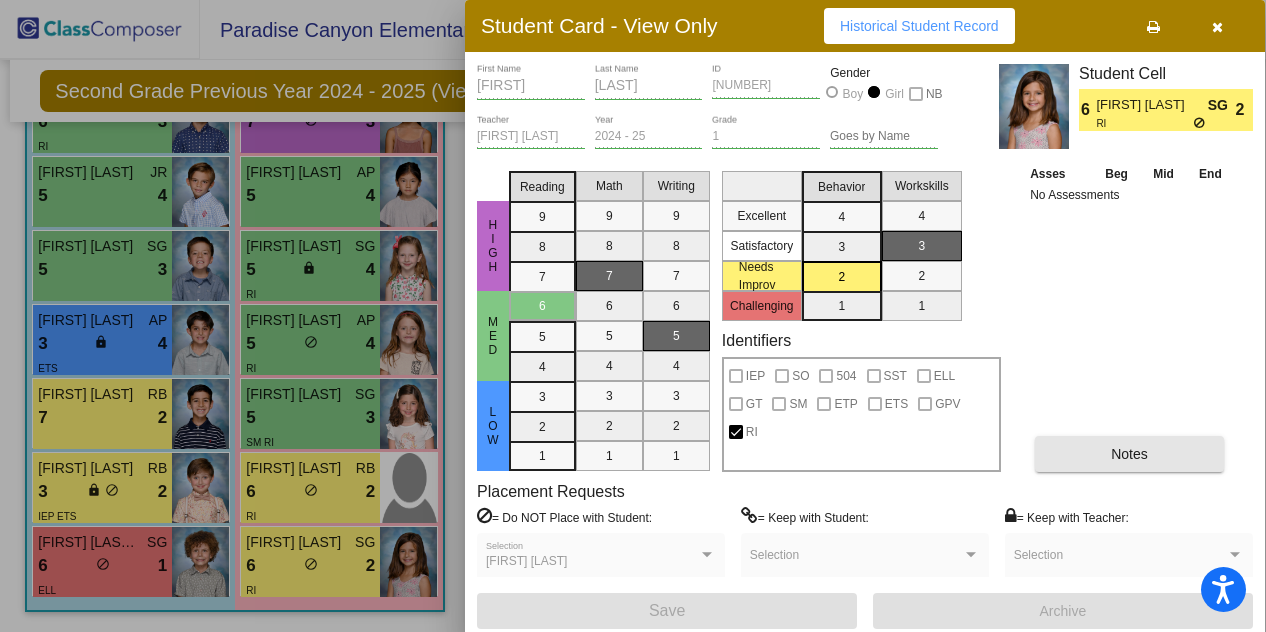 click on "Notes" at bounding box center [1129, 454] 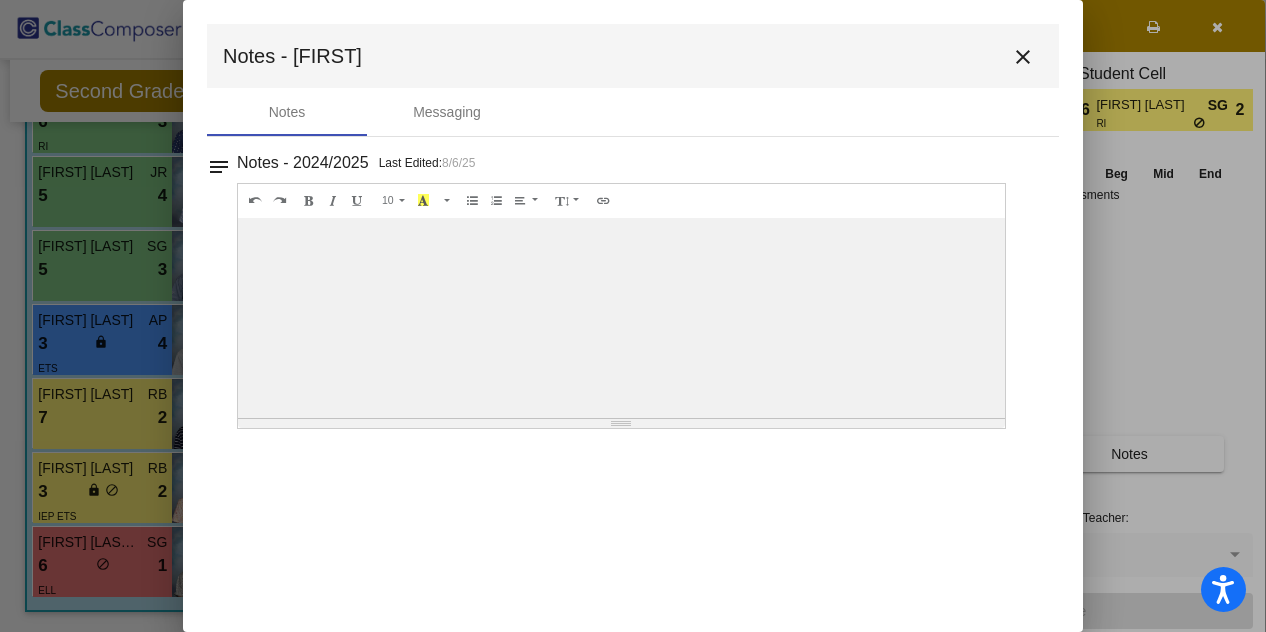 click on "close" at bounding box center [1023, 57] 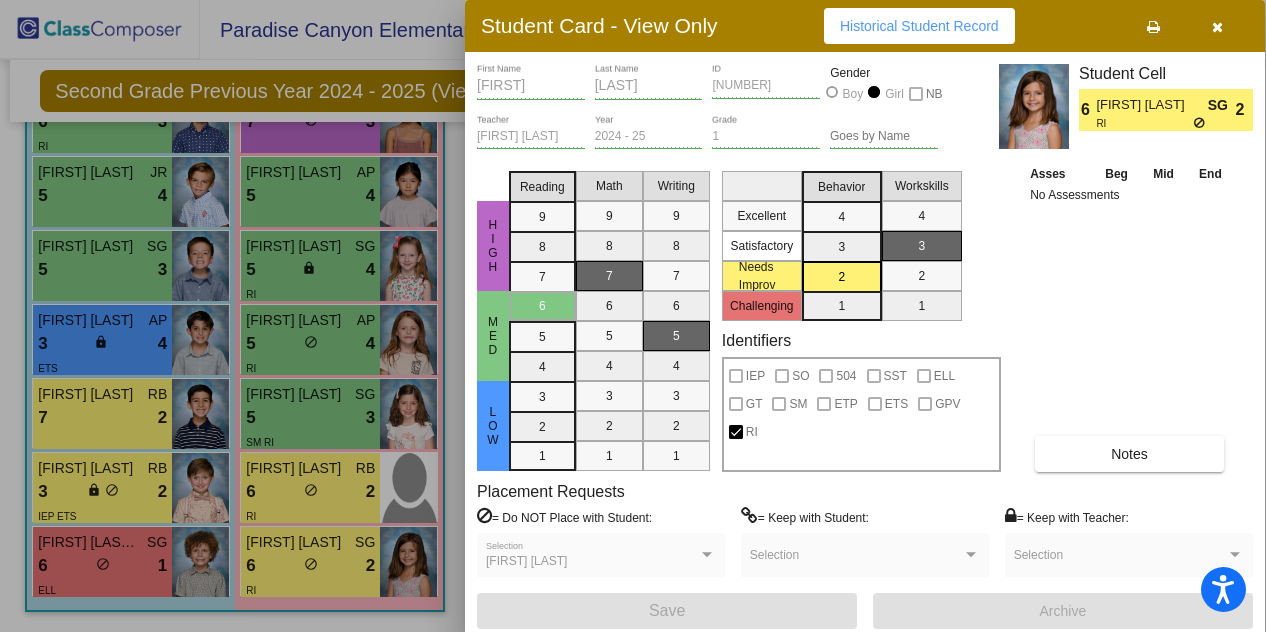 click at bounding box center [633, 316] 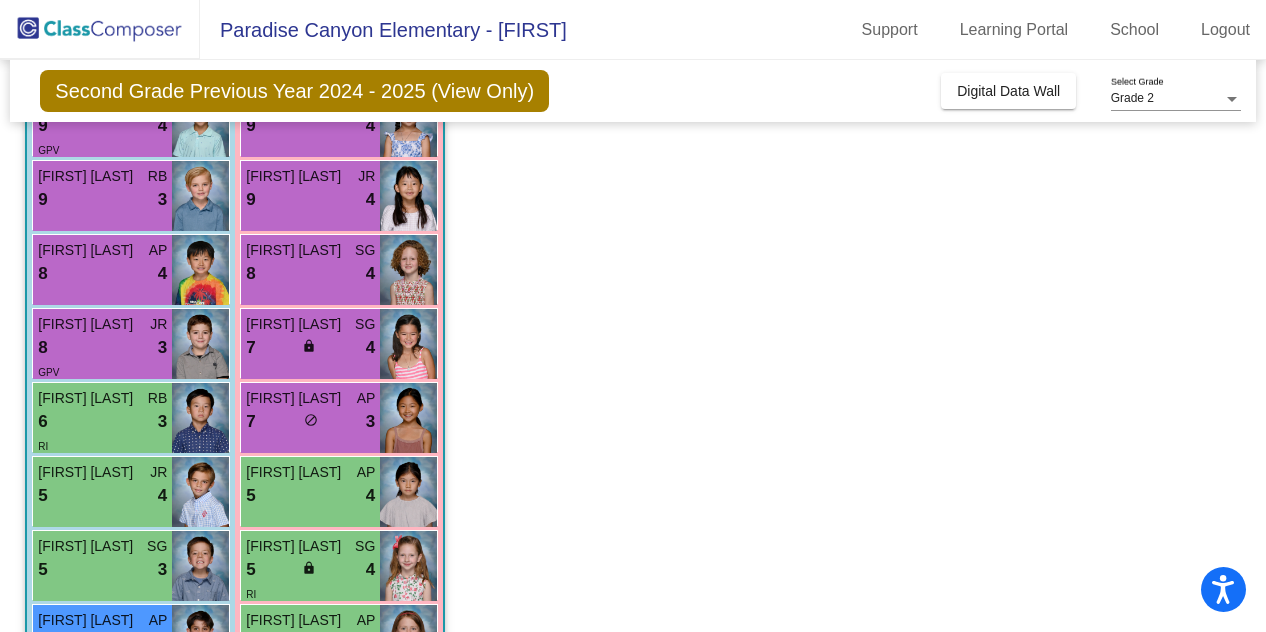 scroll, scrollTop: 134, scrollLeft: 0, axis: vertical 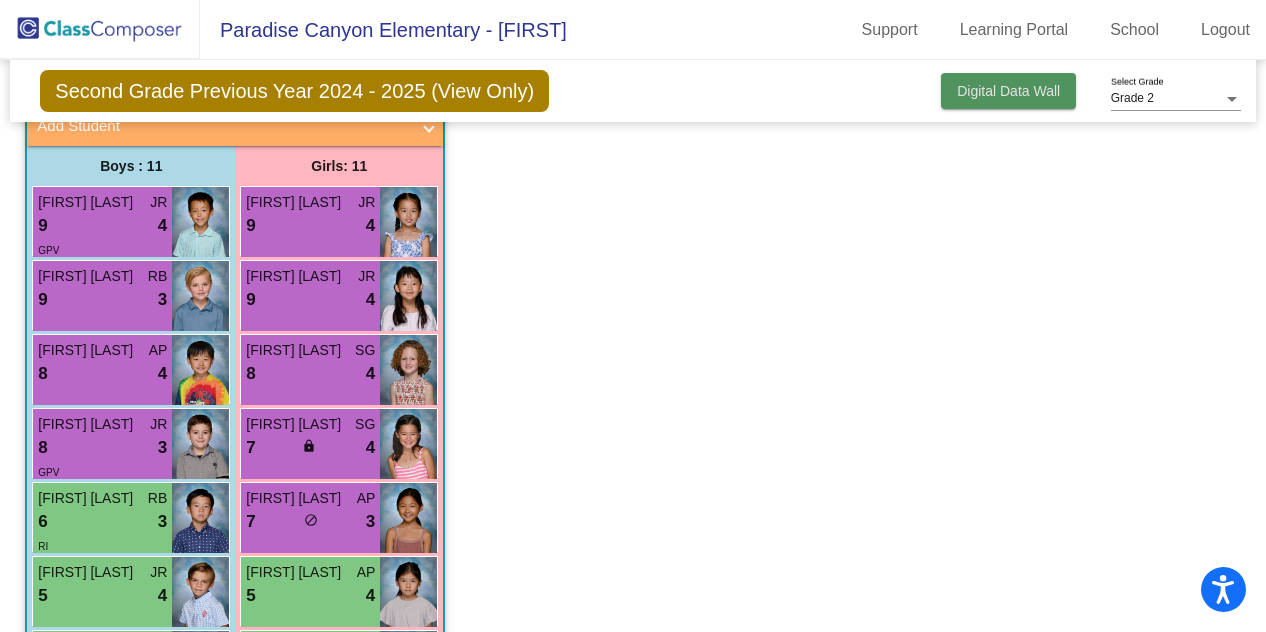 click on "Digital Data Wall" 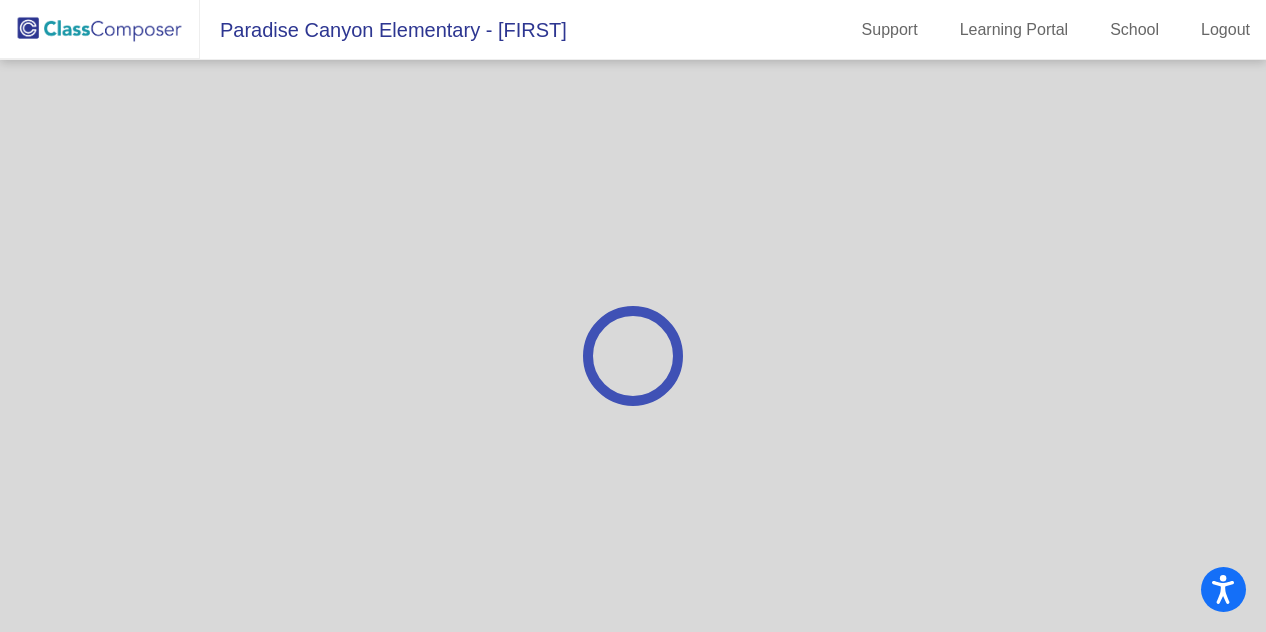 scroll, scrollTop: 0, scrollLeft: 0, axis: both 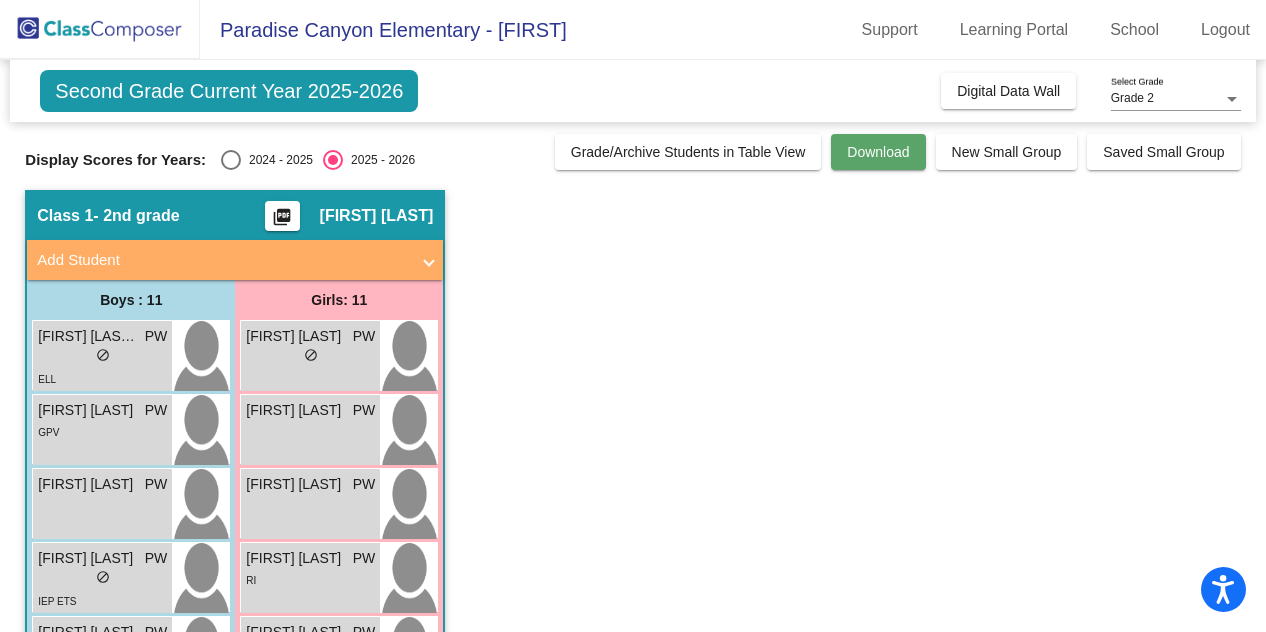 click on "Download" 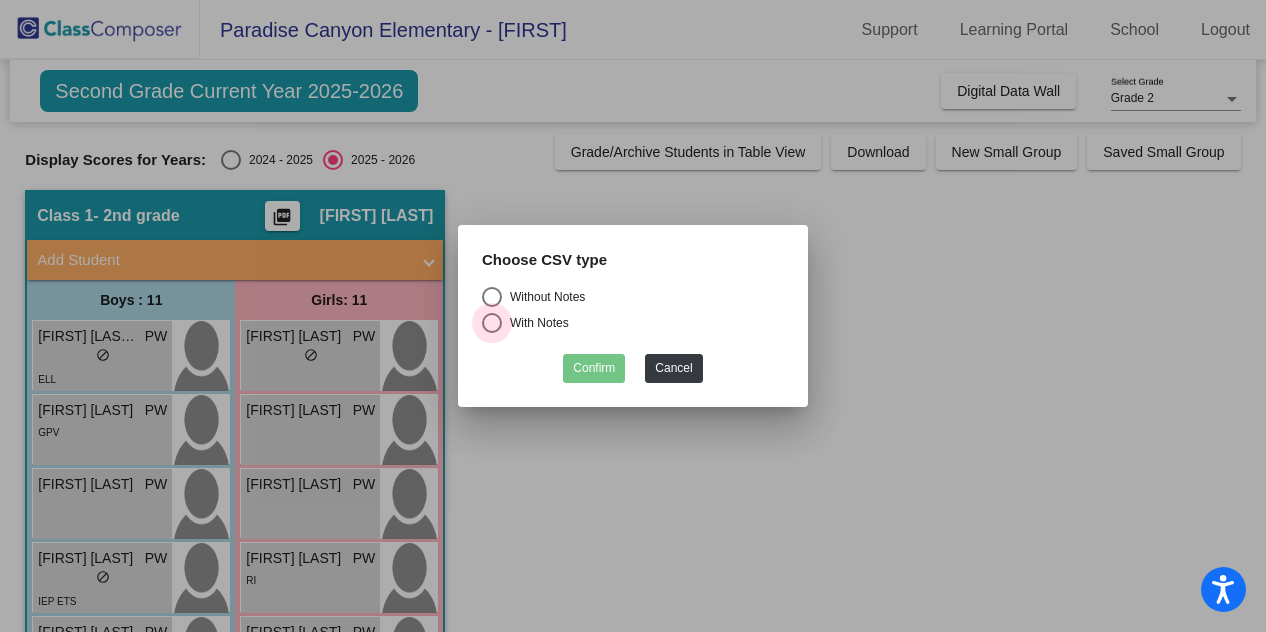 click at bounding box center (492, 323) 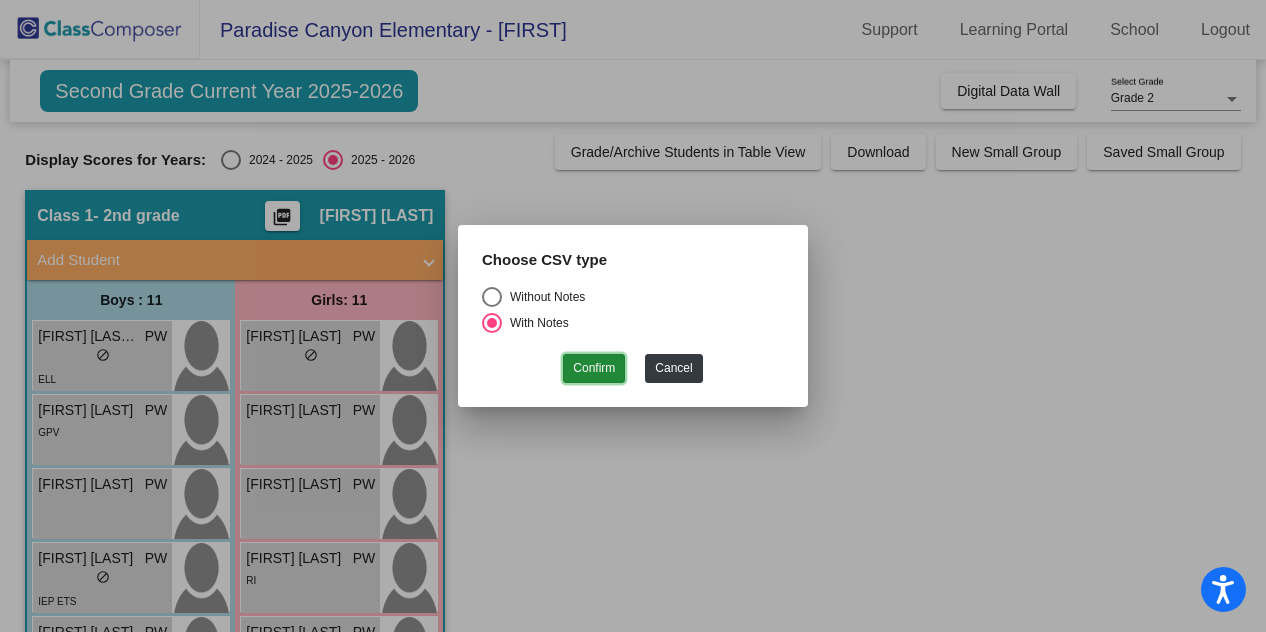 click on "Confirm" at bounding box center (594, 368) 